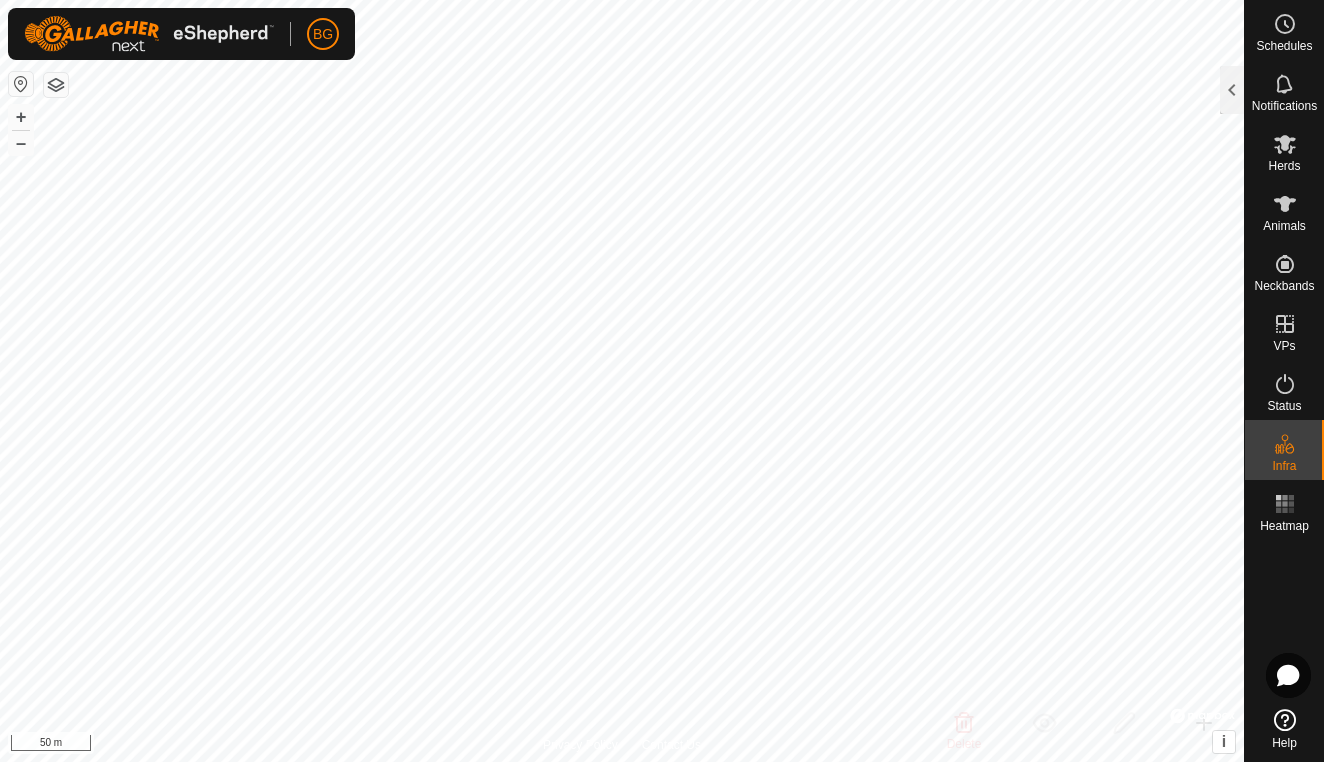 scroll, scrollTop: 0, scrollLeft: 0, axis: both 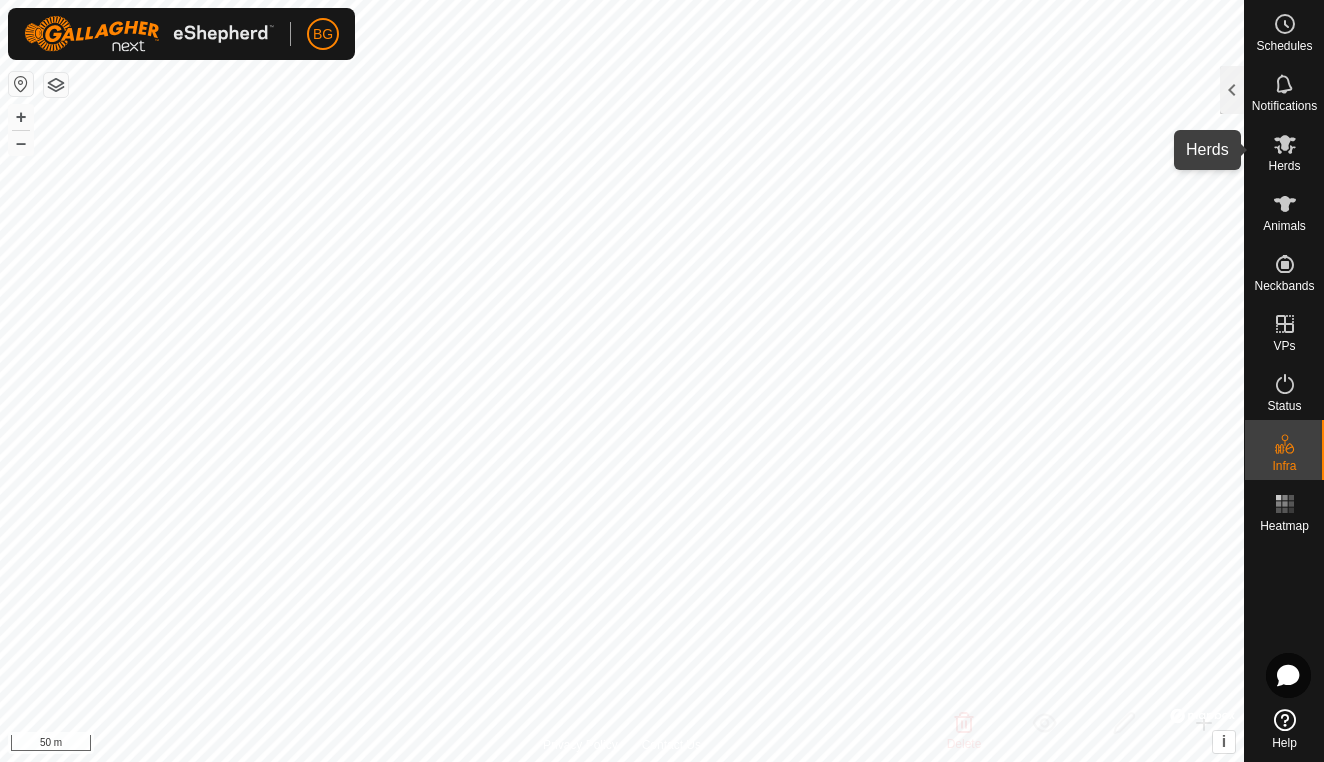 click 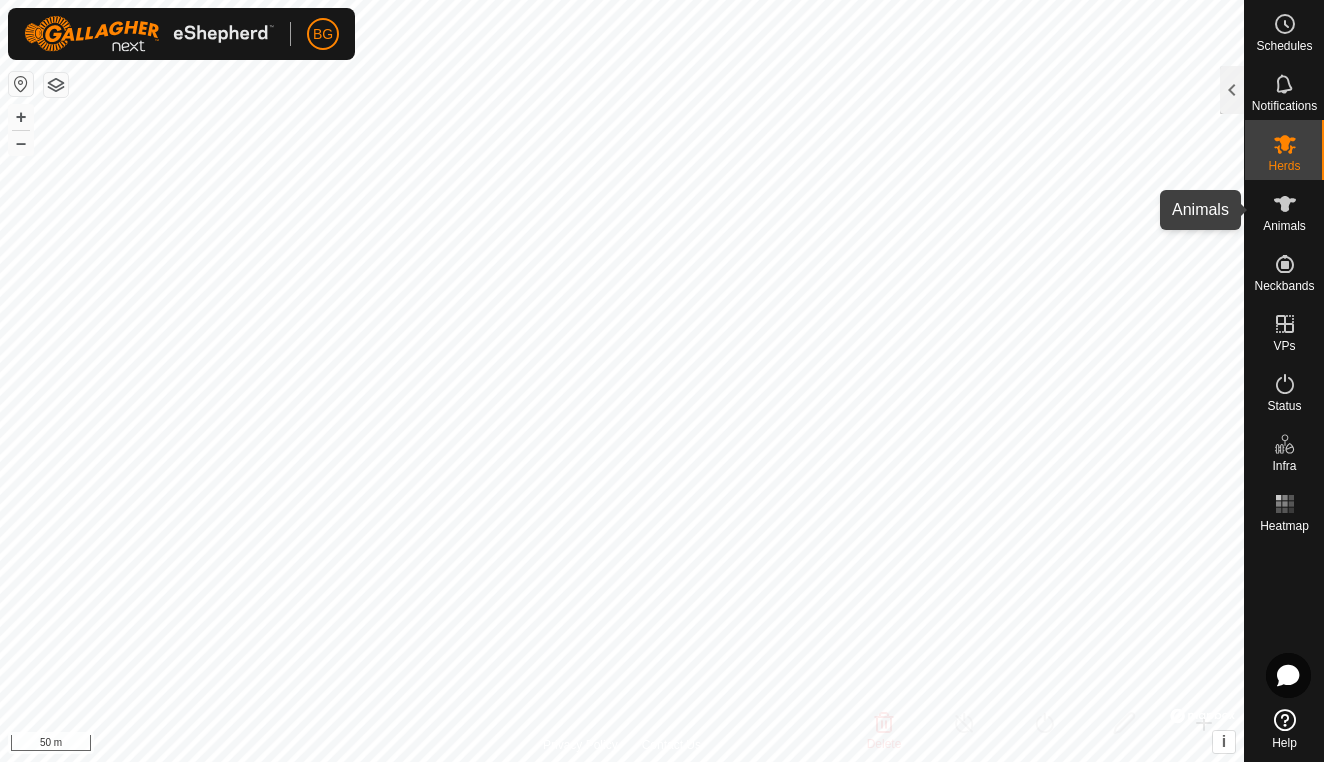 click 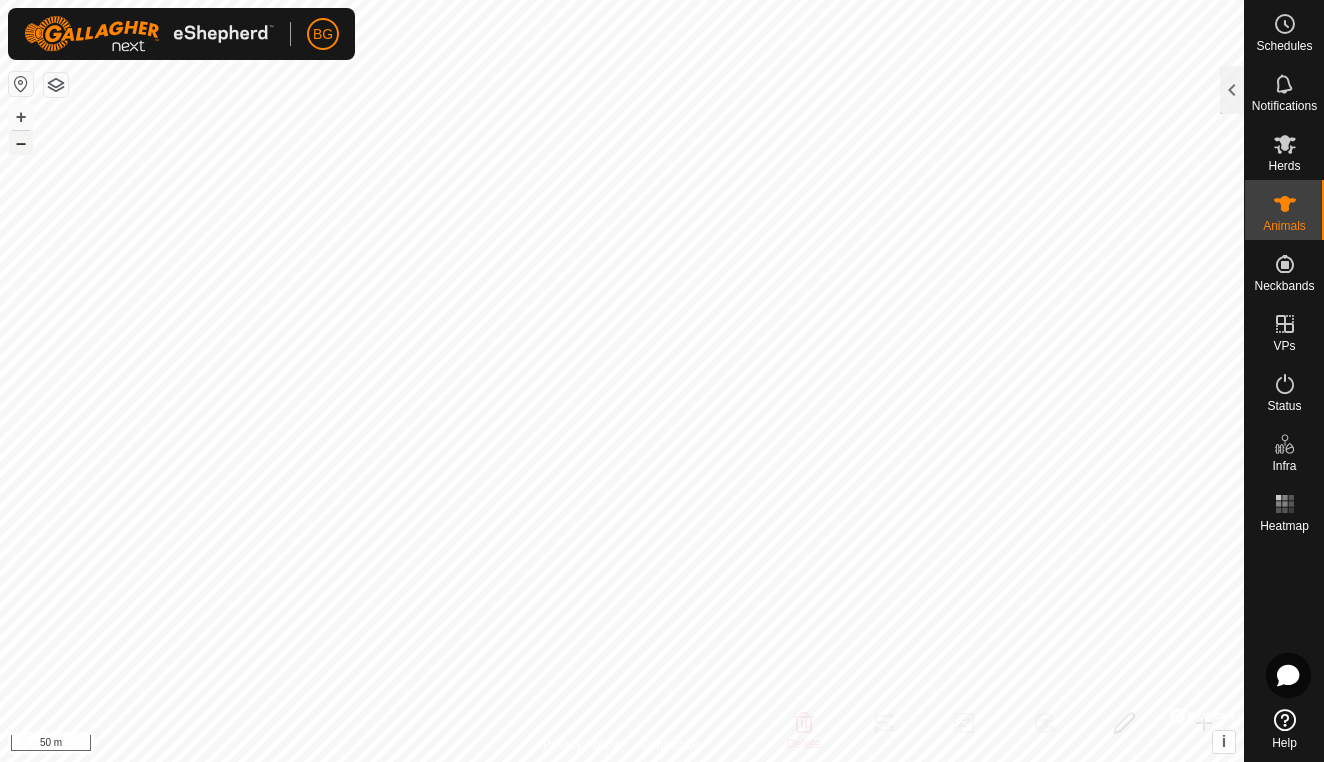 click on "–" at bounding box center [21, 143] 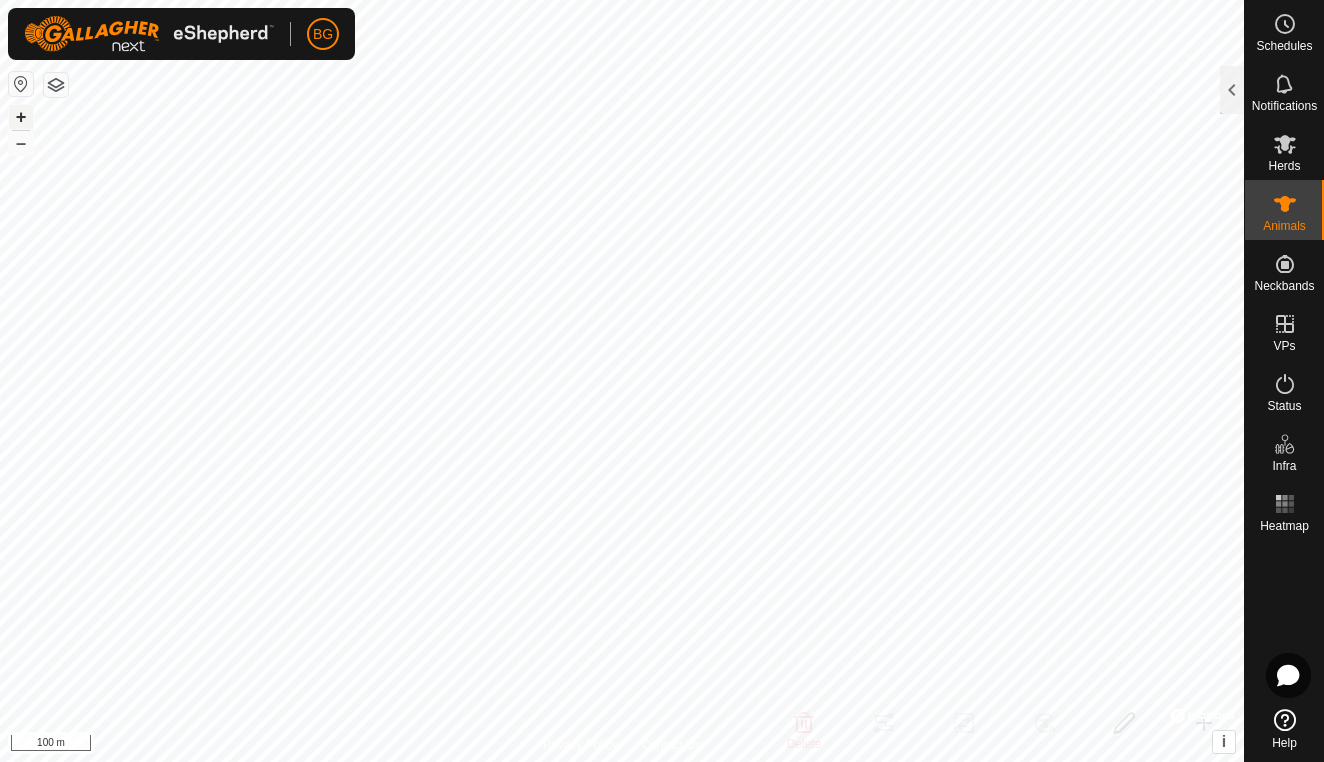 click on "+" at bounding box center [21, 117] 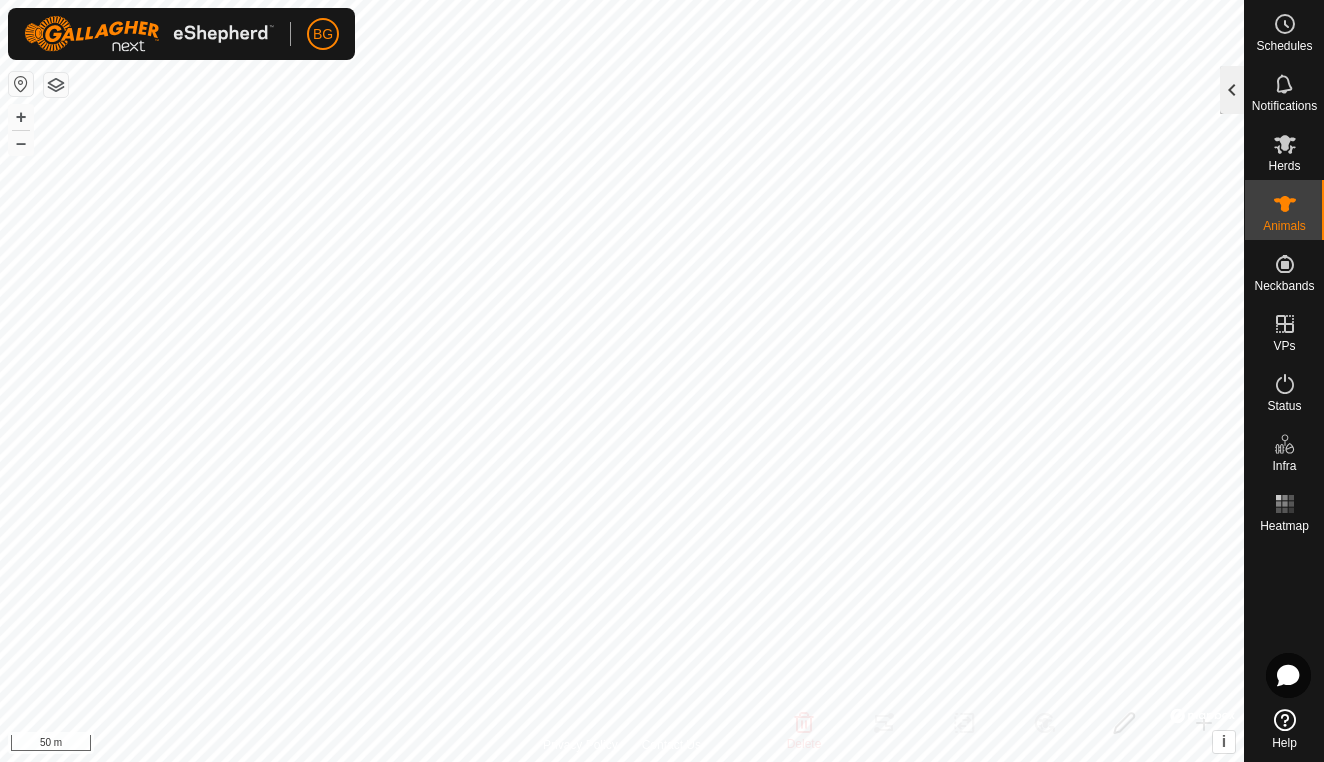 click 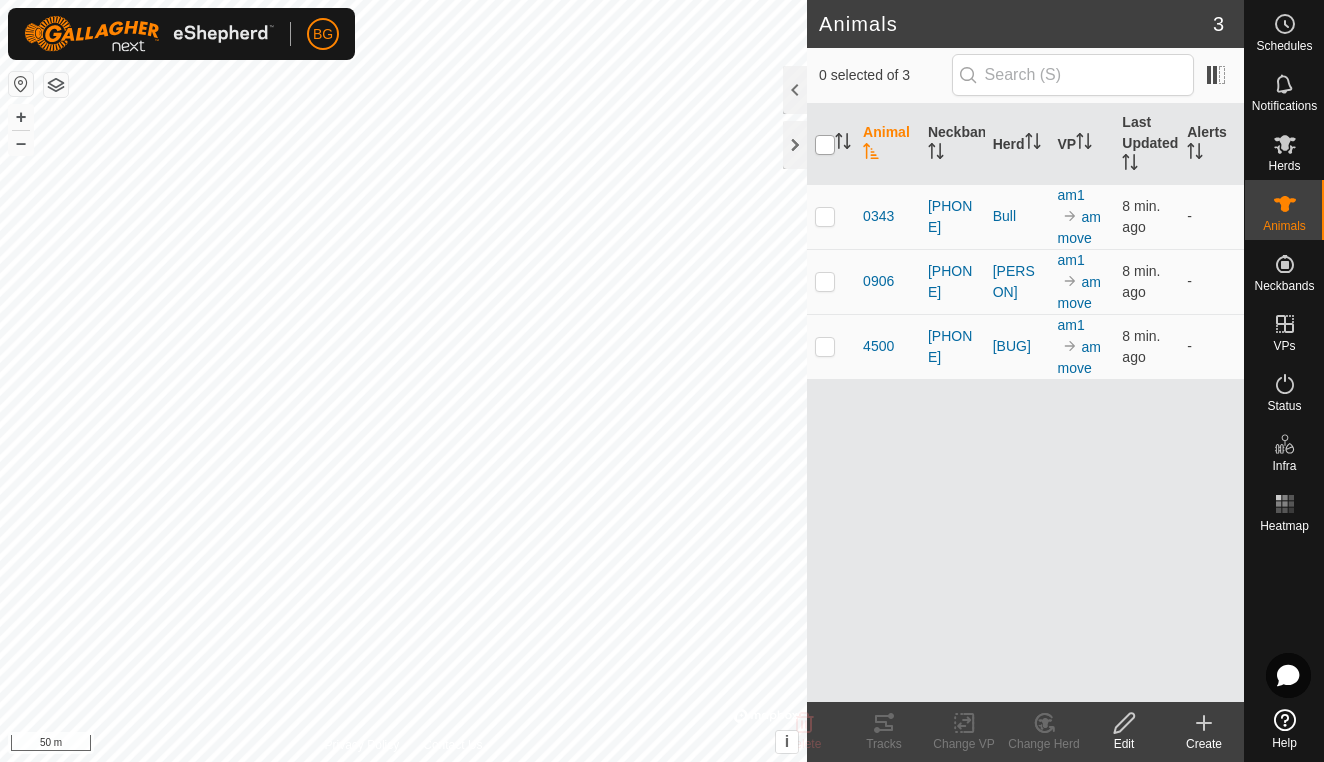 click at bounding box center [825, 145] 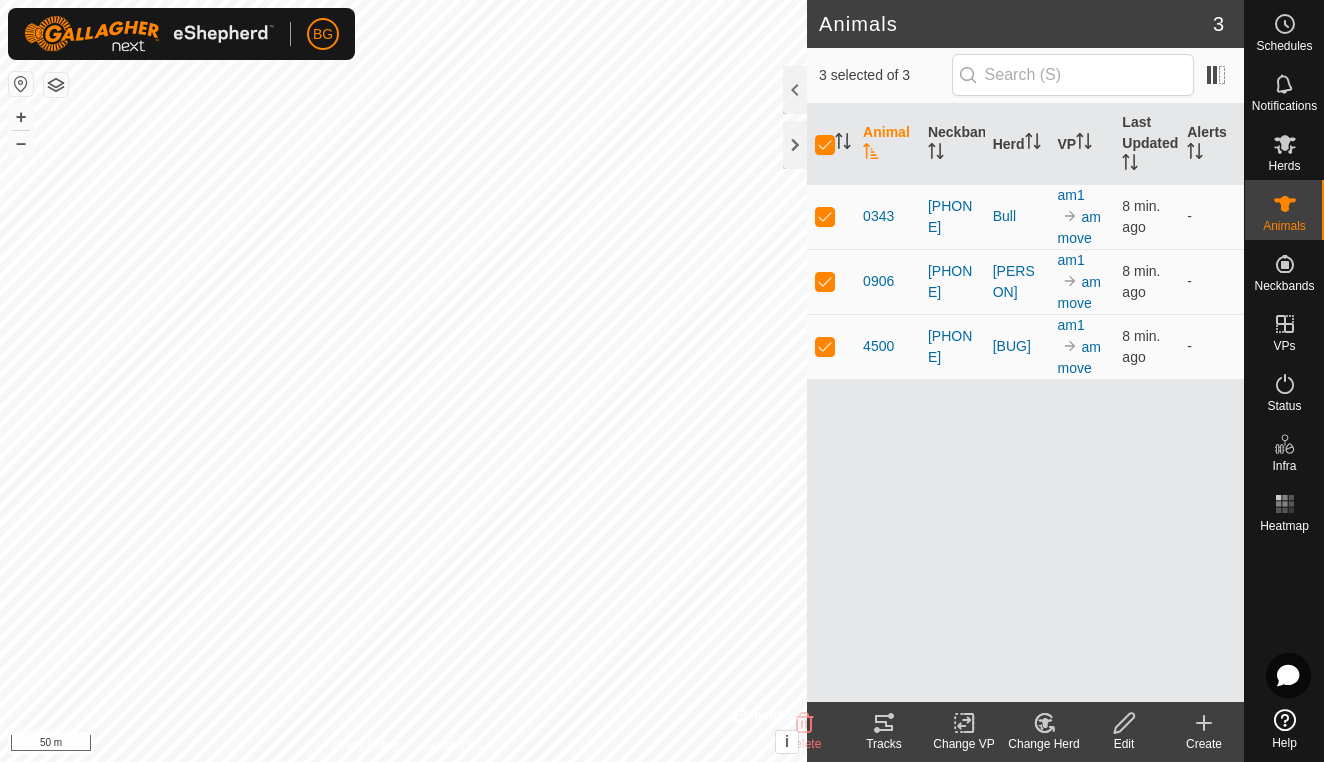 click 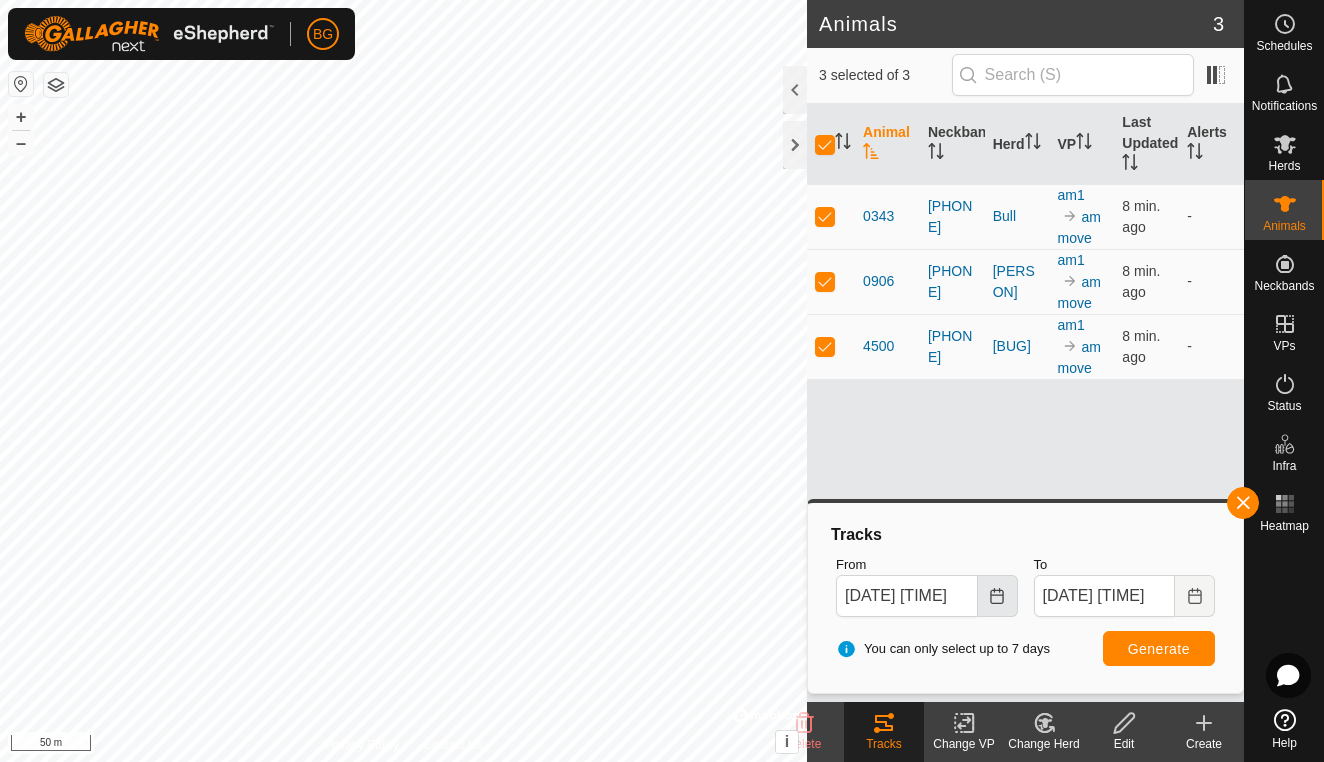 click at bounding box center [998, 596] 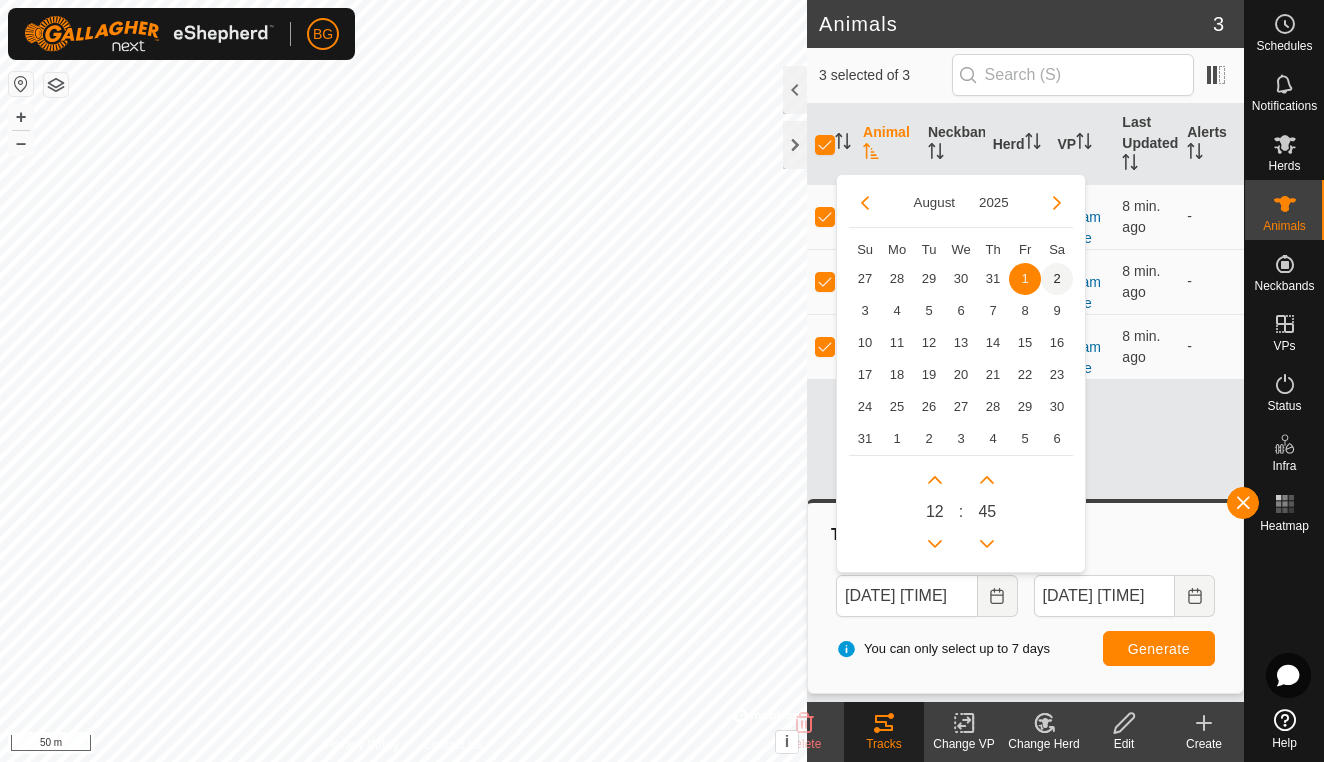 click on "2" at bounding box center [1057, 279] 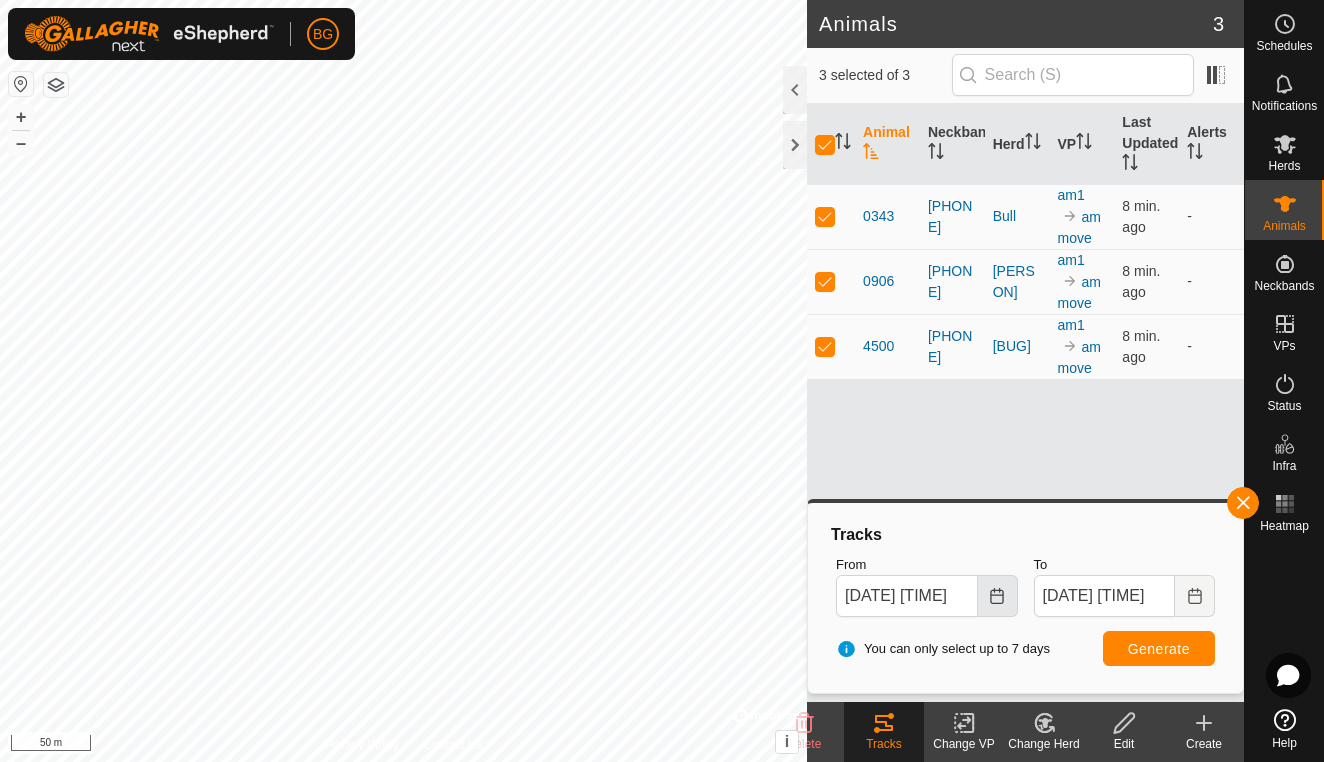 click 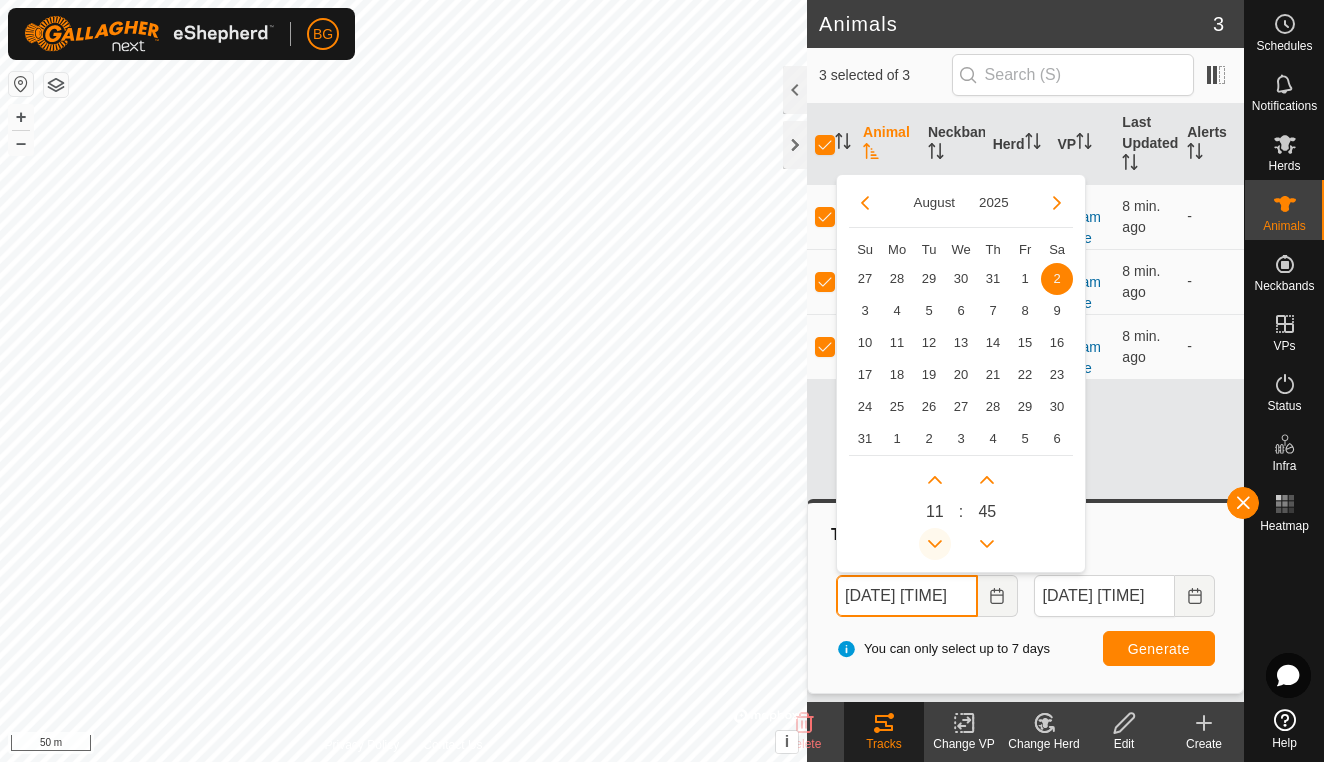 click at bounding box center (935, 544) 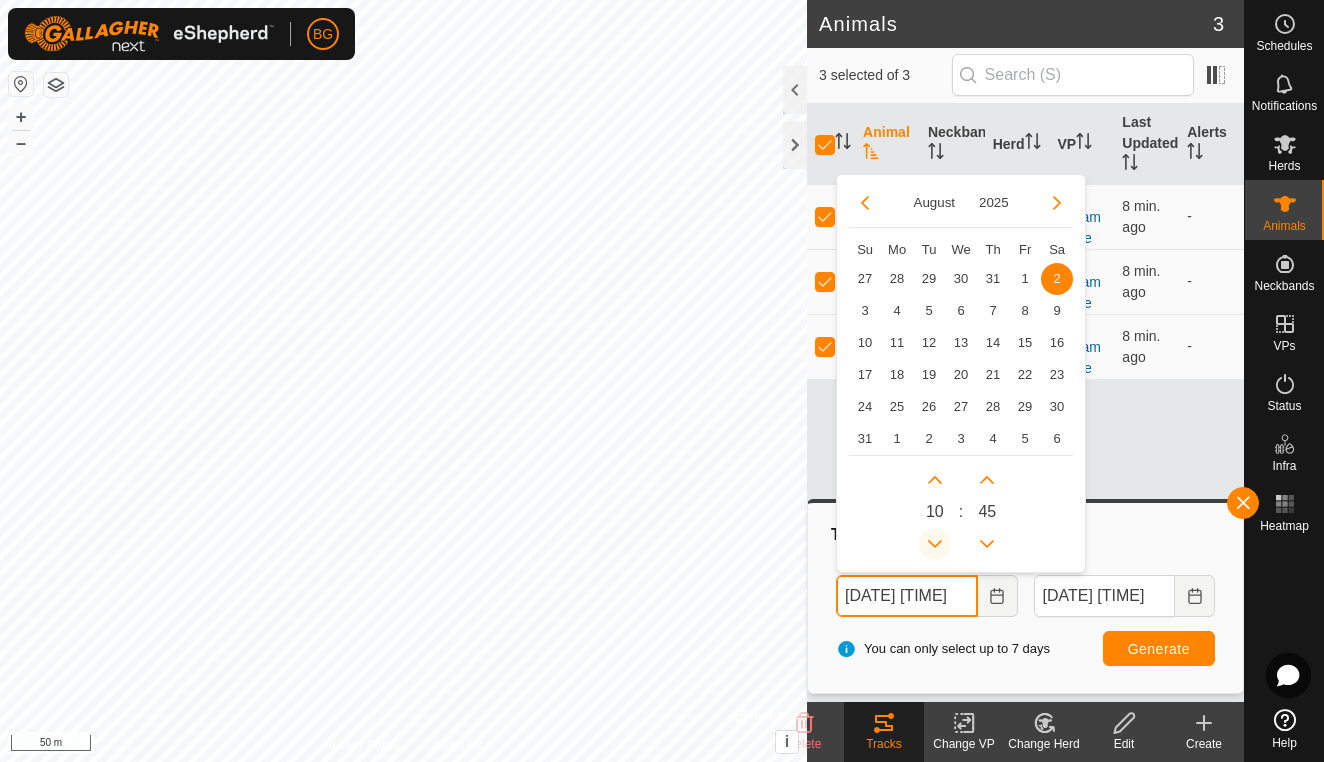 click 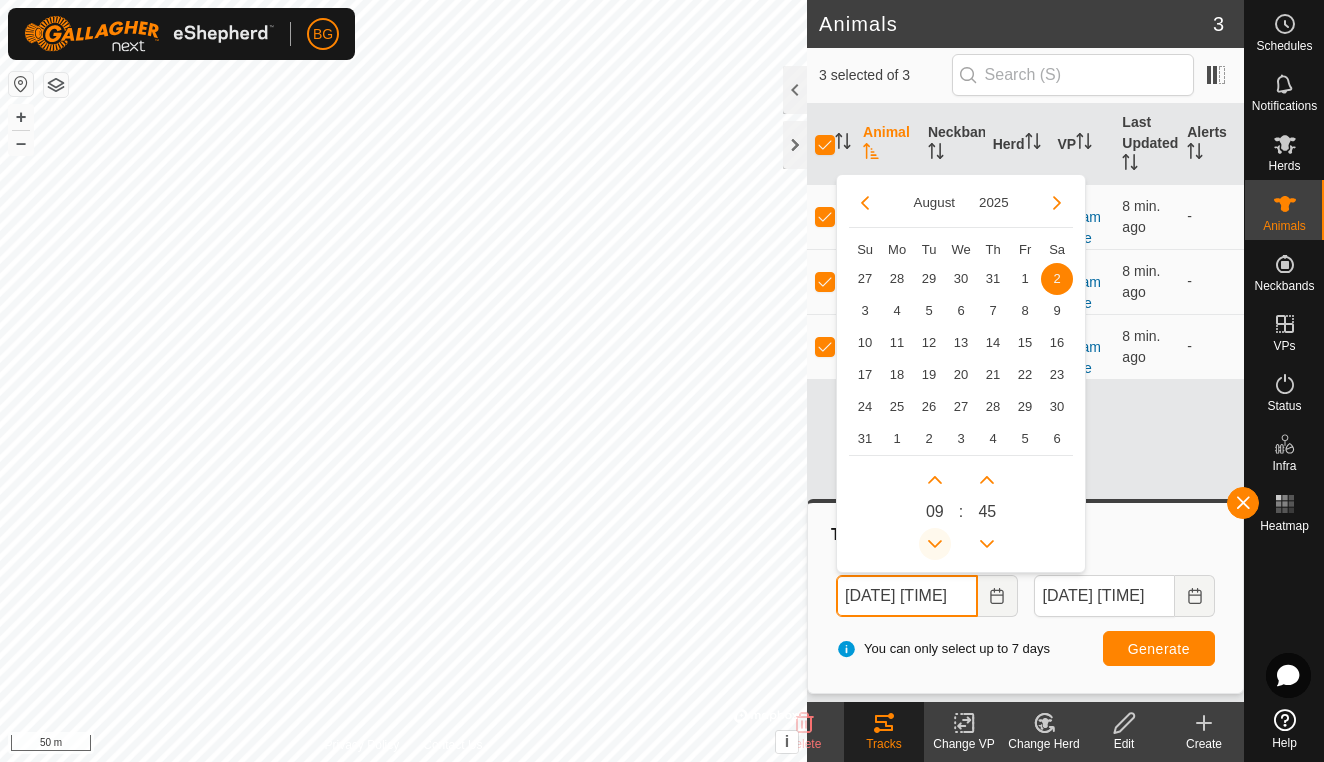 click 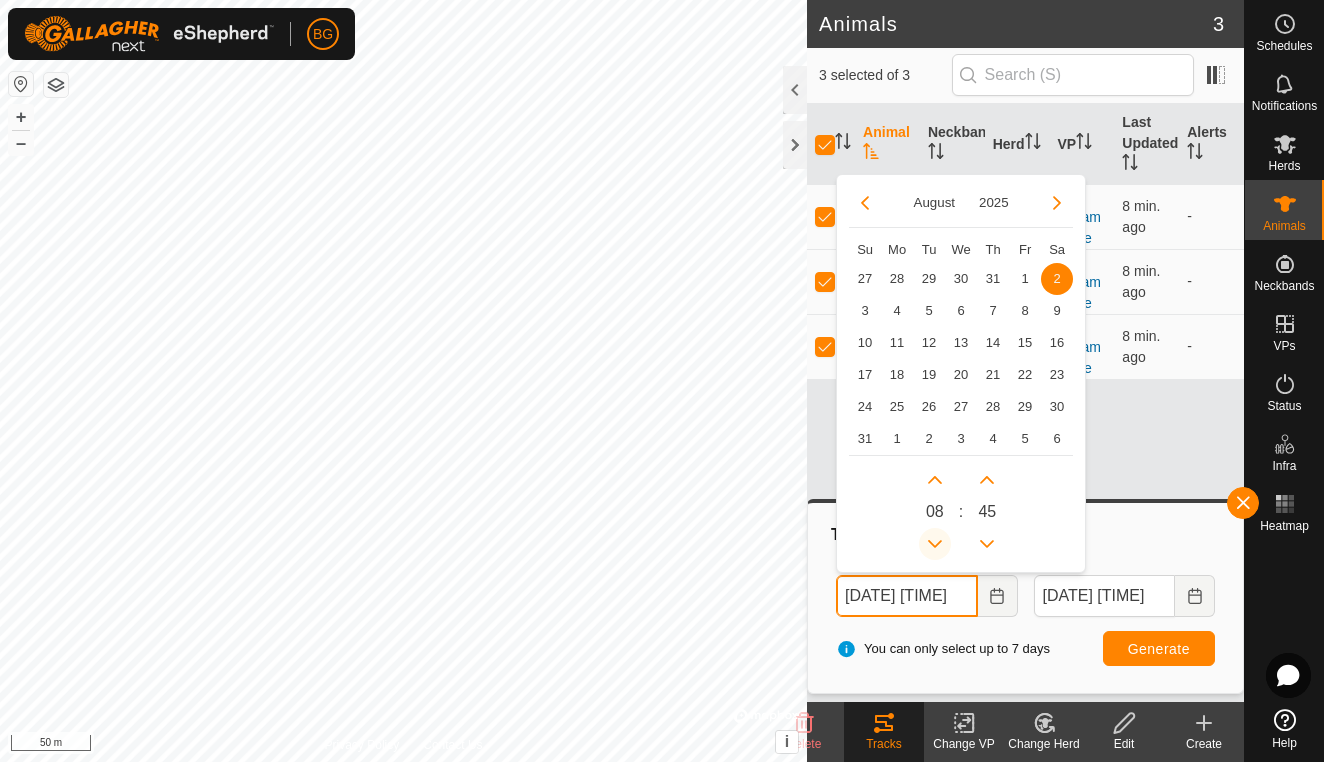 click at bounding box center [935, 544] 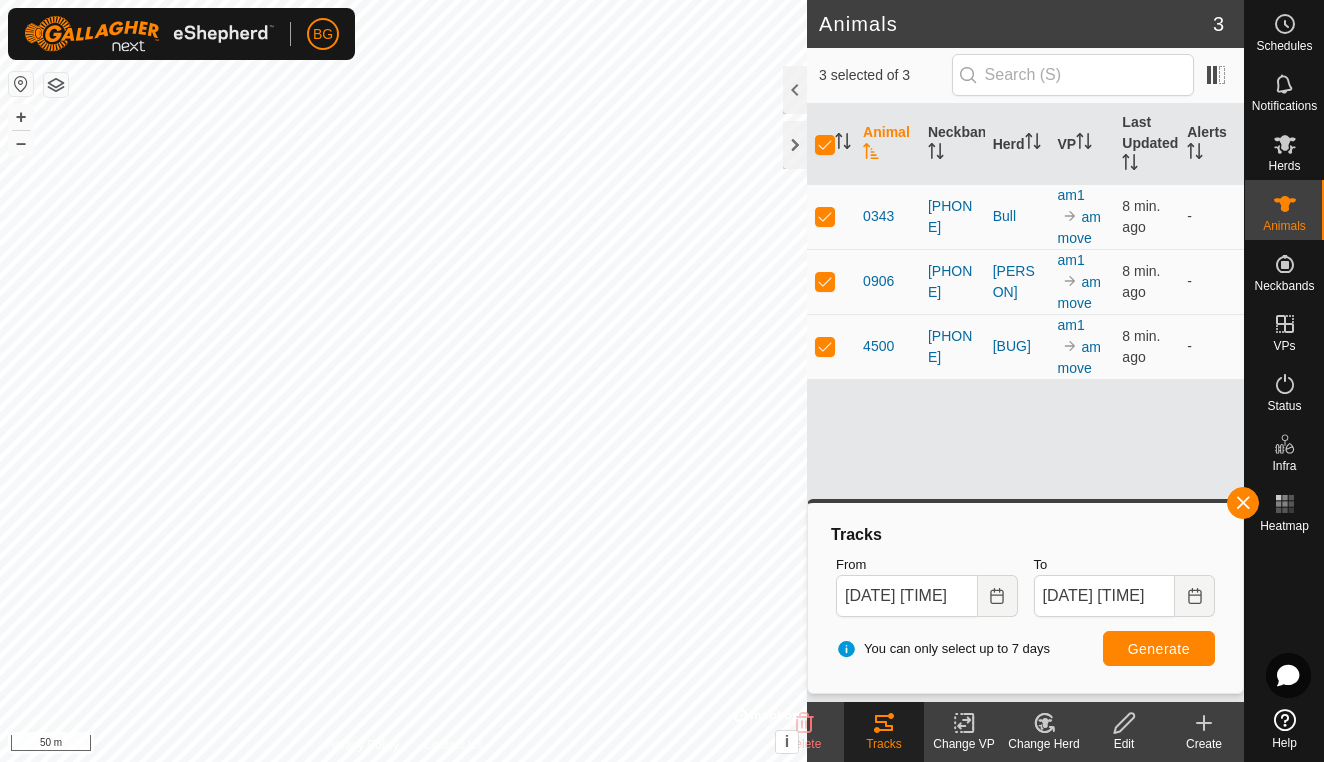 click on "Generate" at bounding box center [1159, 649] 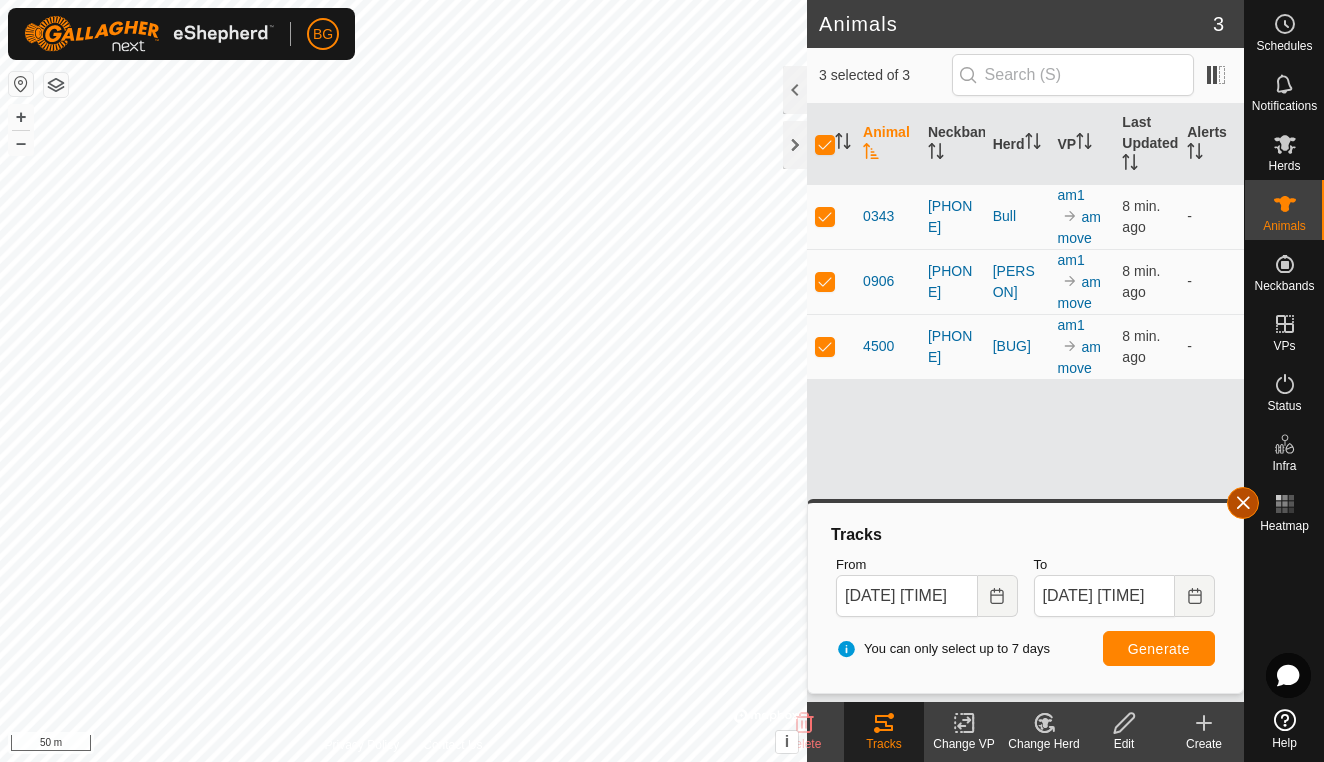 click at bounding box center [1243, 503] 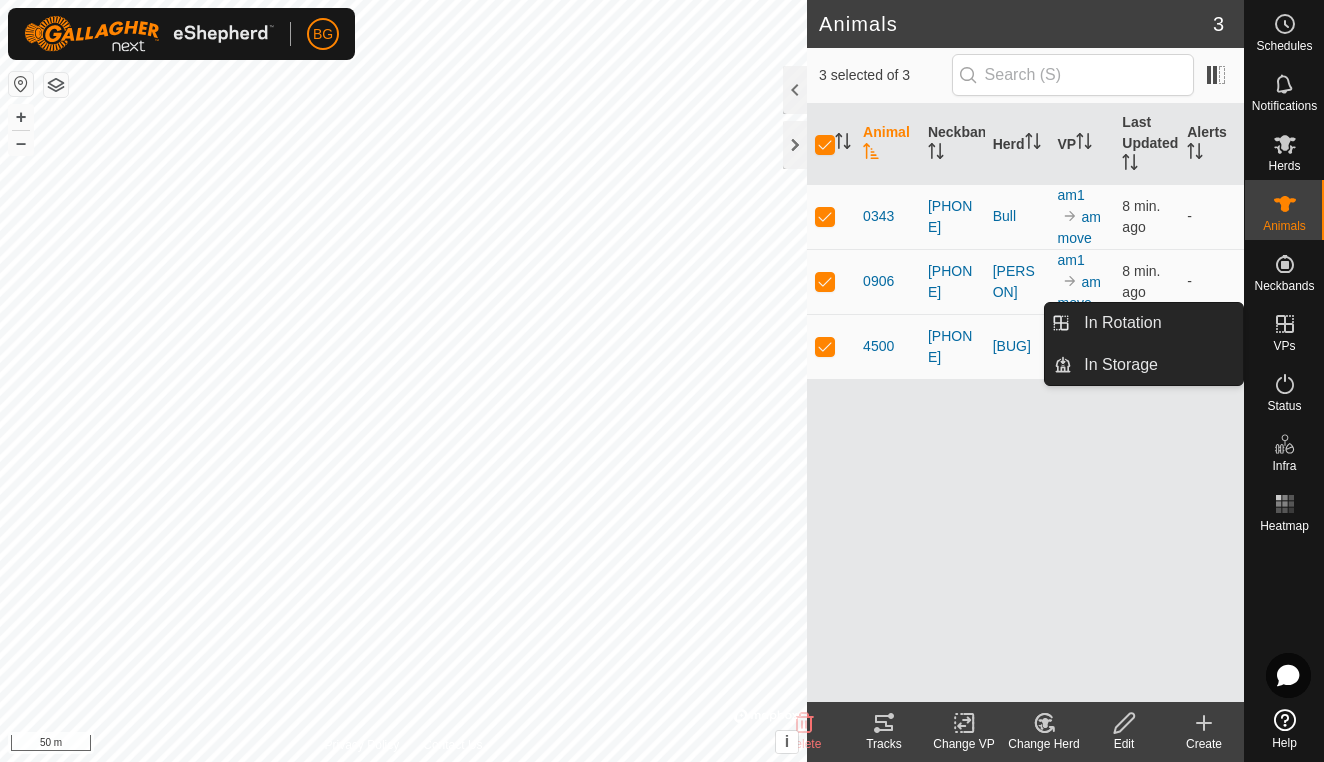 click on "VPs" at bounding box center [1284, 346] 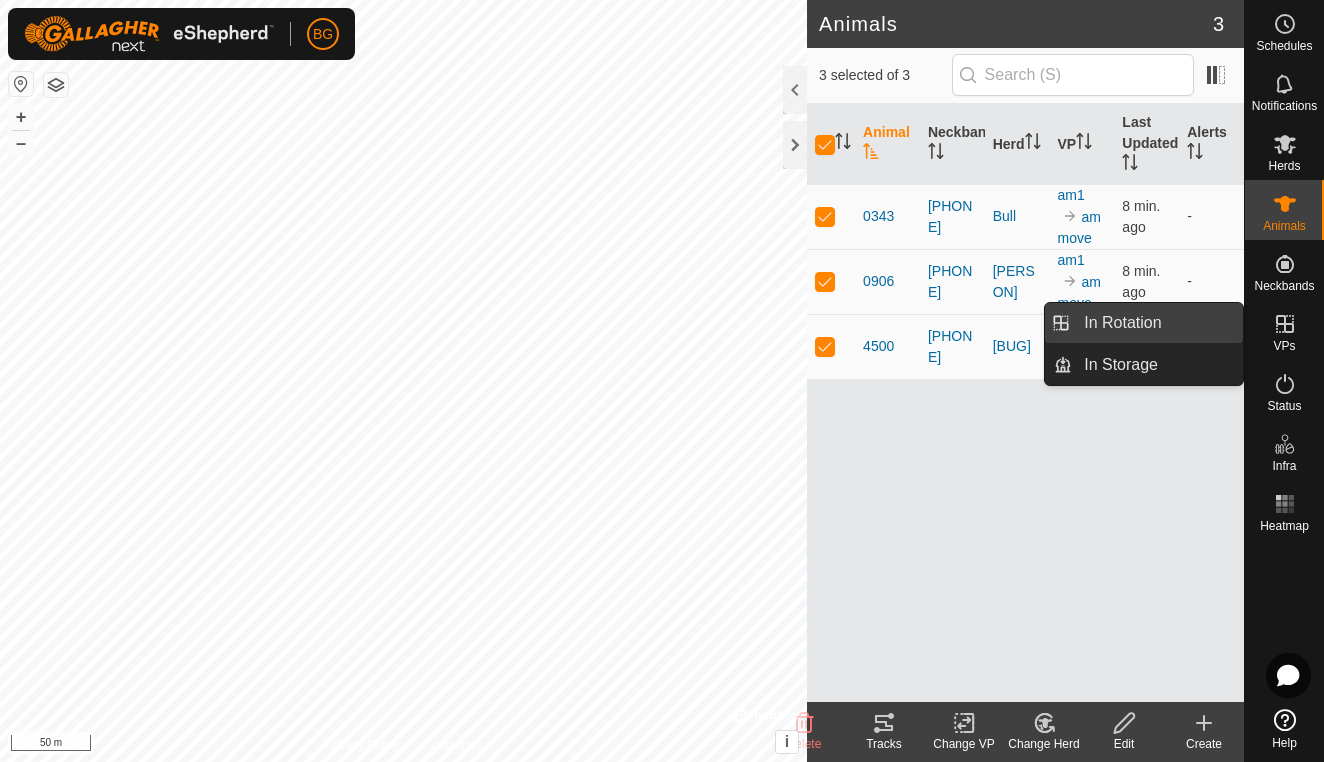 click on "In Rotation" at bounding box center (1157, 323) 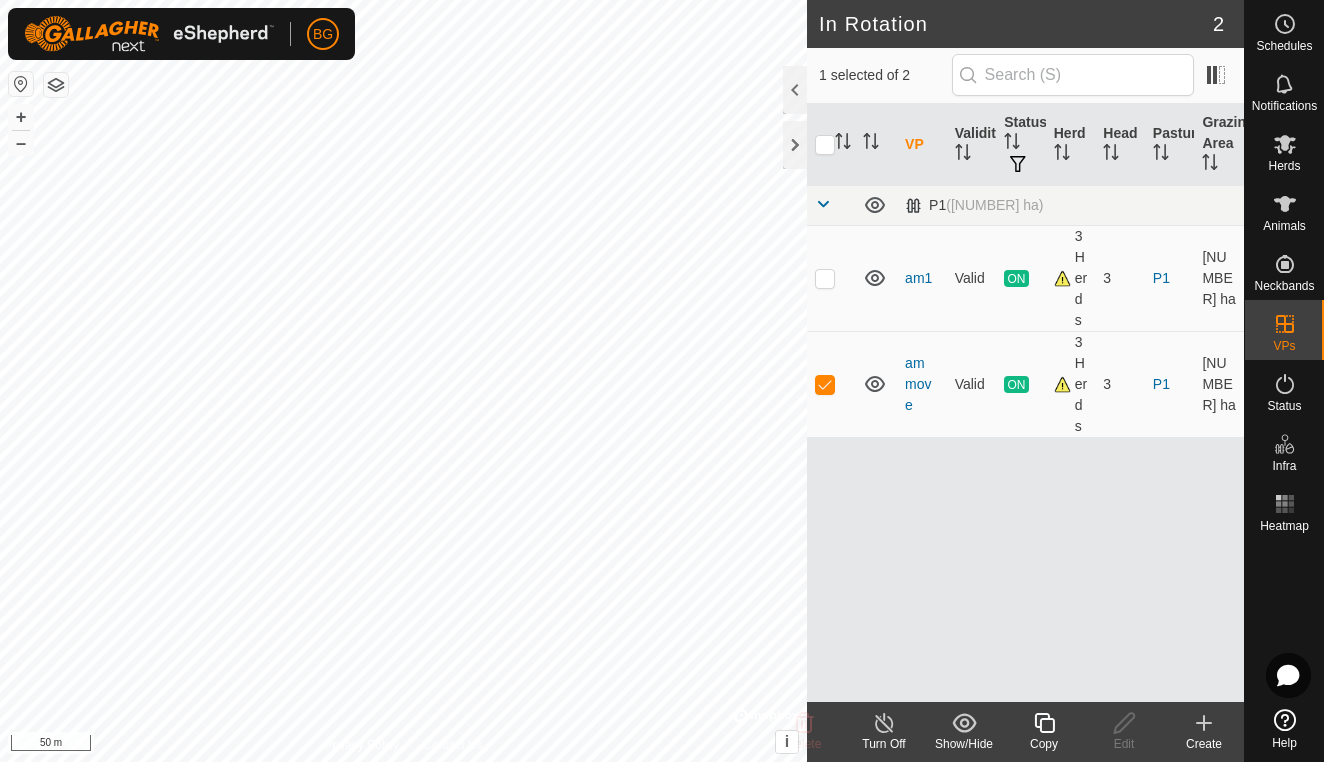 click 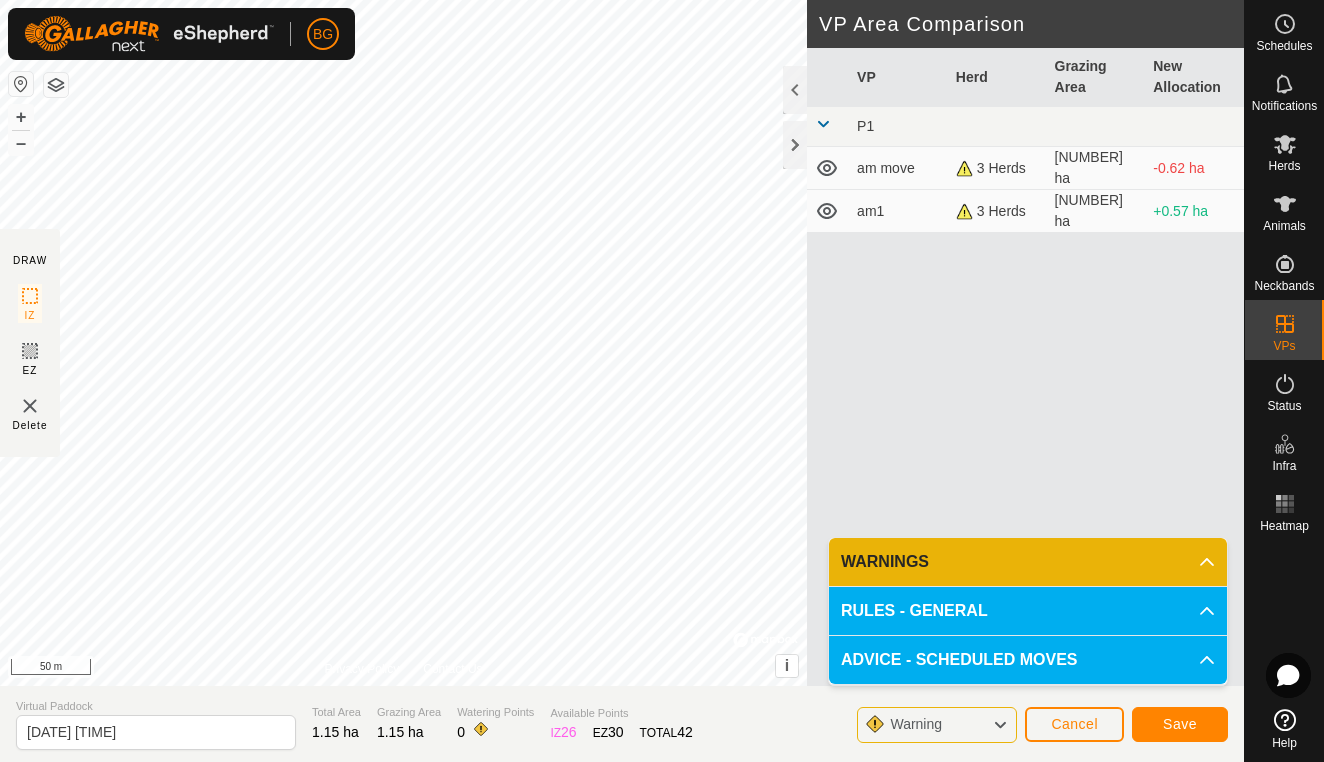 click on "Save" 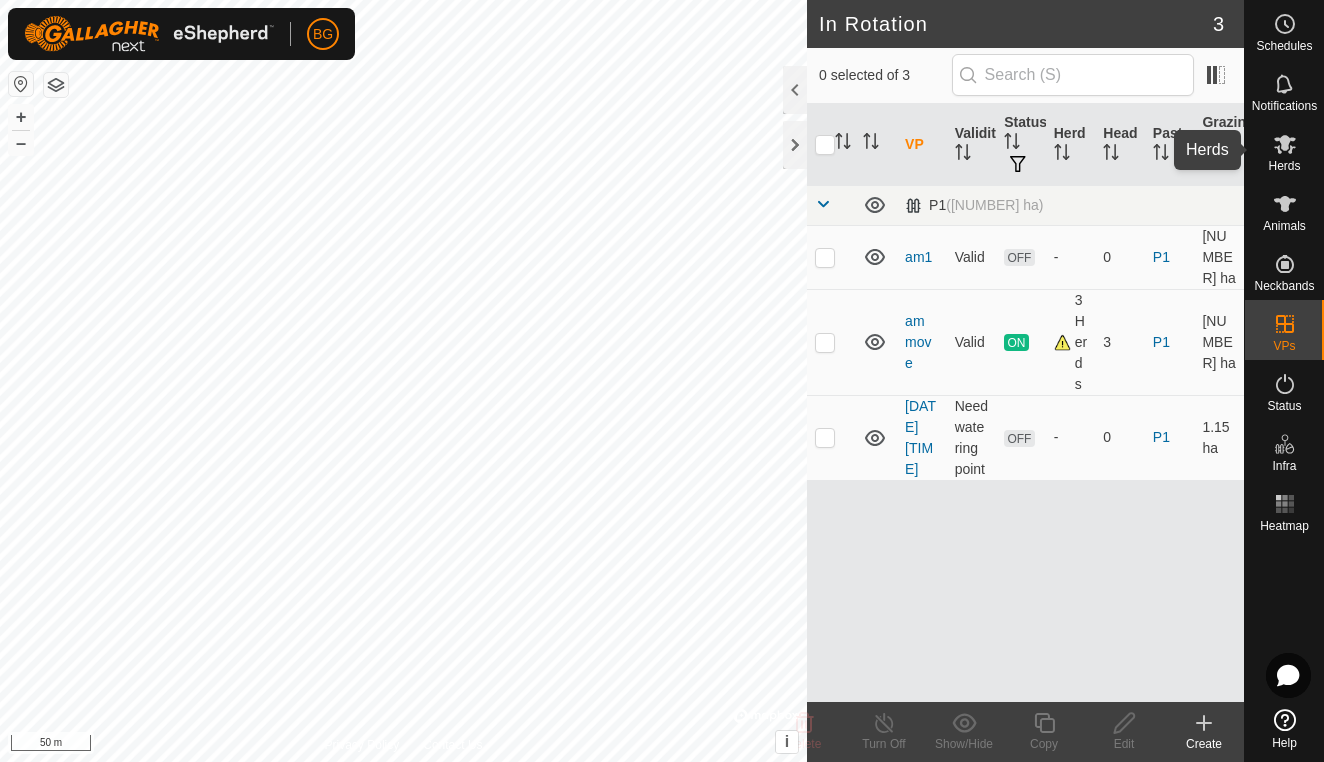 click 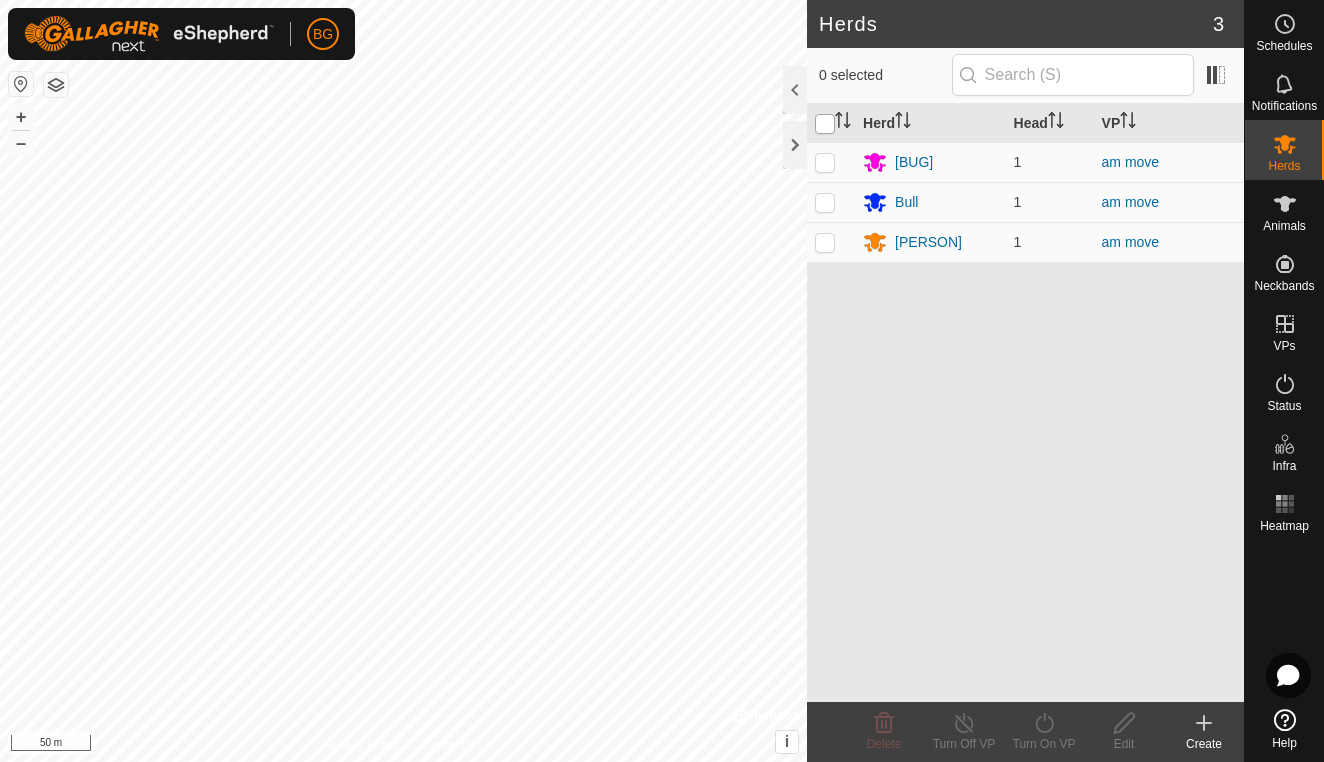 click at bounding box center (825, 124) 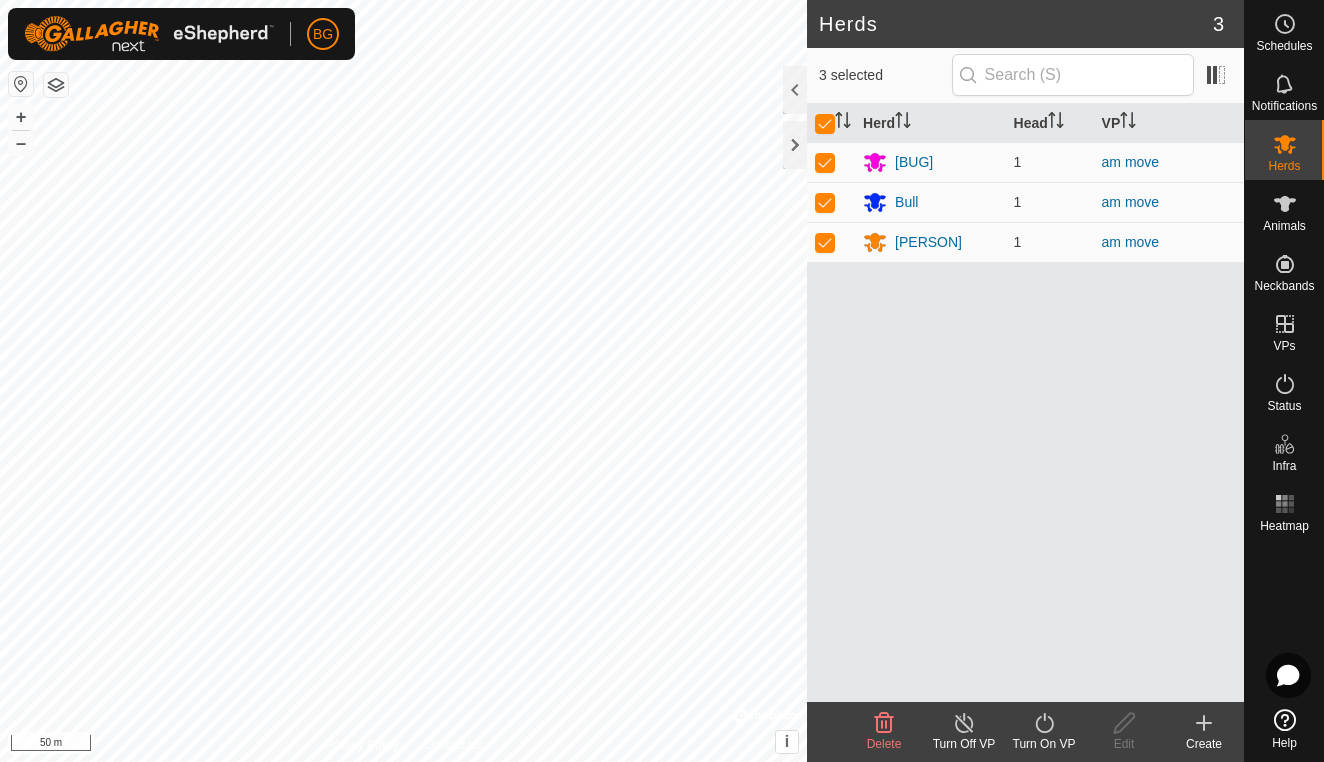 click 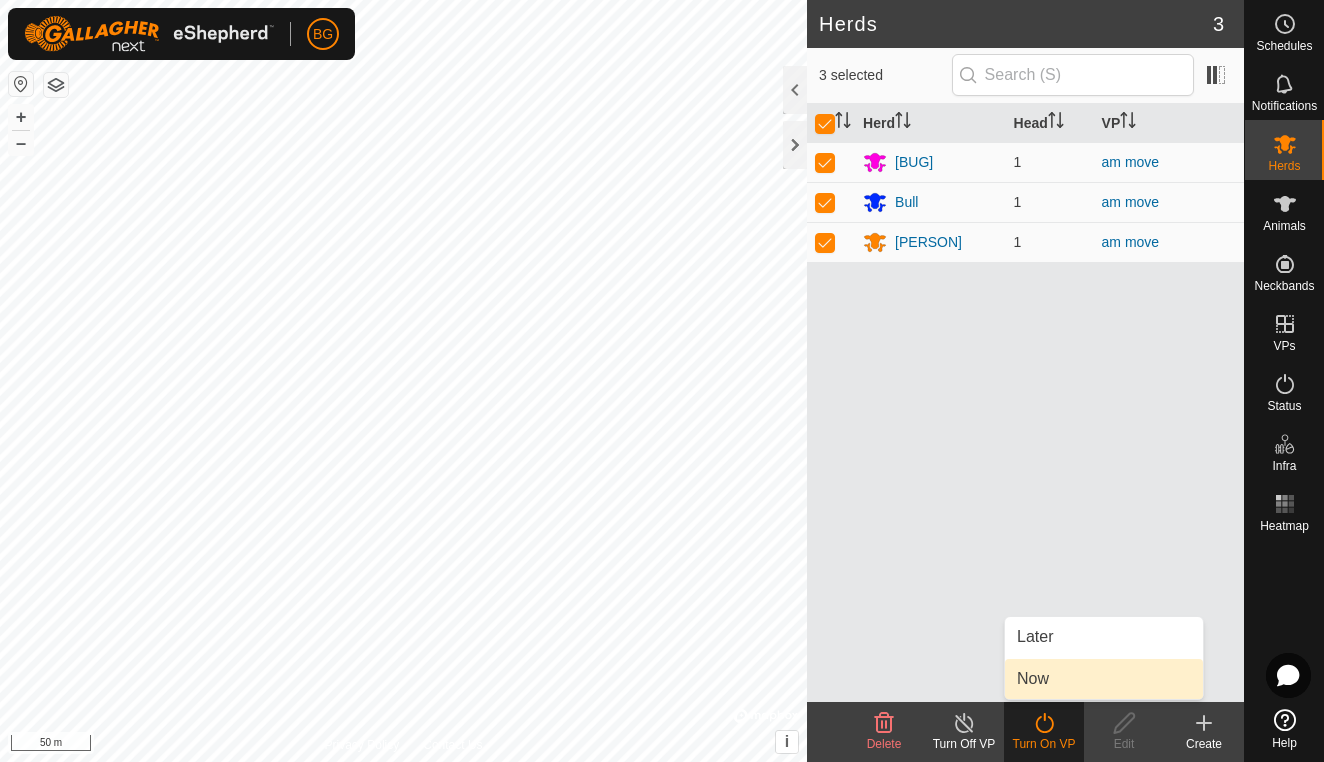 click on "Now" at bounding box center (1104, 679) 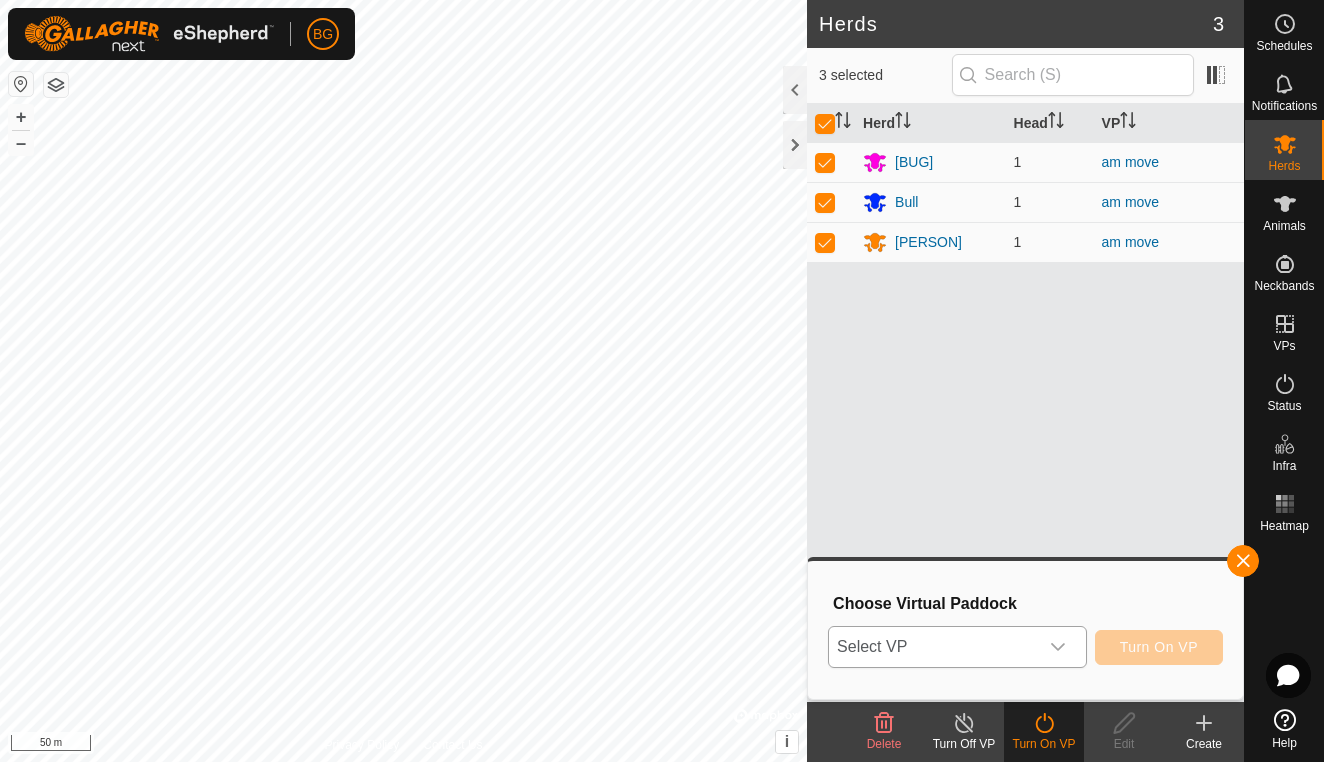 click 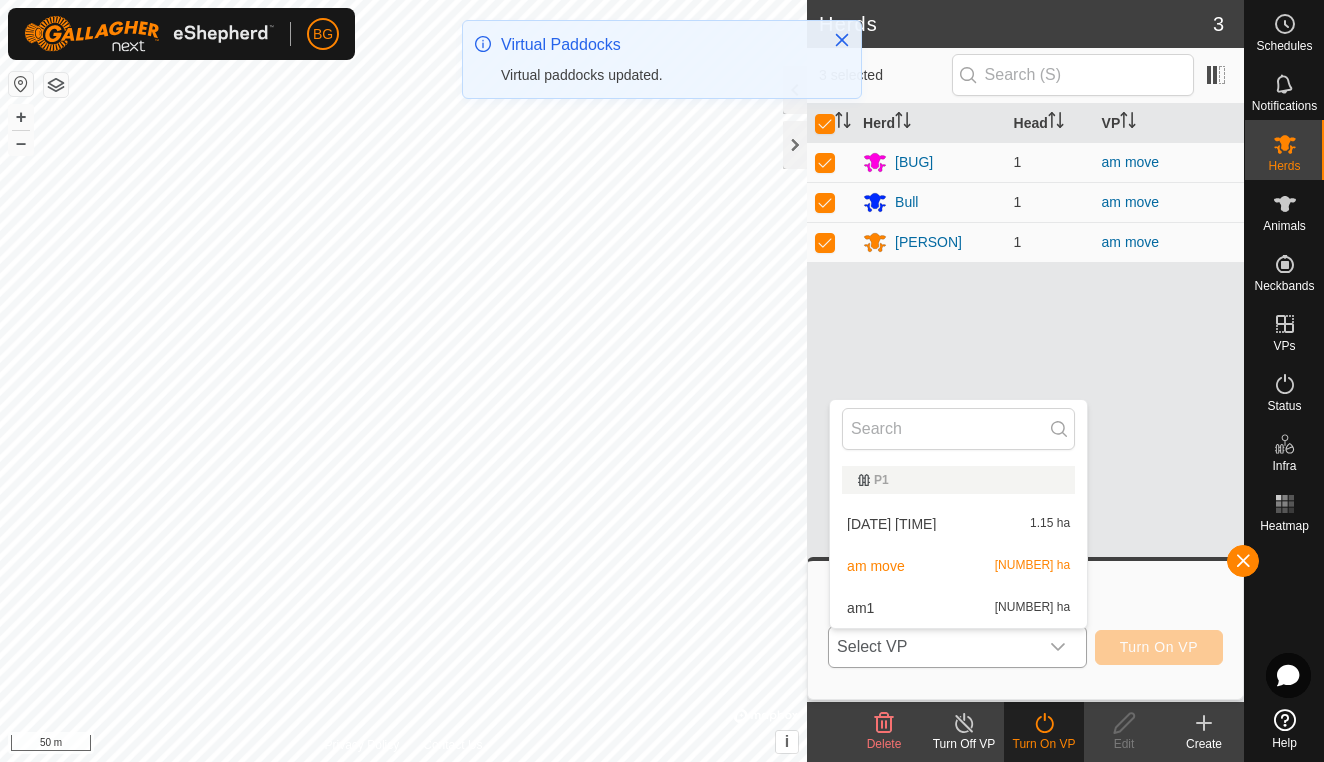 click on "[DATE] [TIME]  1.15 ha" at bounding box center [958, 524] 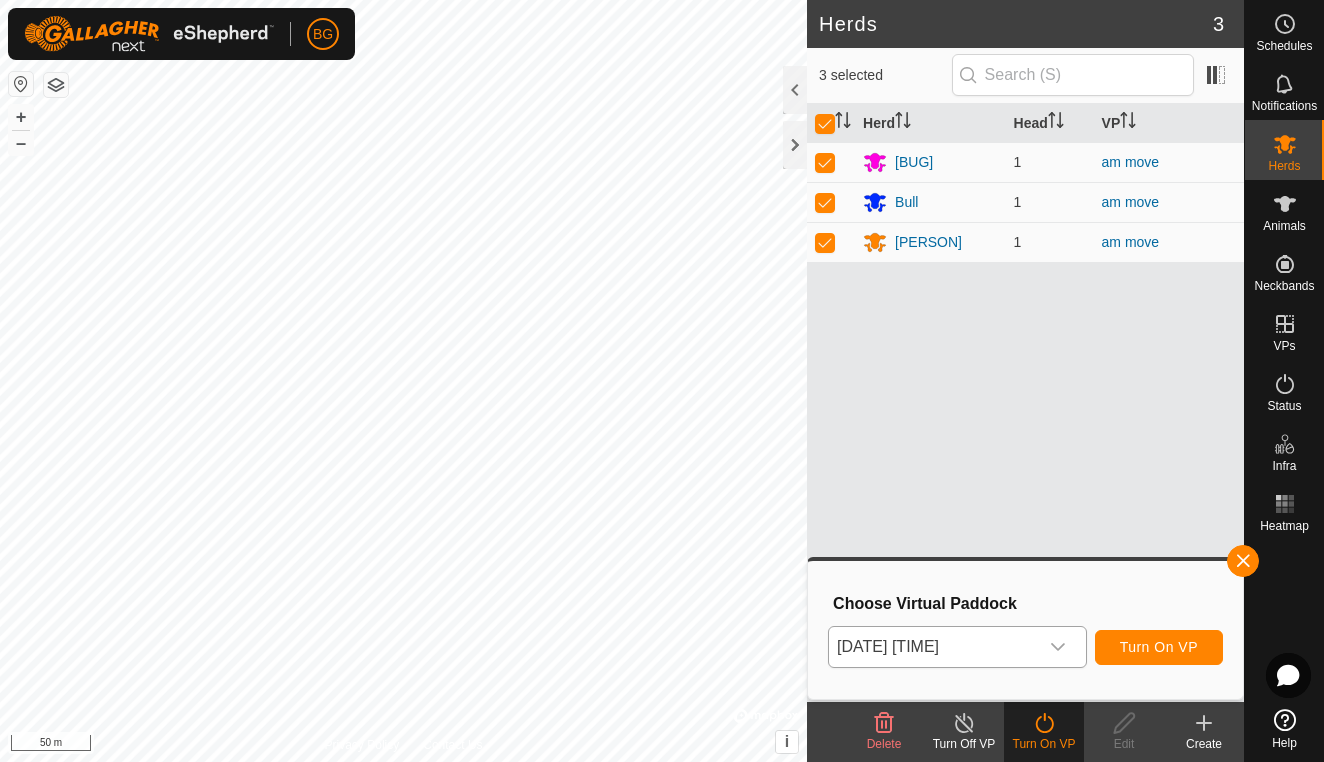 click on "Turn On VP" at bounding box center (1159, 647) 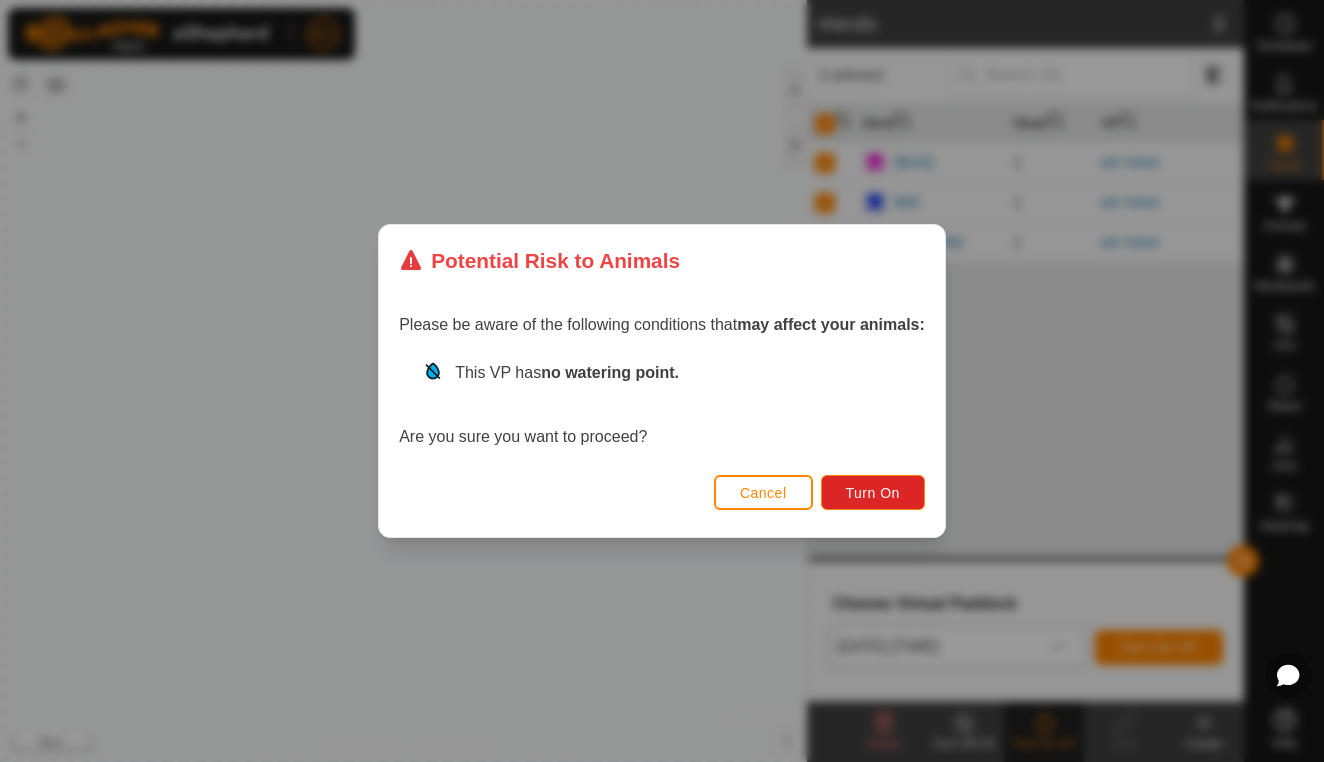 click on "Cancel" at bounding box center [763, 492] 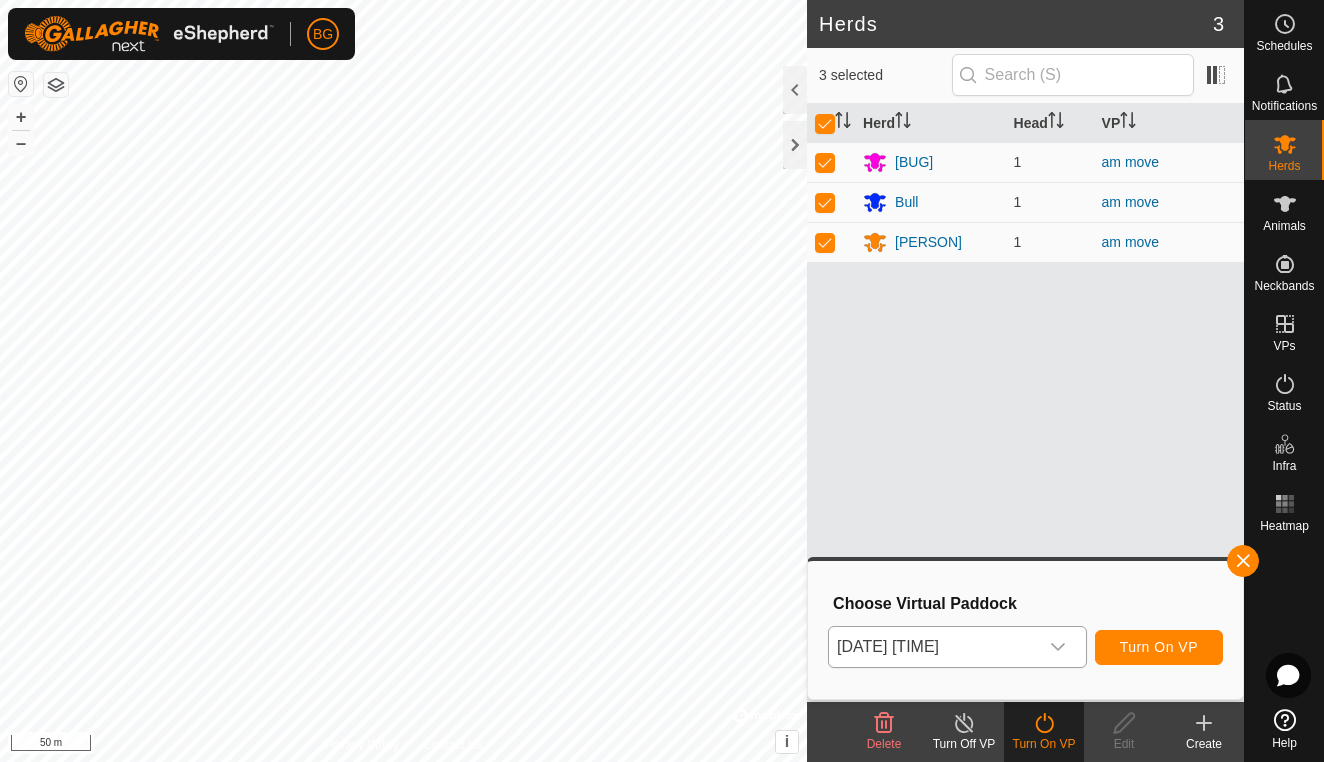 click on "Turn On VP" at bounding box center (1159, 647) 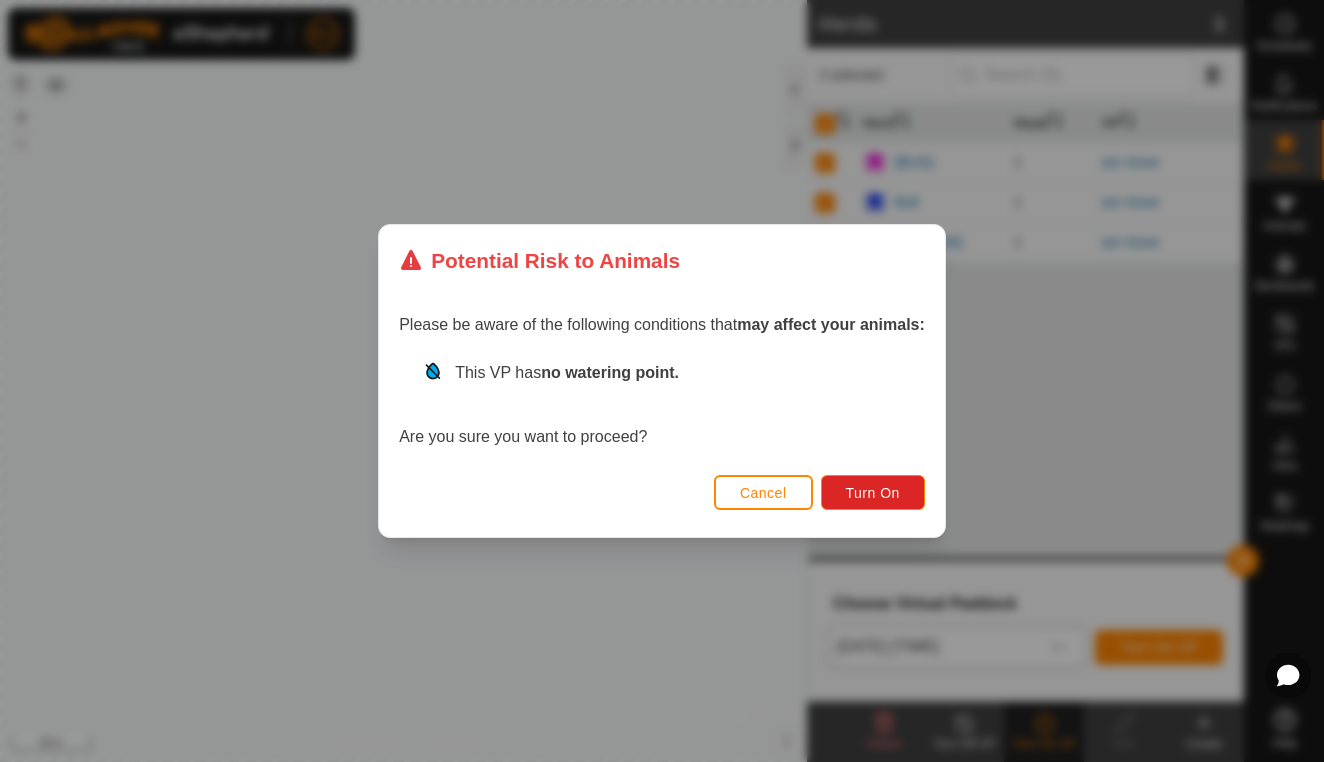 click on "Cancel" at bounding box center [763, 492] 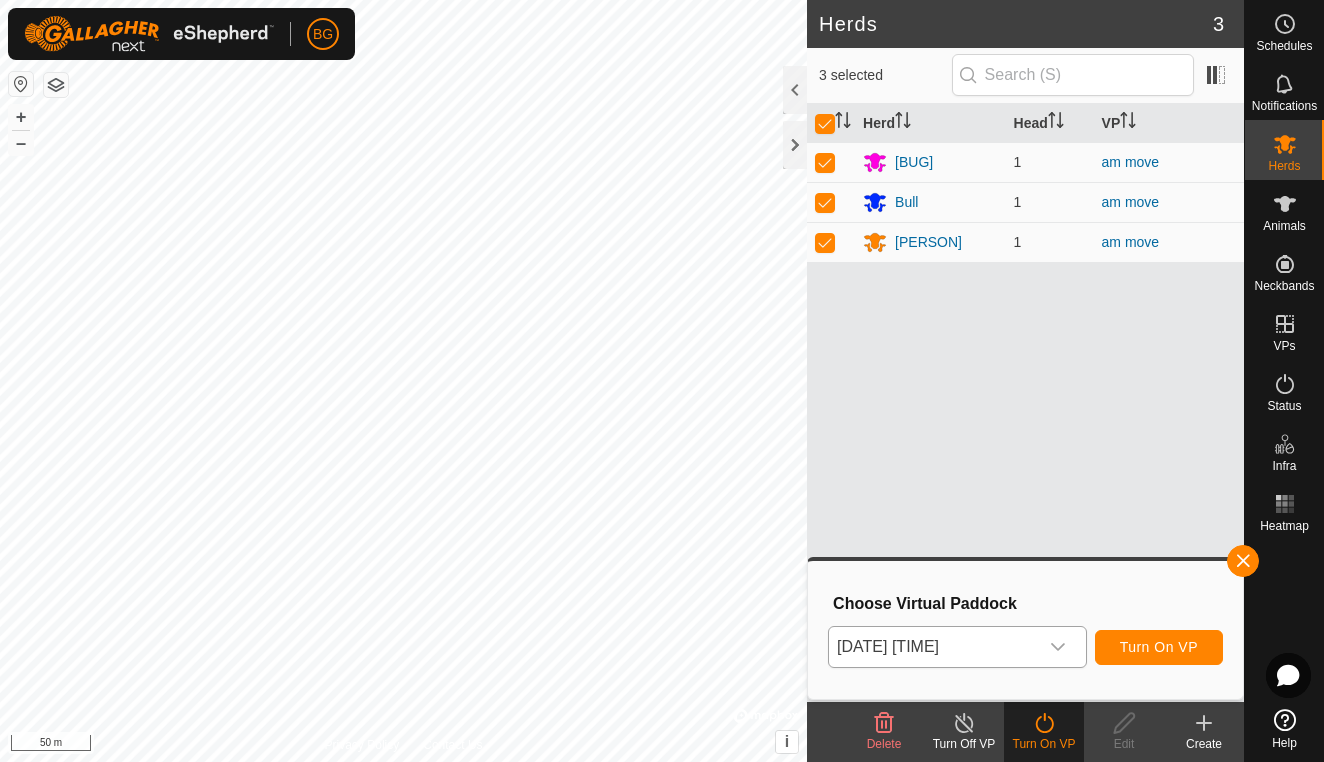click on "Turn On VP" at bounding box center [1159, 647] 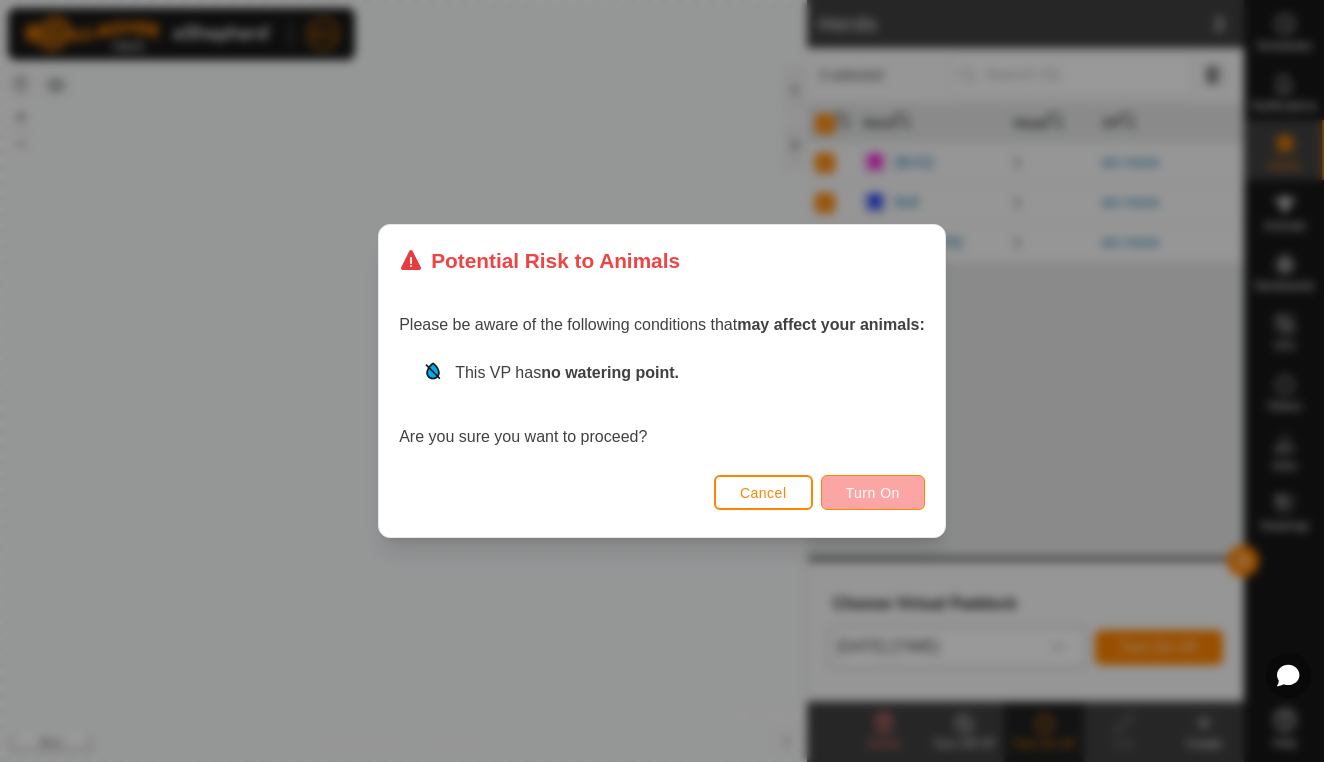 click on "Turn On" at bounding box center (873, 493) 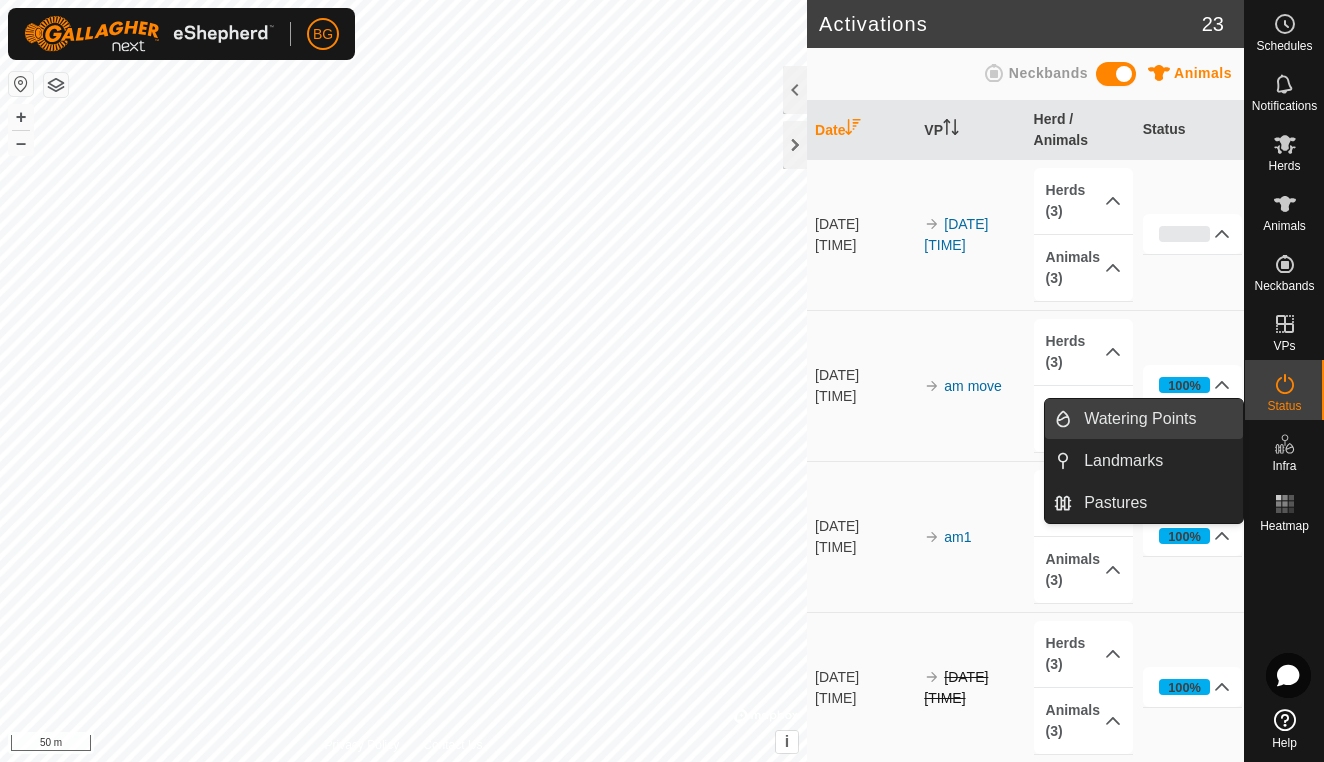 click on "Watering Points" at bounding box center (1157, 419) 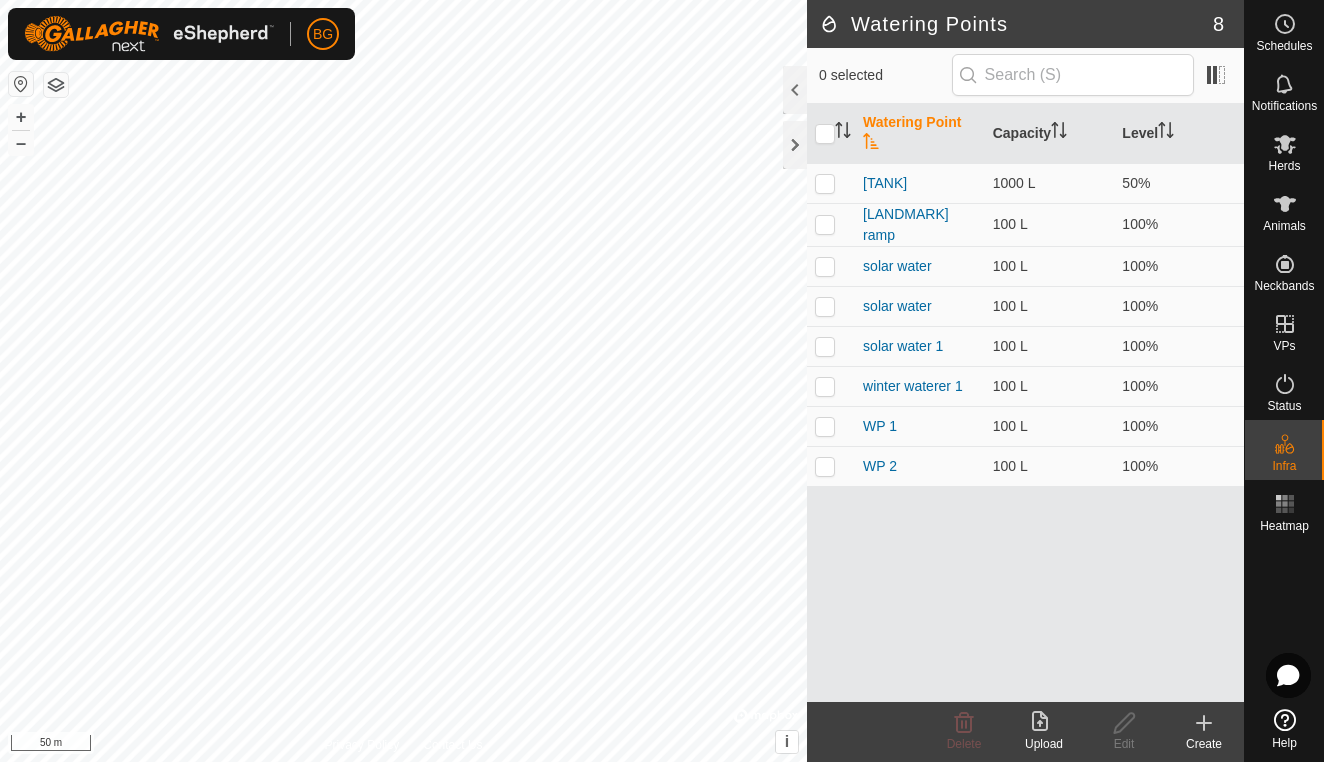 click 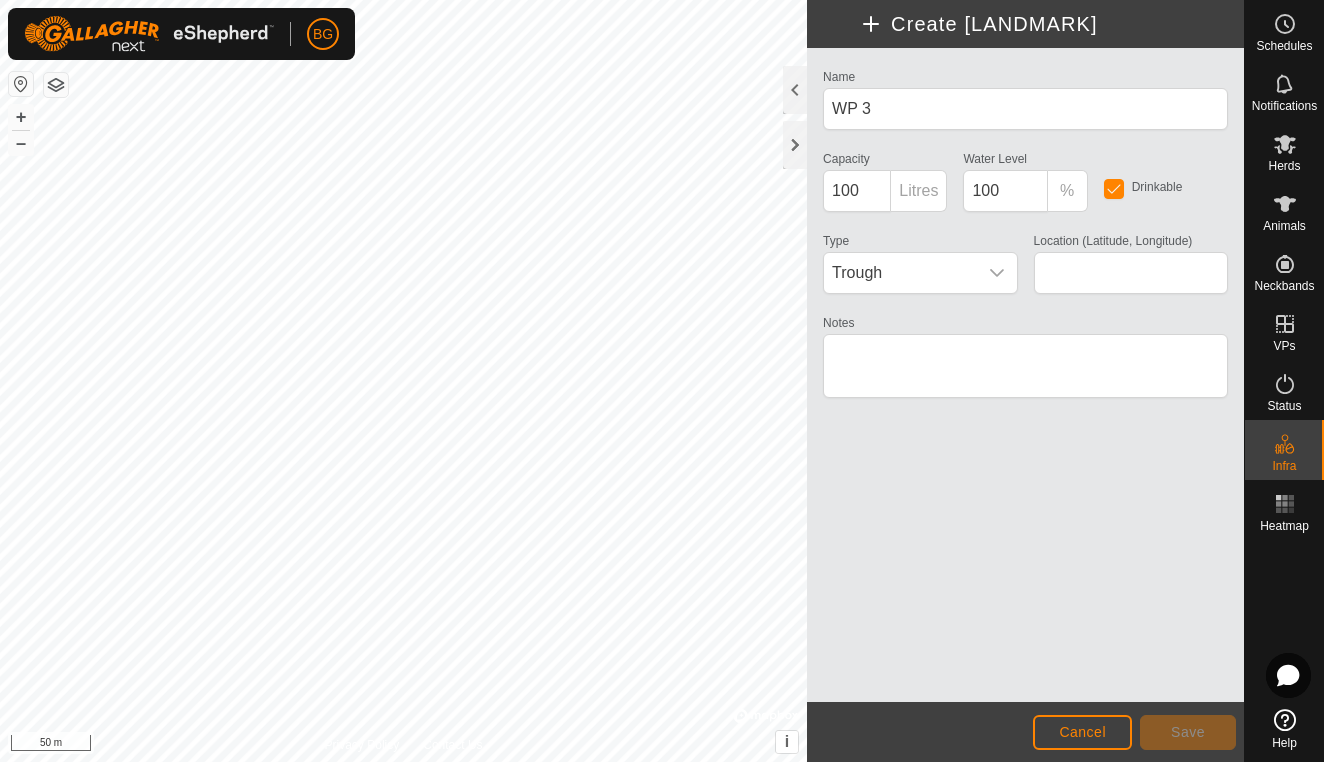 type on "58.864020, -122.752198" 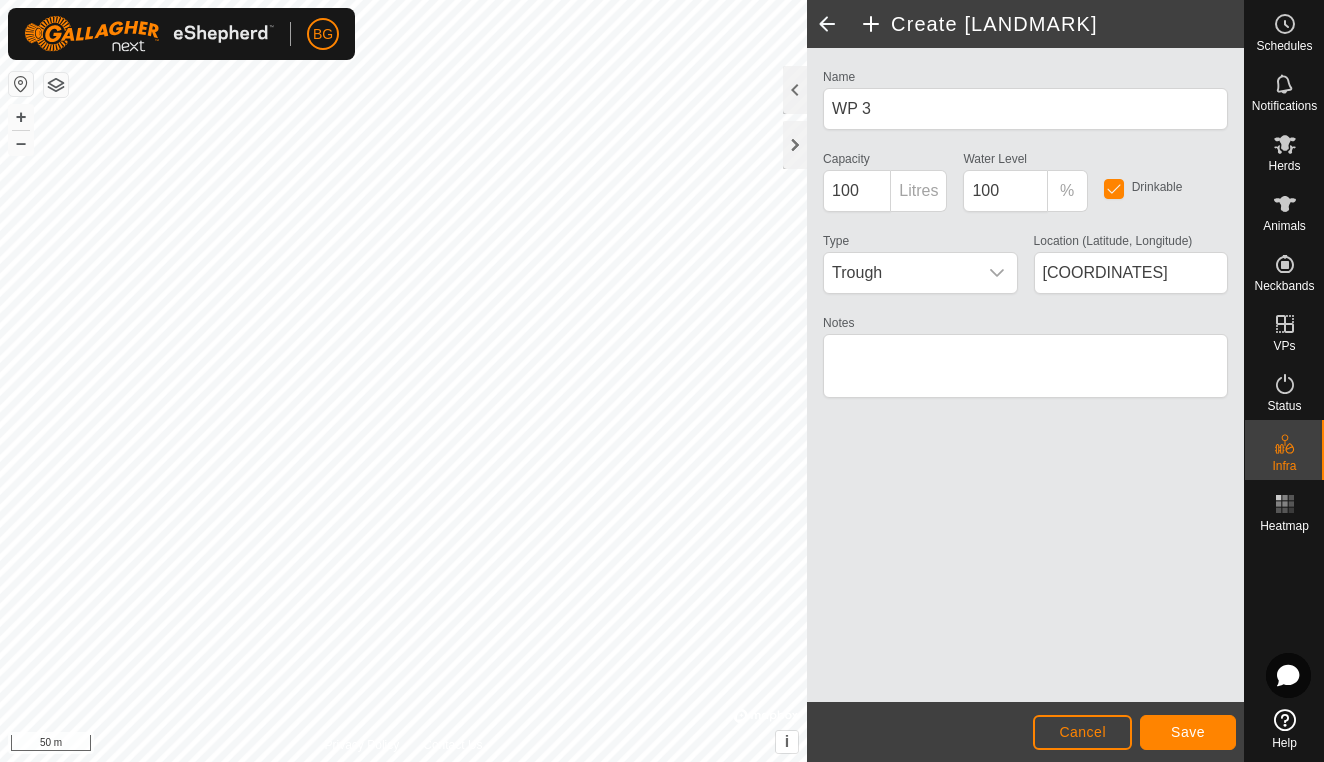 click on "Save" 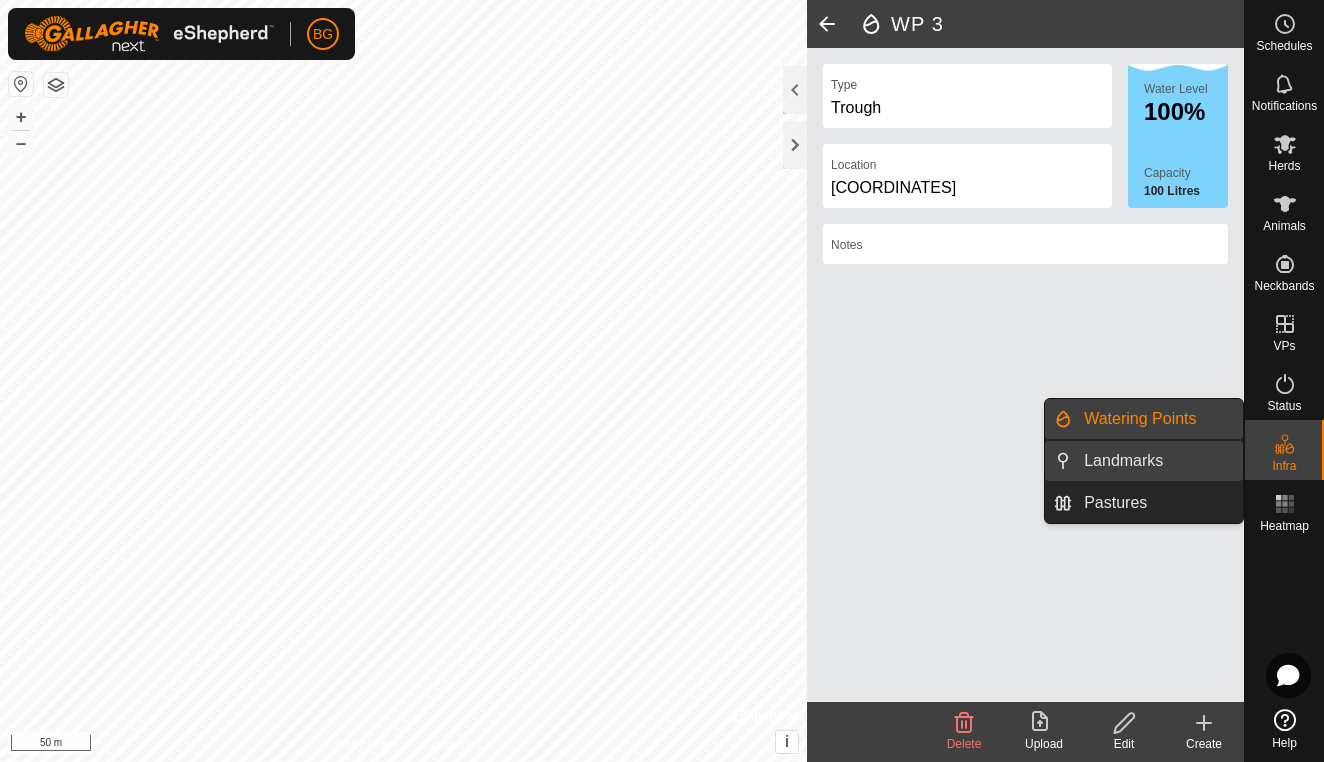 click on "Landmarks" at bounding box center [1157, 461] 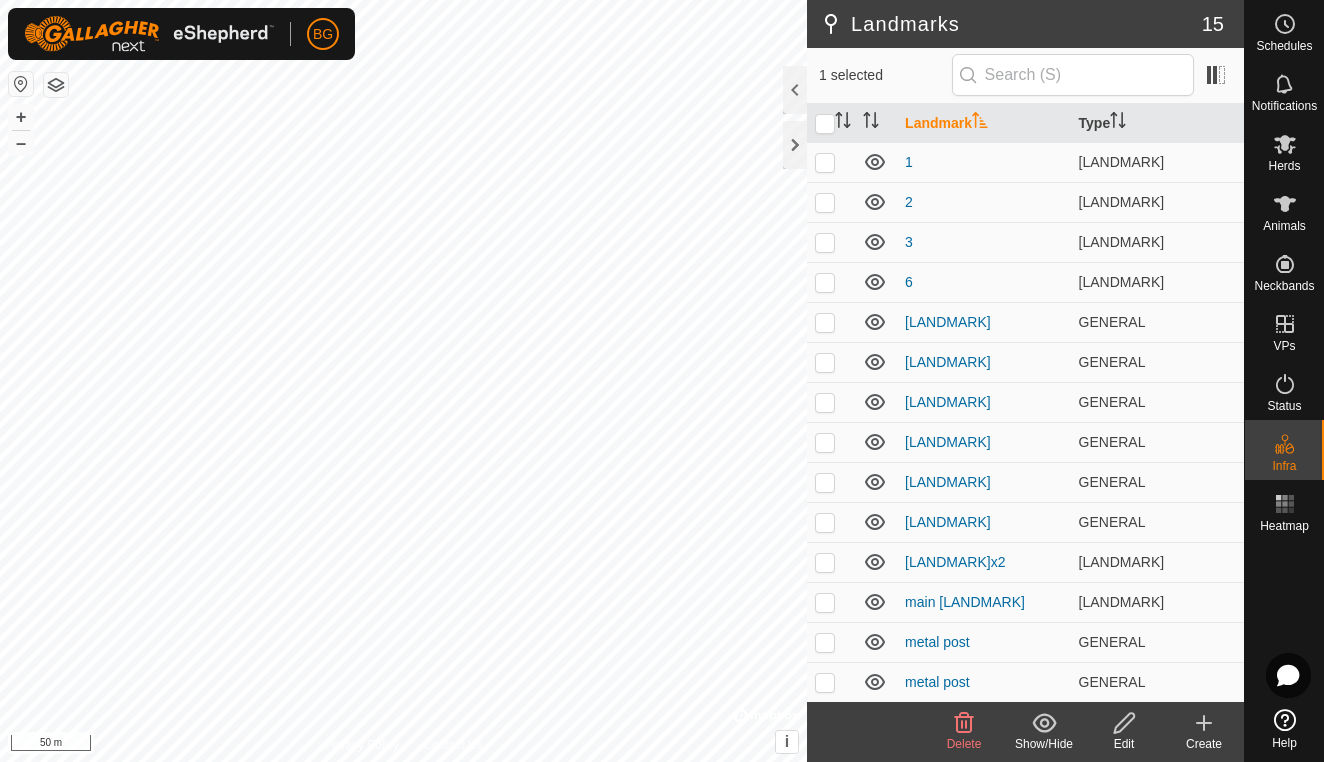 click 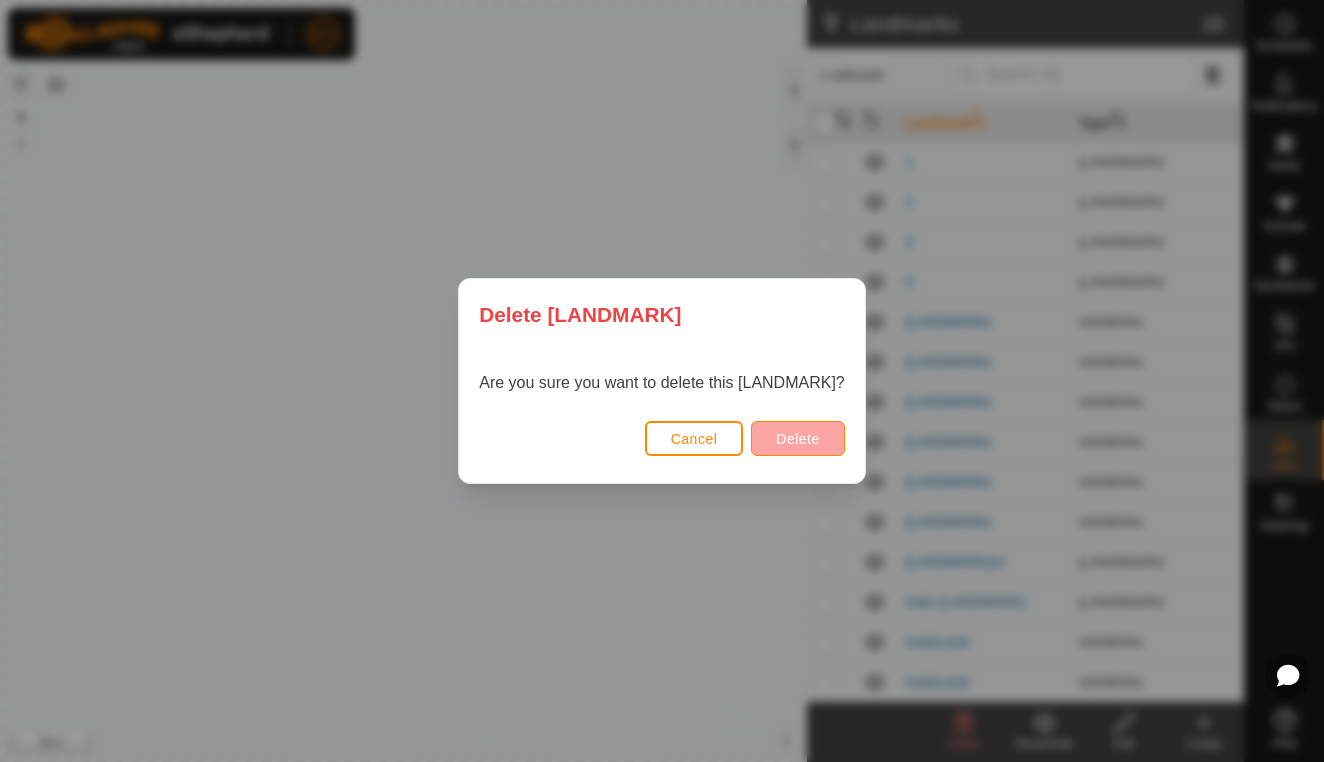 click on "Delete" at bounding box center (797, 439) 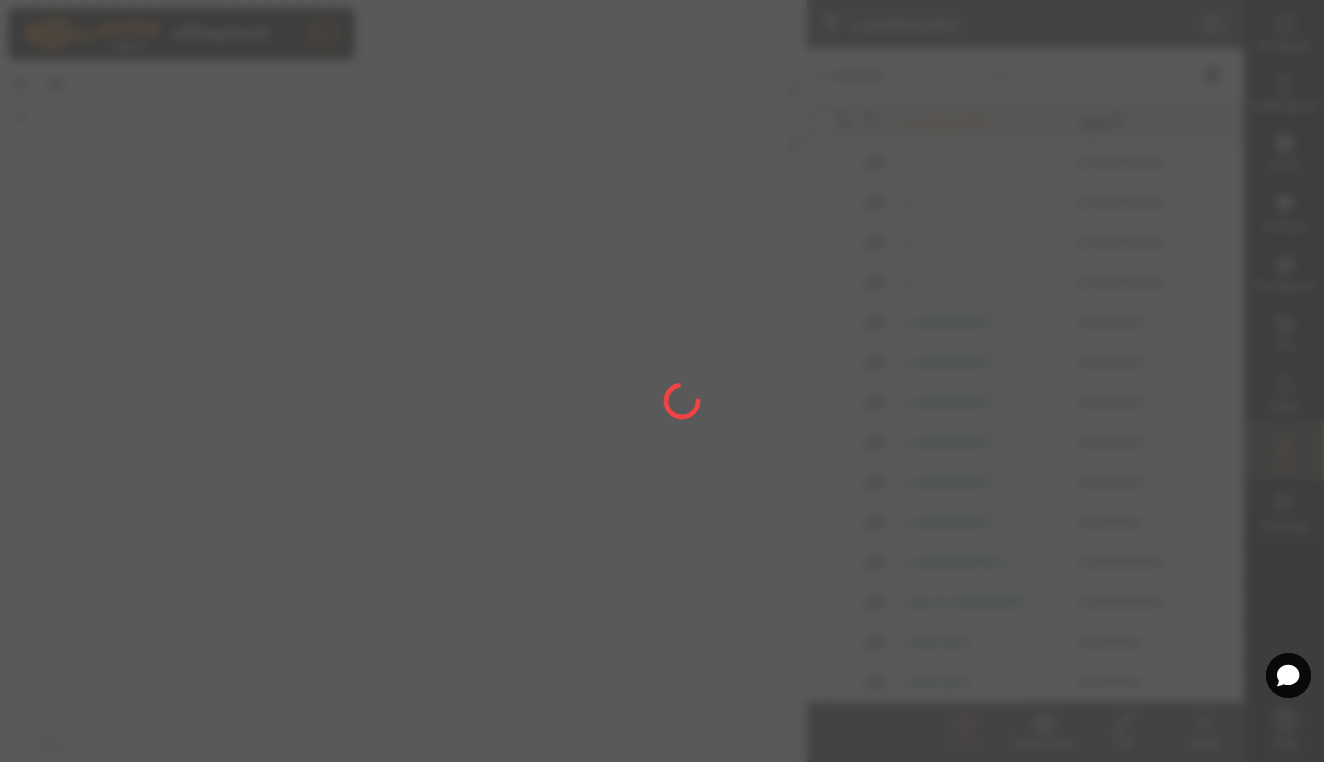 checkbox on "false" 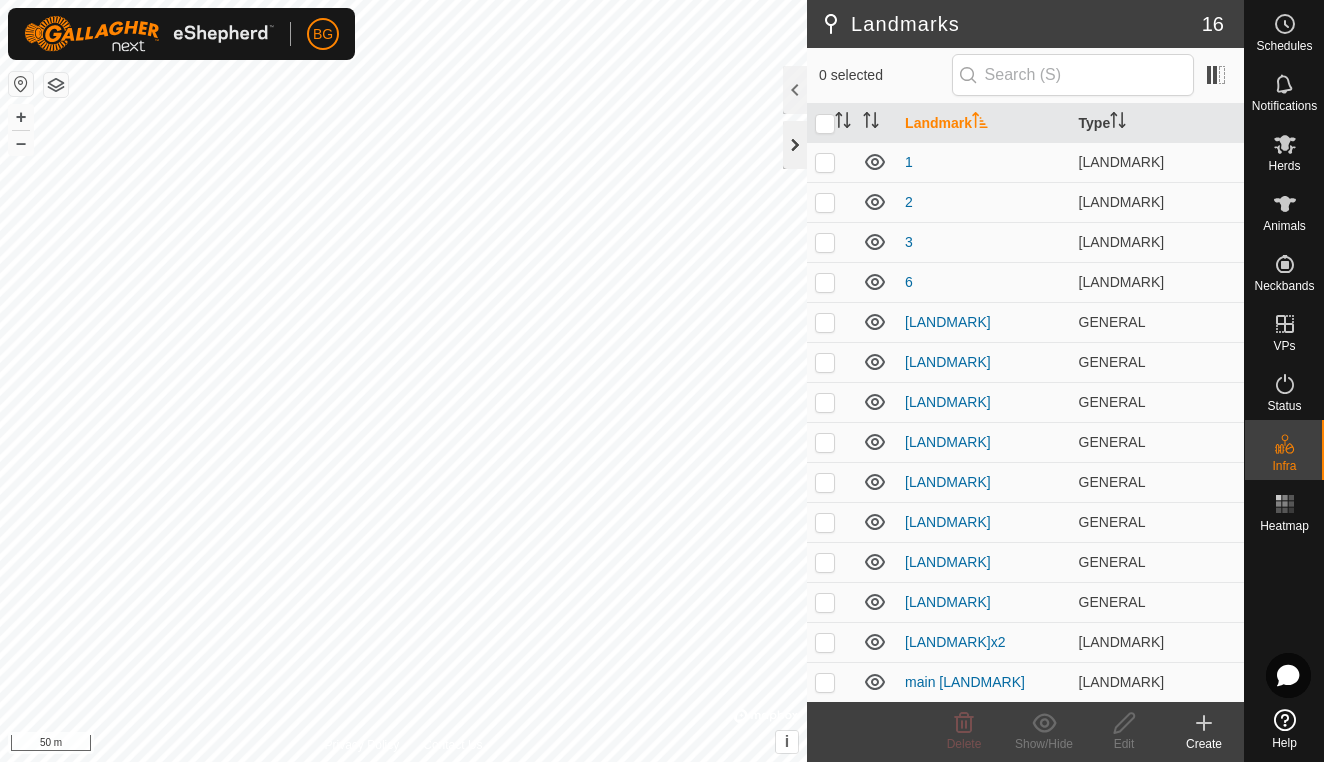 click 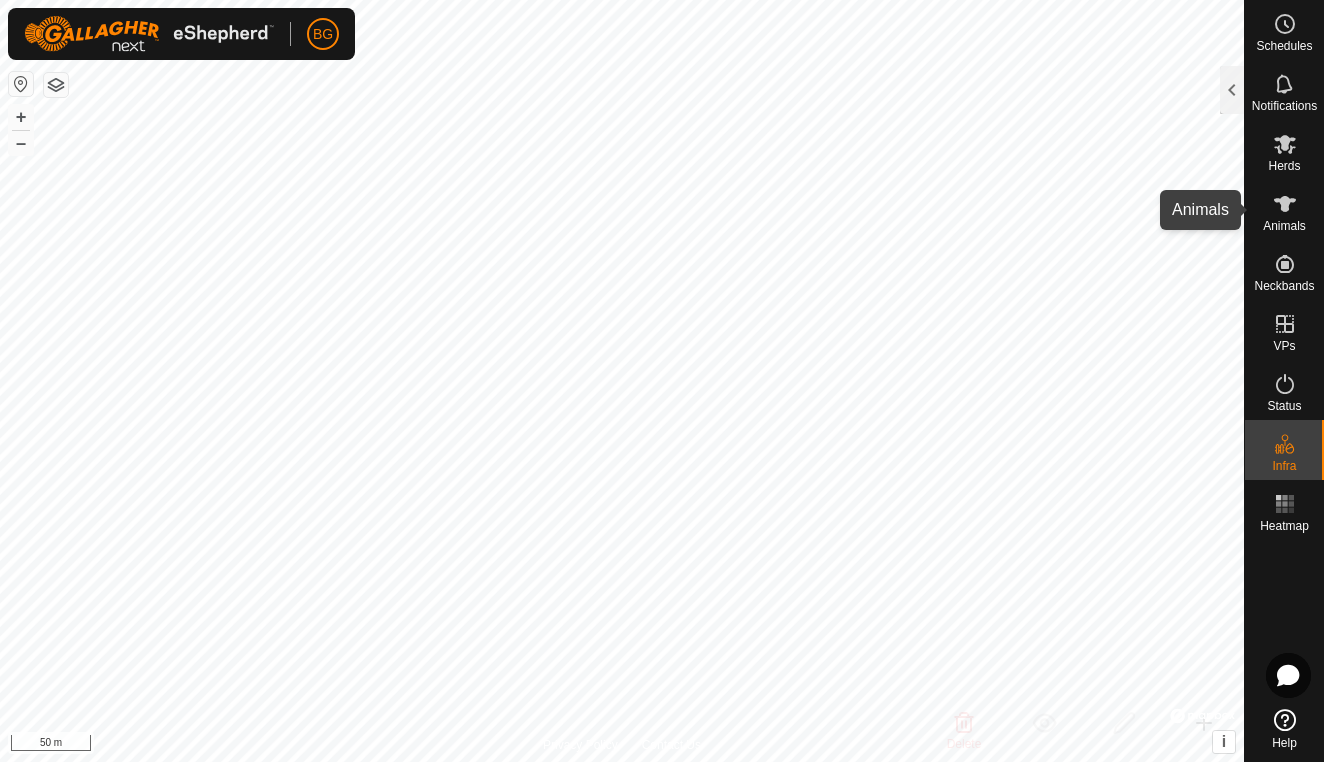 click on "Animals" at bounding box center (1284, 226) 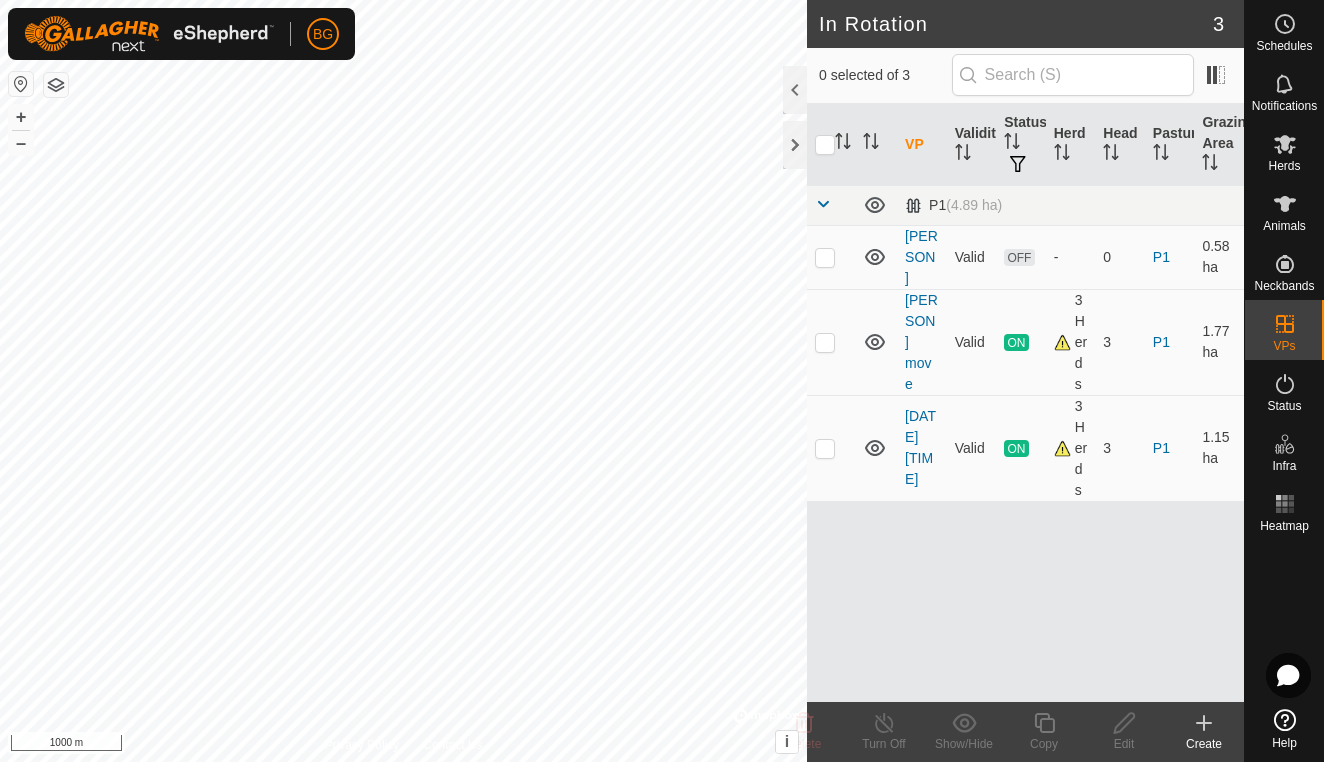 scroll, scrollTop: 0, scrollLeft: 0, axis: both 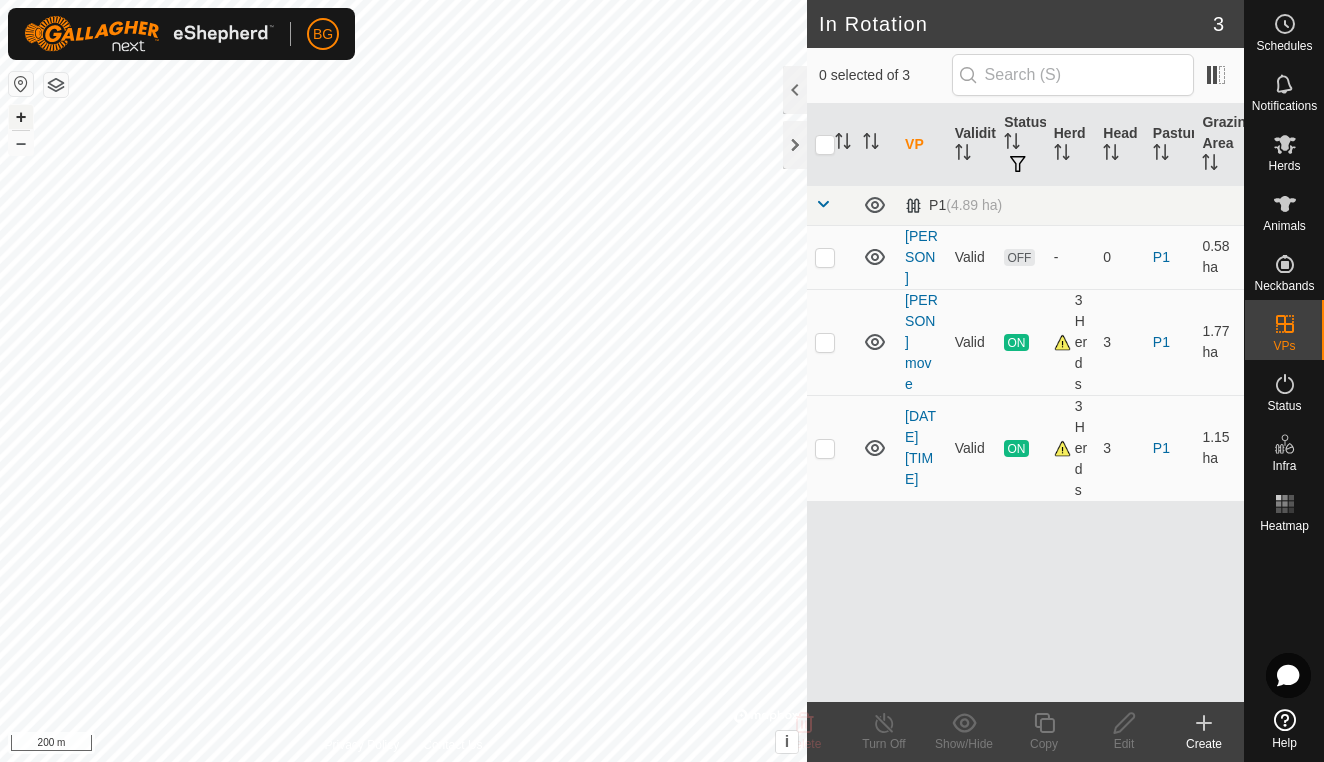 click on "+" at bounding box center [21, 117] 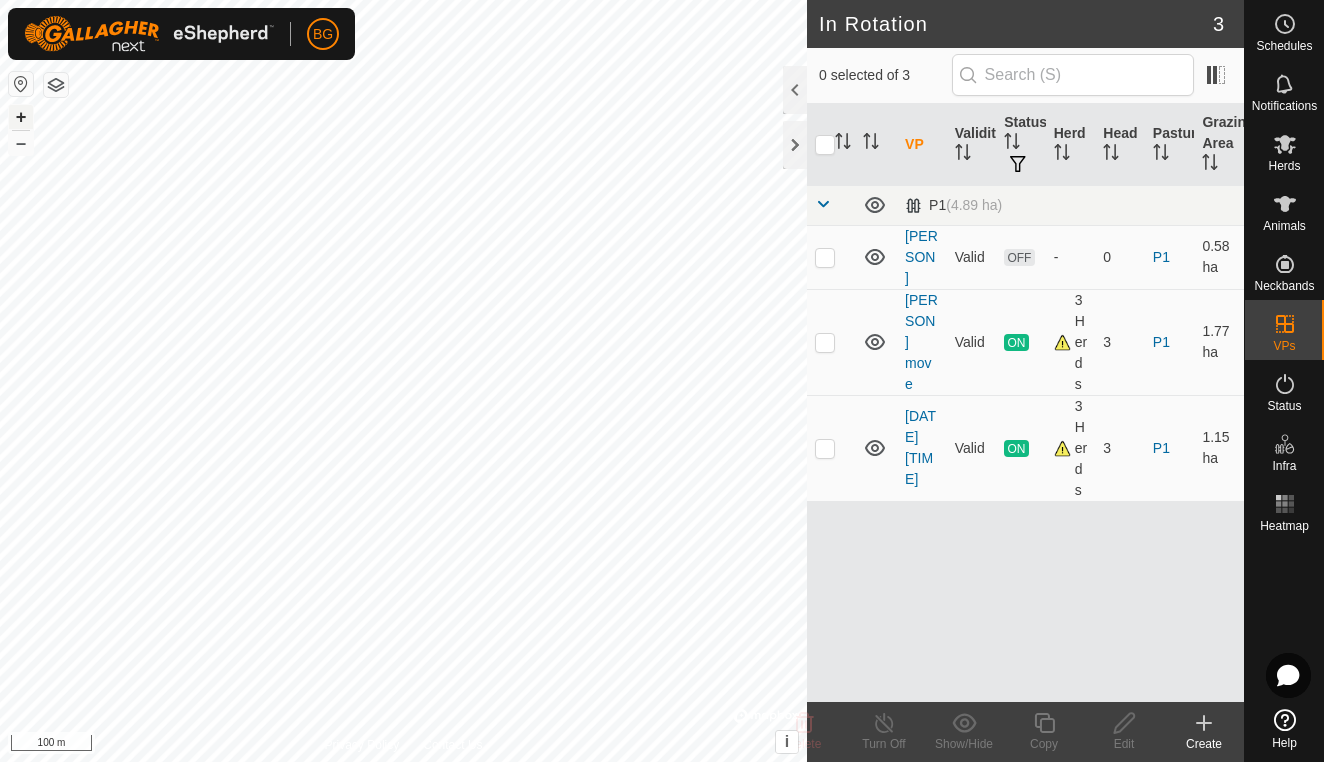 click on "+" at bounding box center [21, 117] 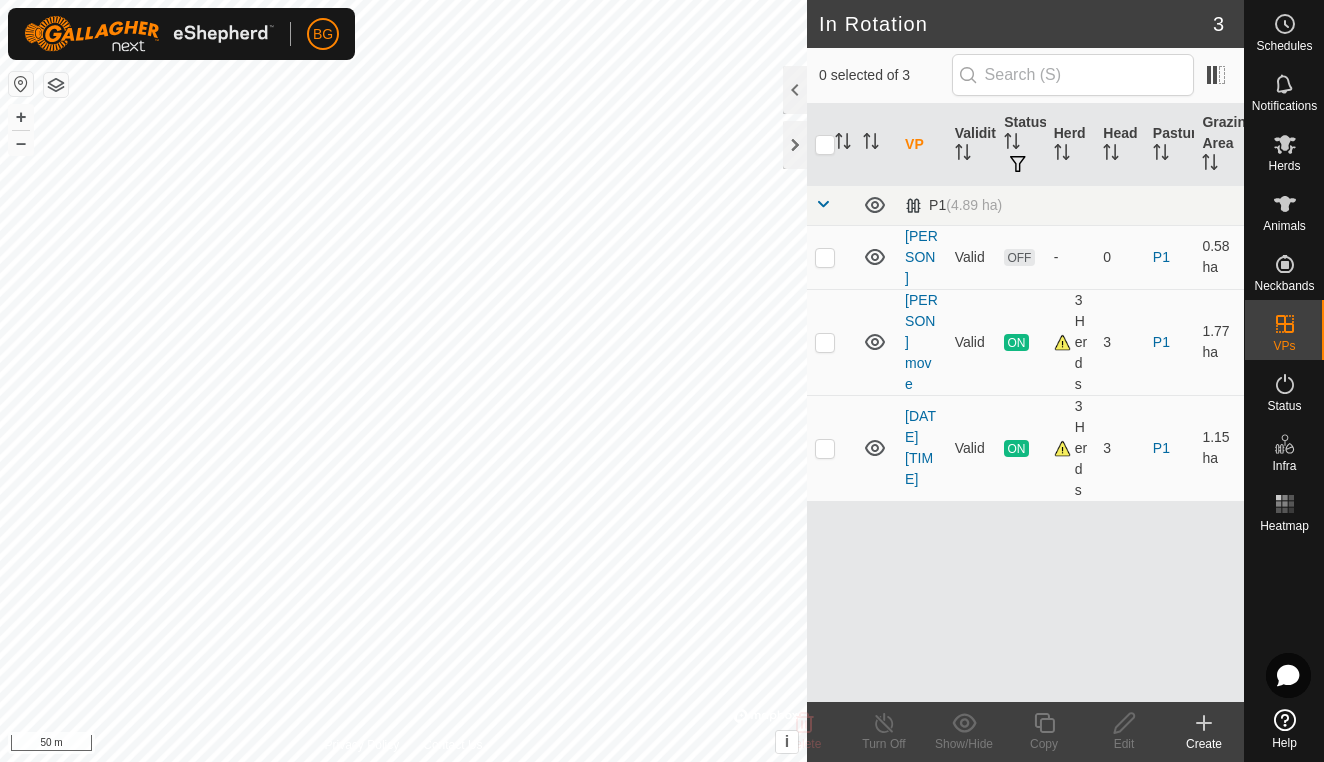 click on "VP   Validity   Status   Herd   Head   Pasture   Grazing Area   P1   (4.89 ha) [PERSON]  Valid  OFF  -   0   P1   0.58 ha  [PERSON] move  Valid  ON  3 Herds   3   P1   1.77 ha  [DATE] [TIME]  Valid  ON  3 Herds   3   P1   1.15 ha  Delete  Turn Off   Show/Hide   Copy   Edit   Create  Privacy Policy Contact Us
Gatex2
+ – ⇧ i ©  Mapbox , ©  OpenStreetMap ,  Improve this map 50 m" at bounding box center [662, 381] 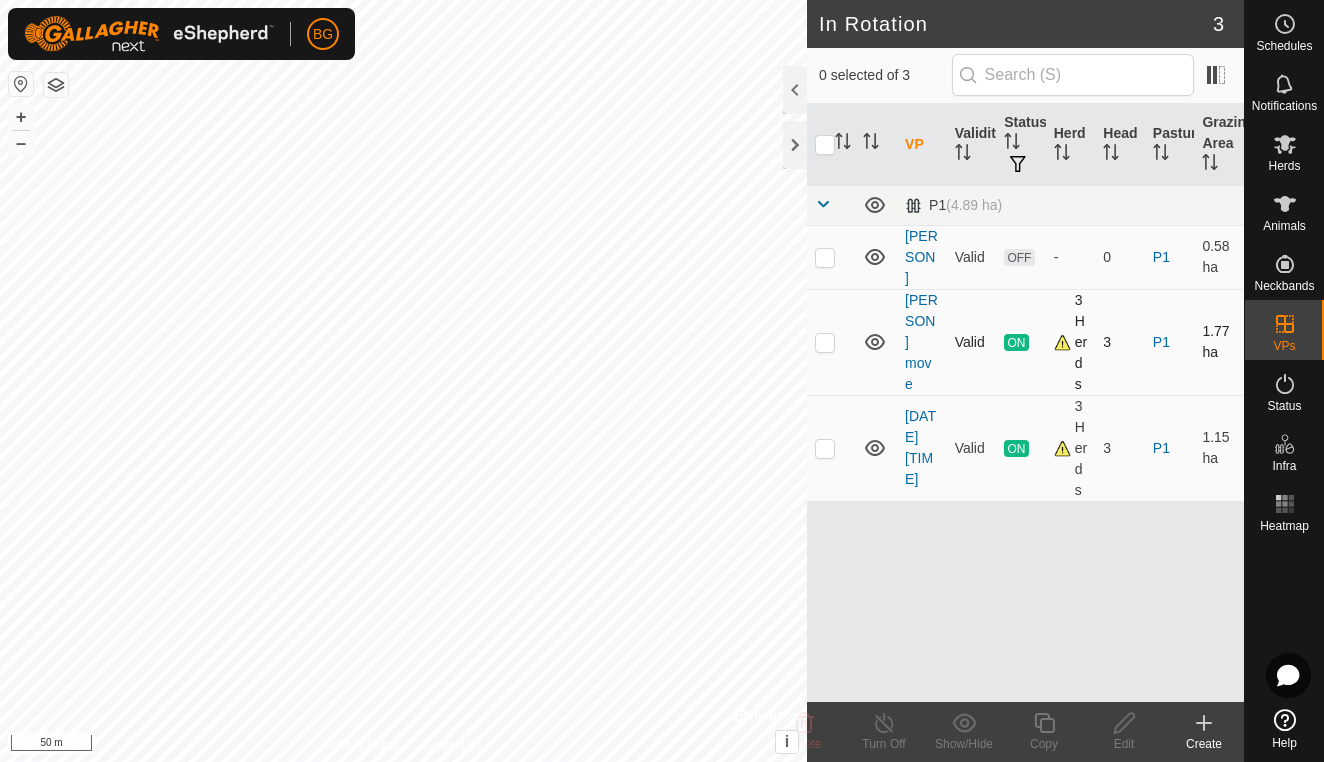 click at bounding box center (825, 342) 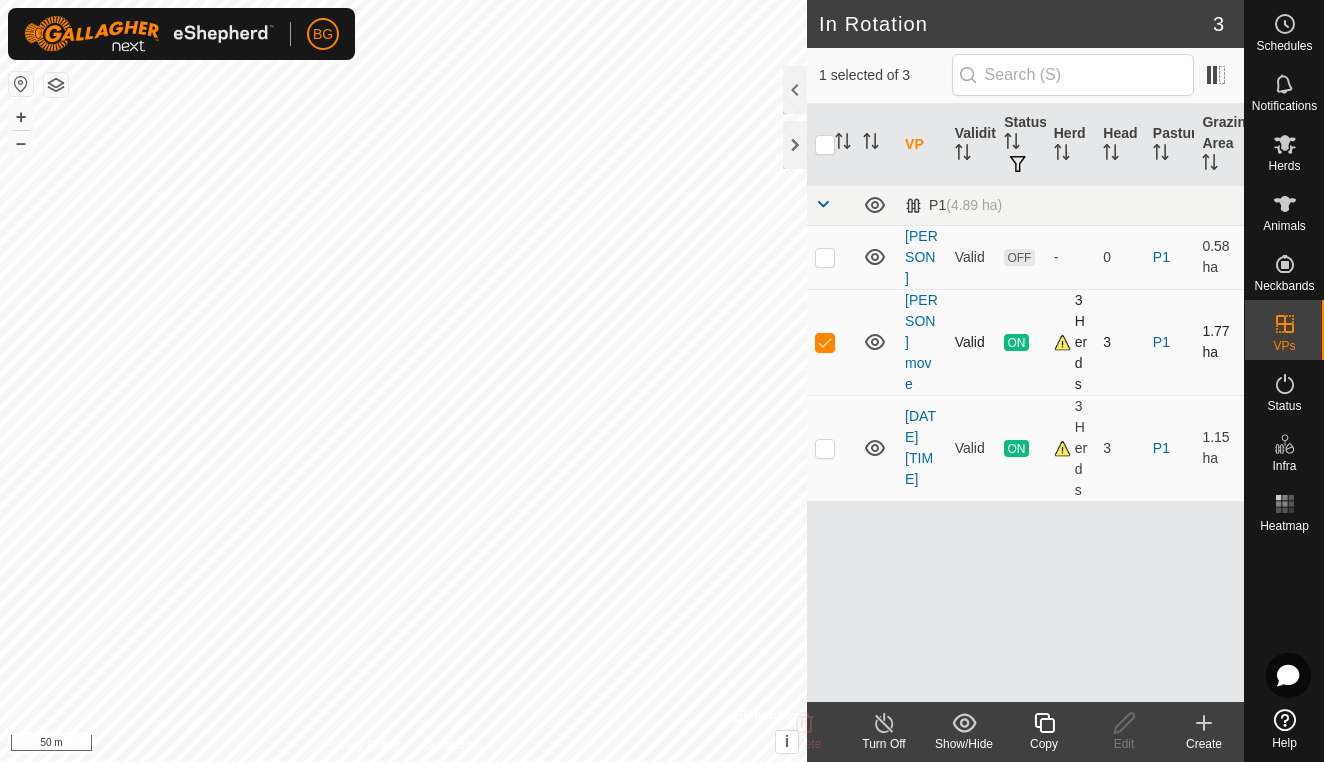 click at bounding box center [825, 342] 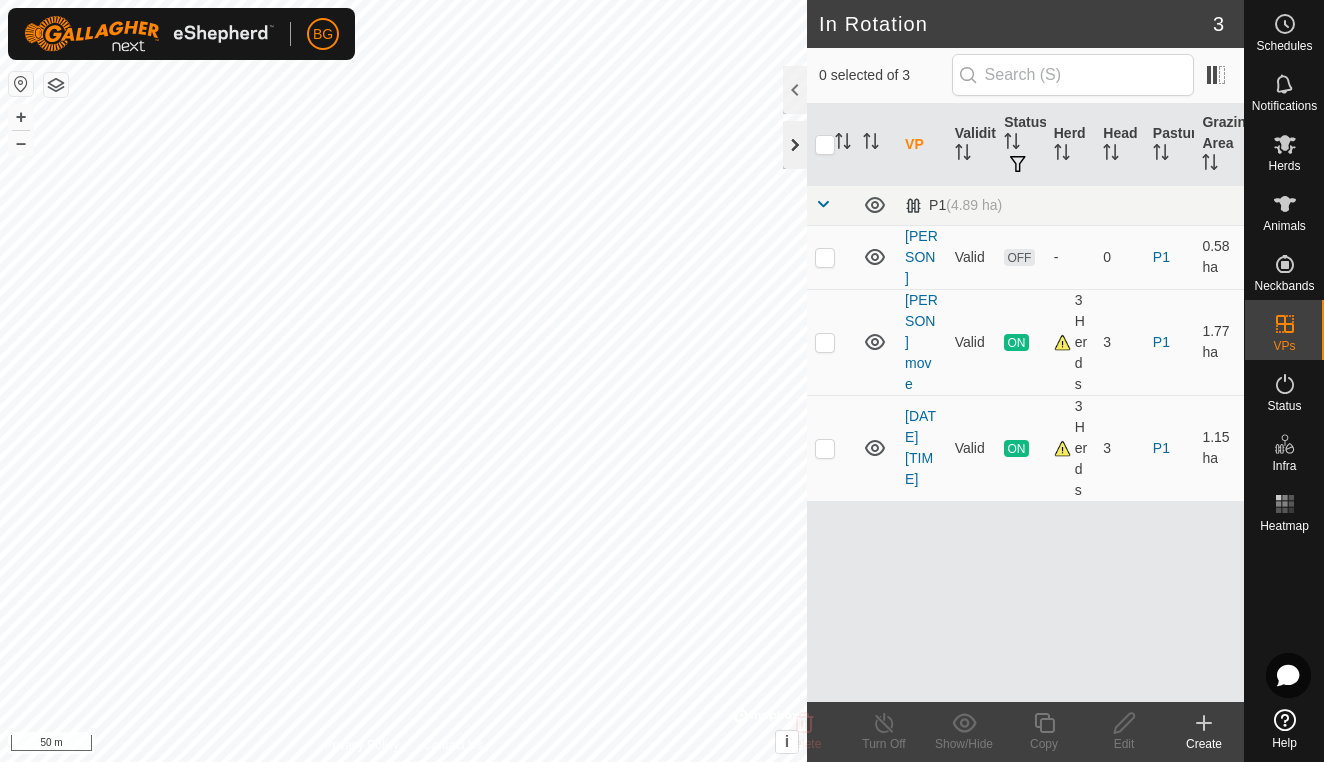 click 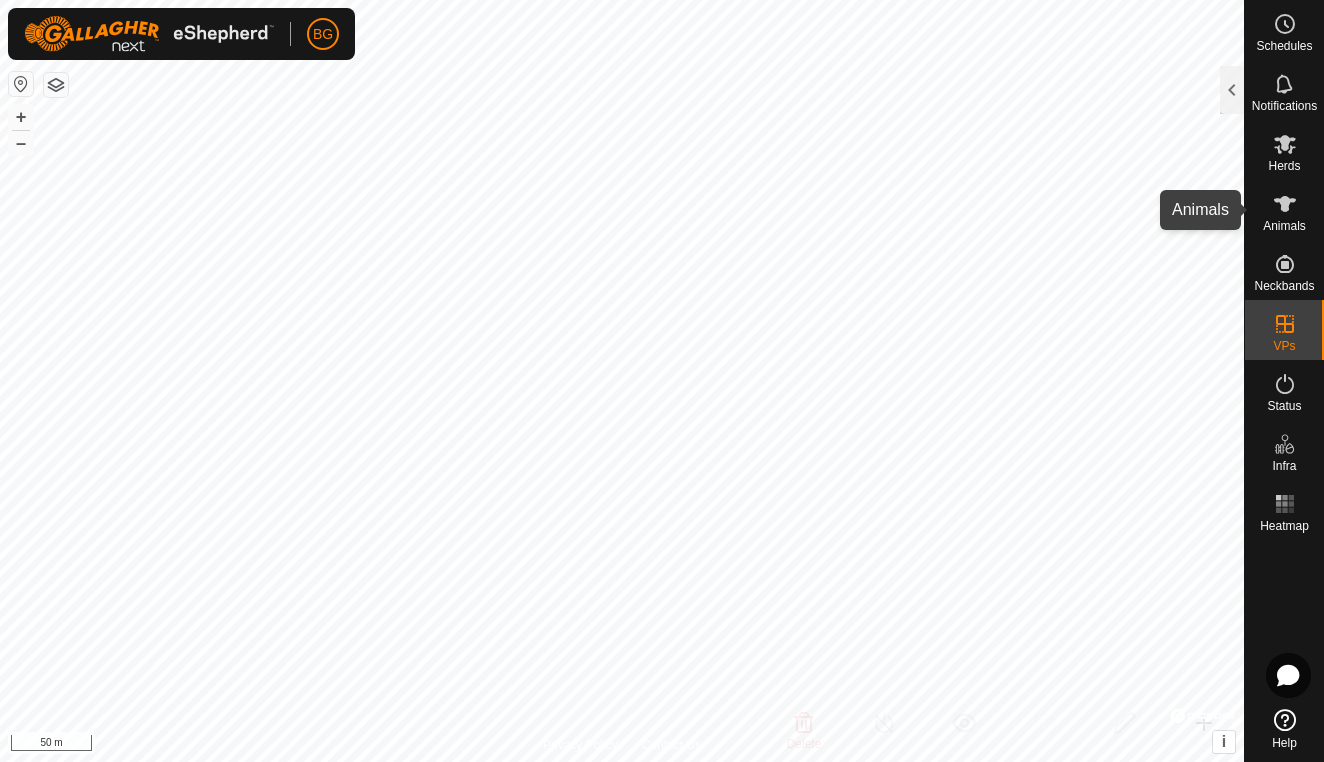 click 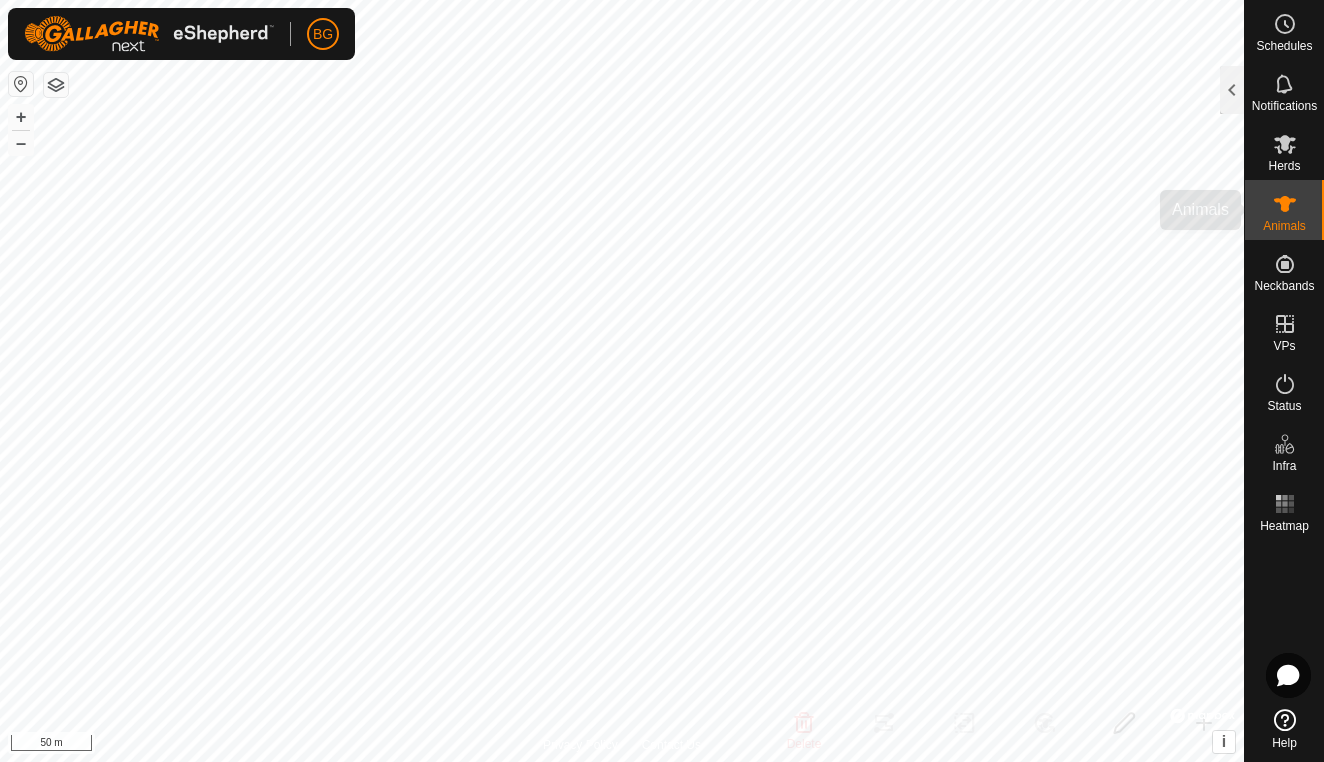 click 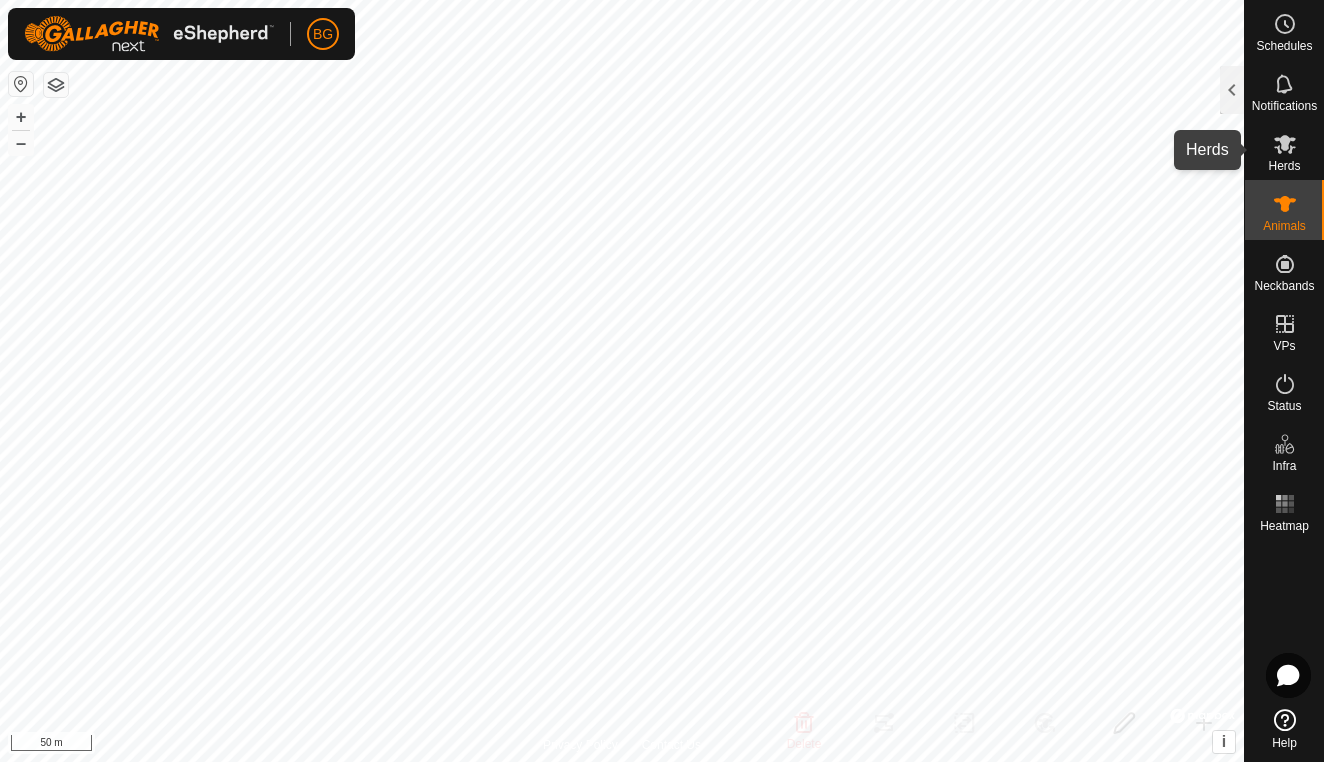 click 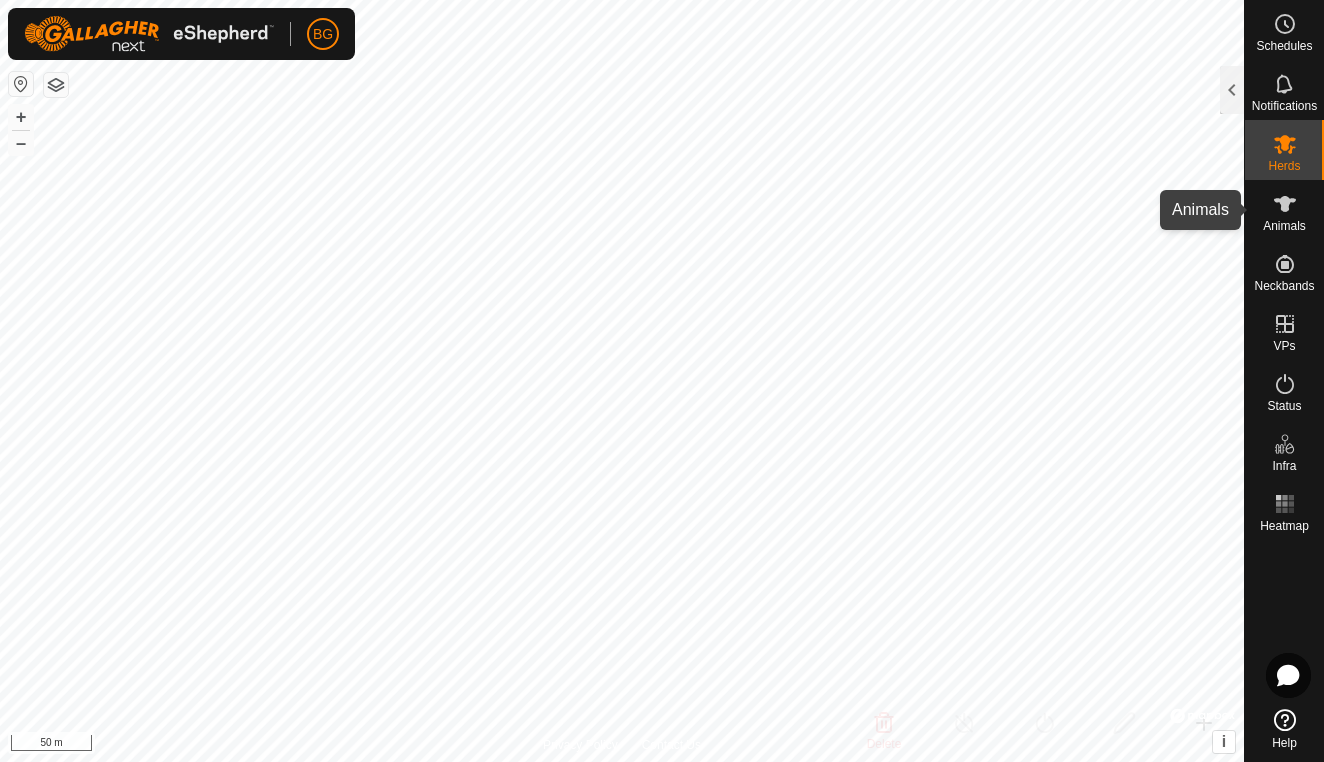 click on "Animals" at bounding box center (1284, 226) 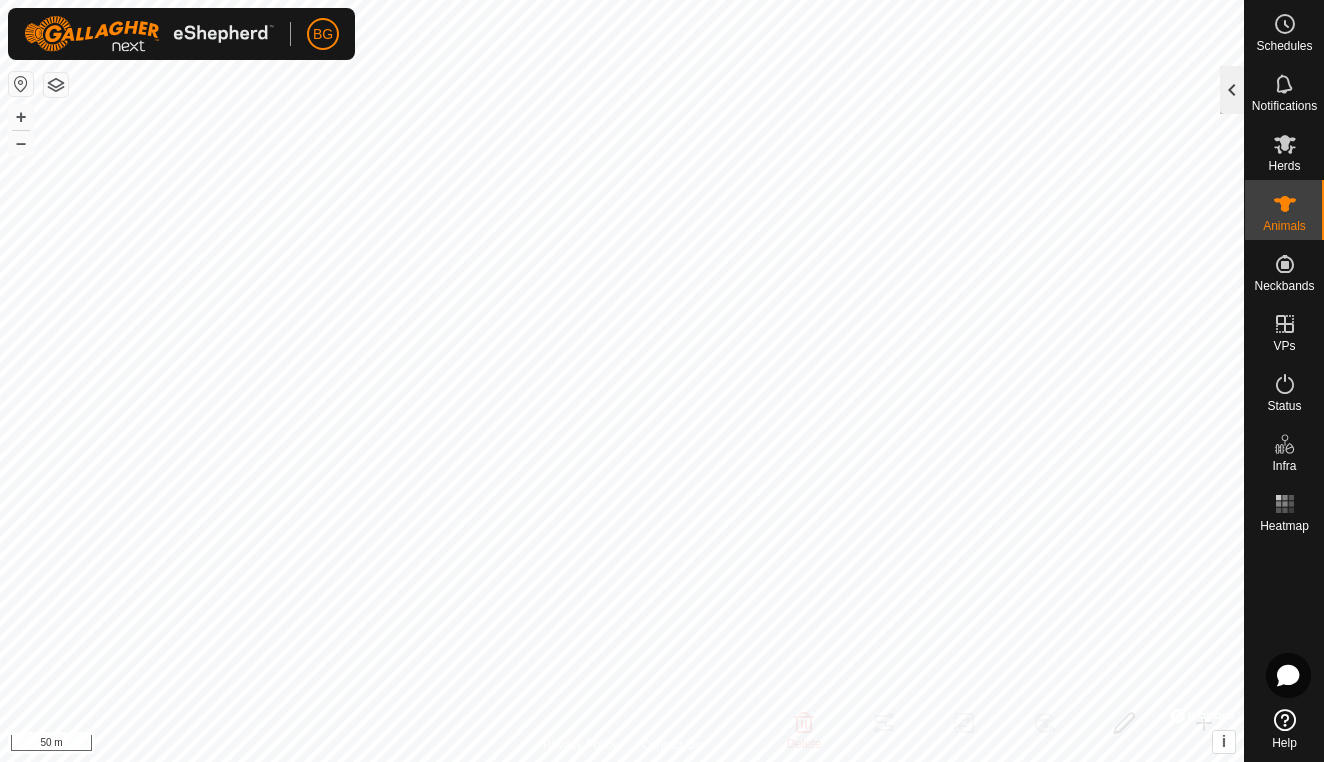 click 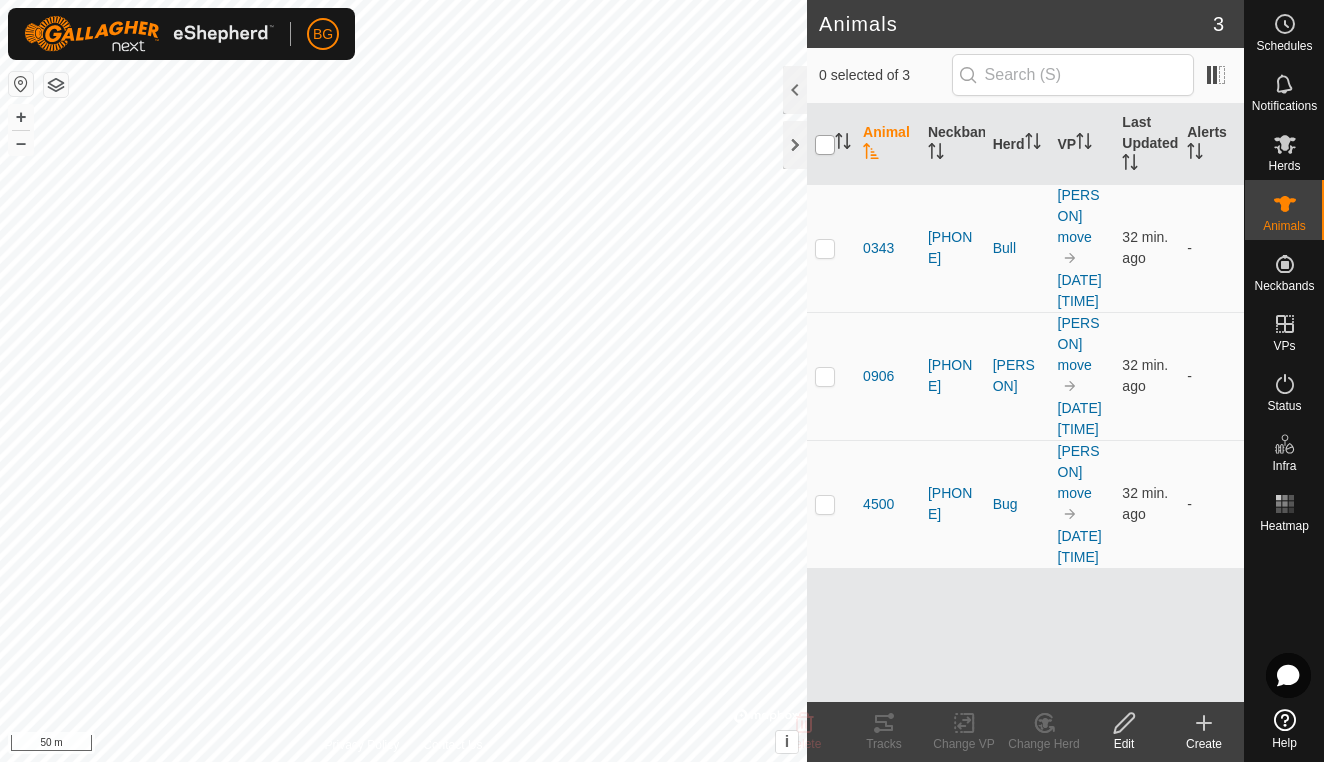 click at bounding box center [825, 145] 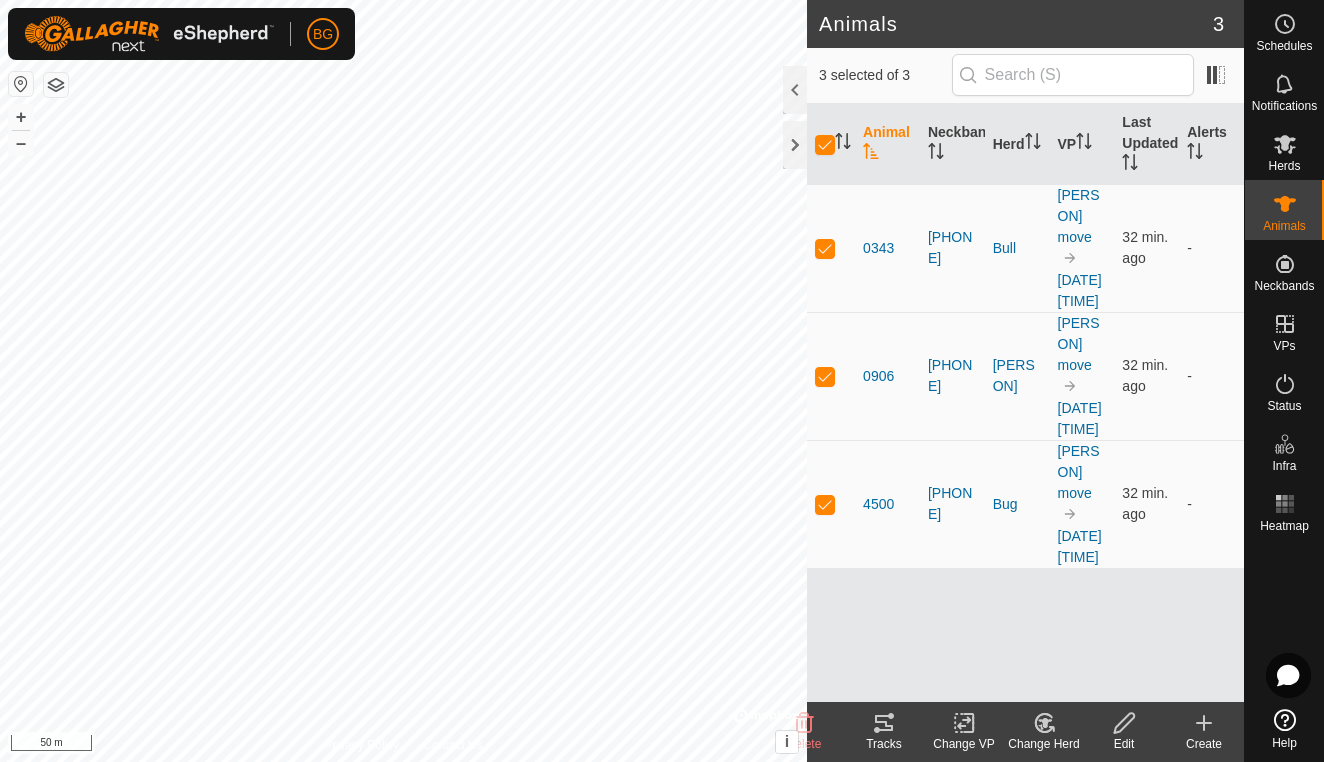 click 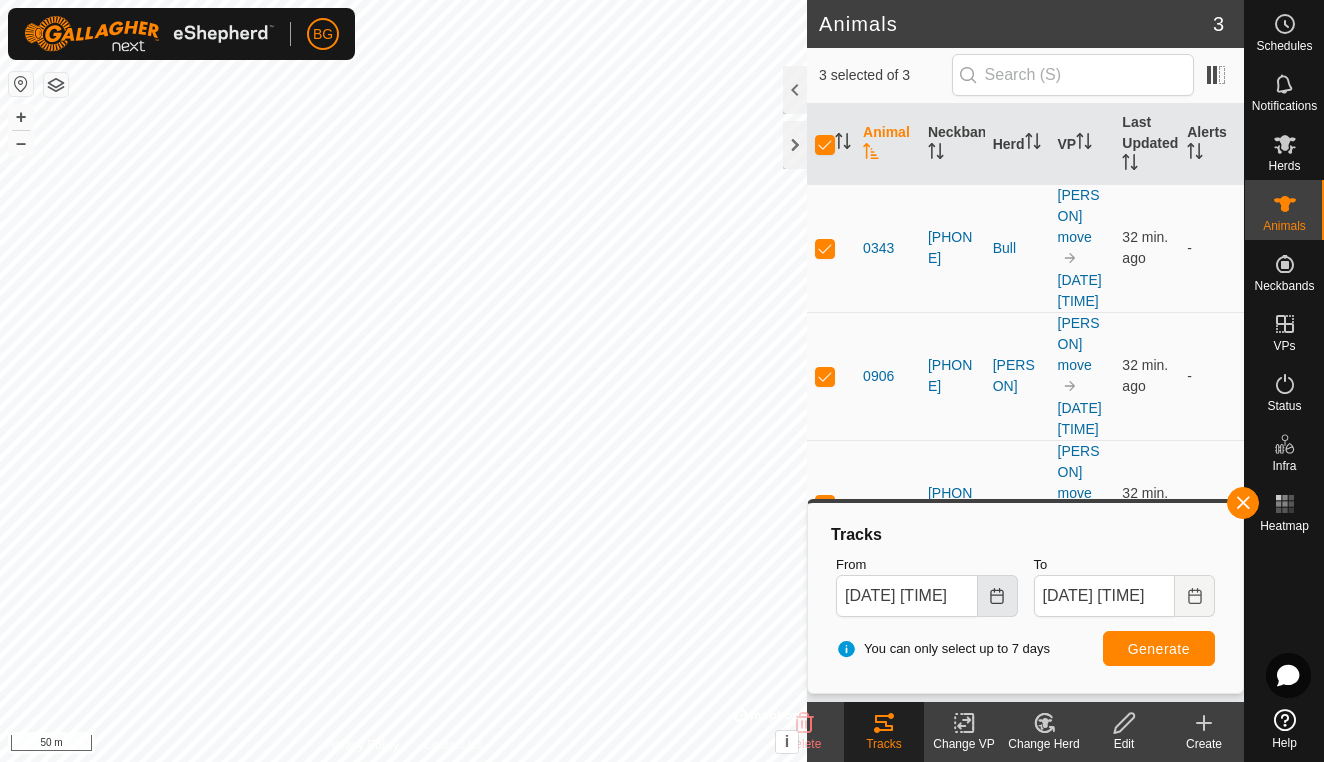 click 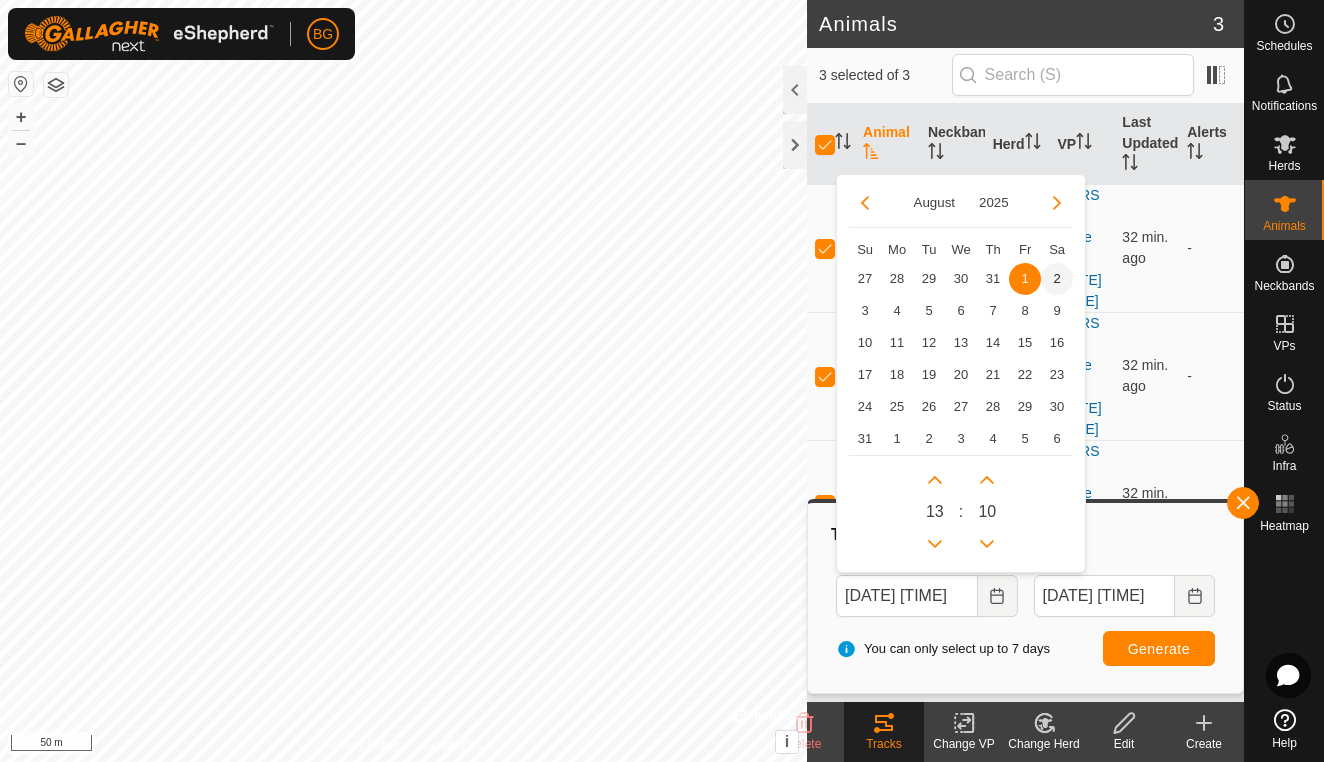 click on "2" at bounding box center (1057, 279) 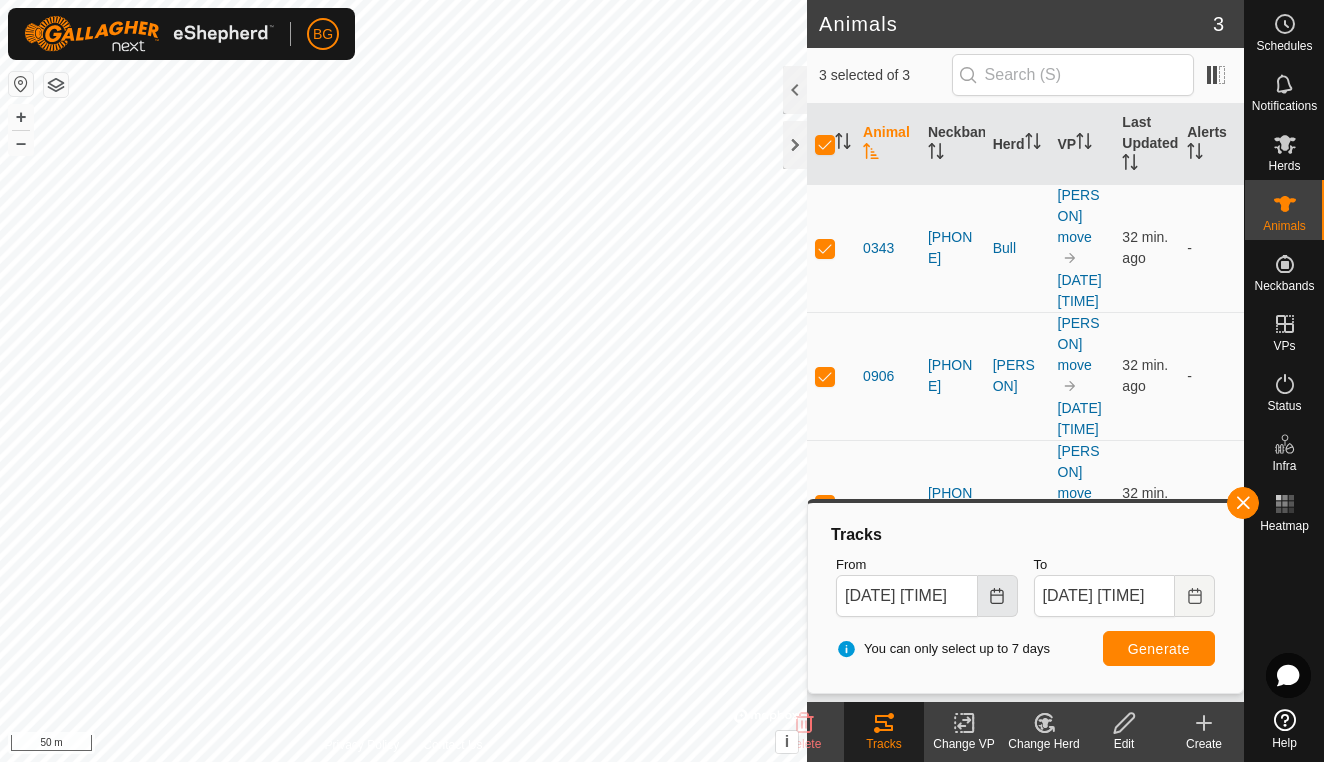 click 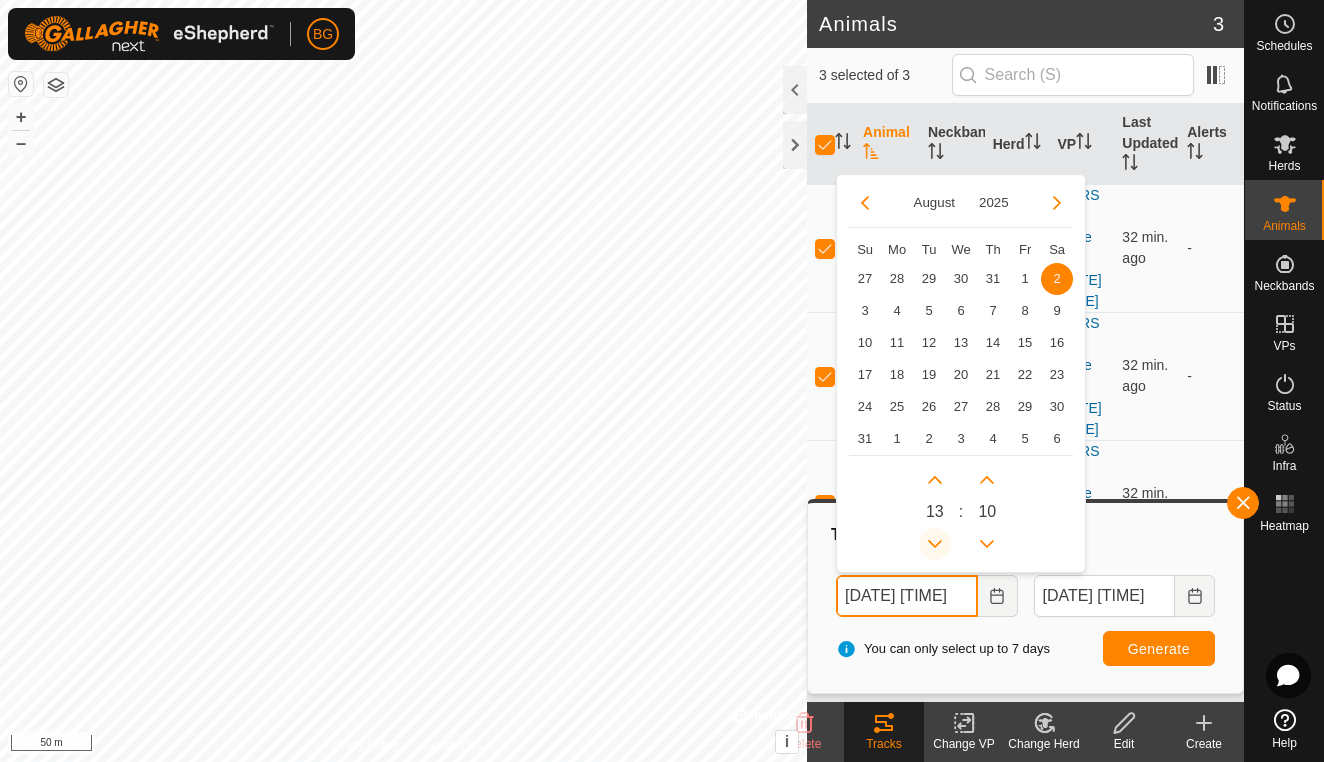 click at bounding box center [935, 544] 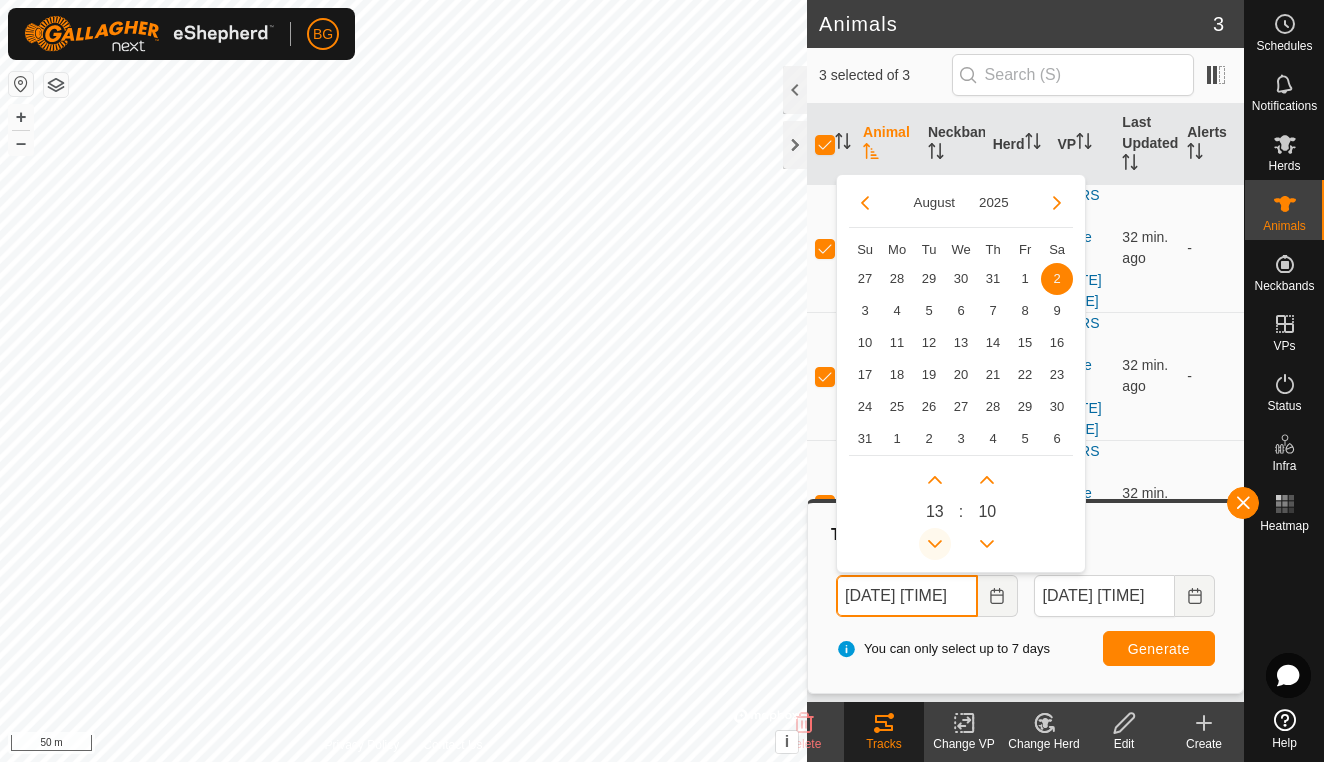 type on "[DATE] [TIME]" 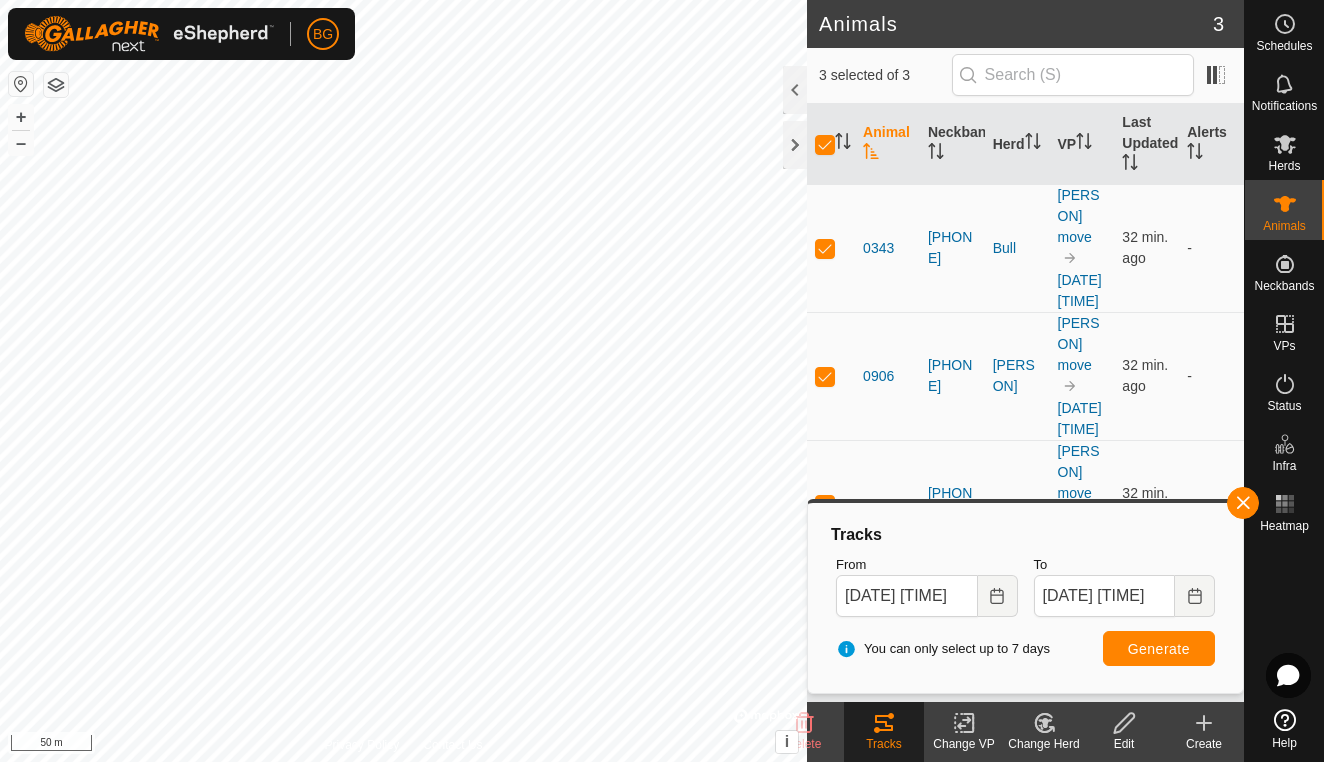 click on "Generate" at bounding box center [1159, 649] 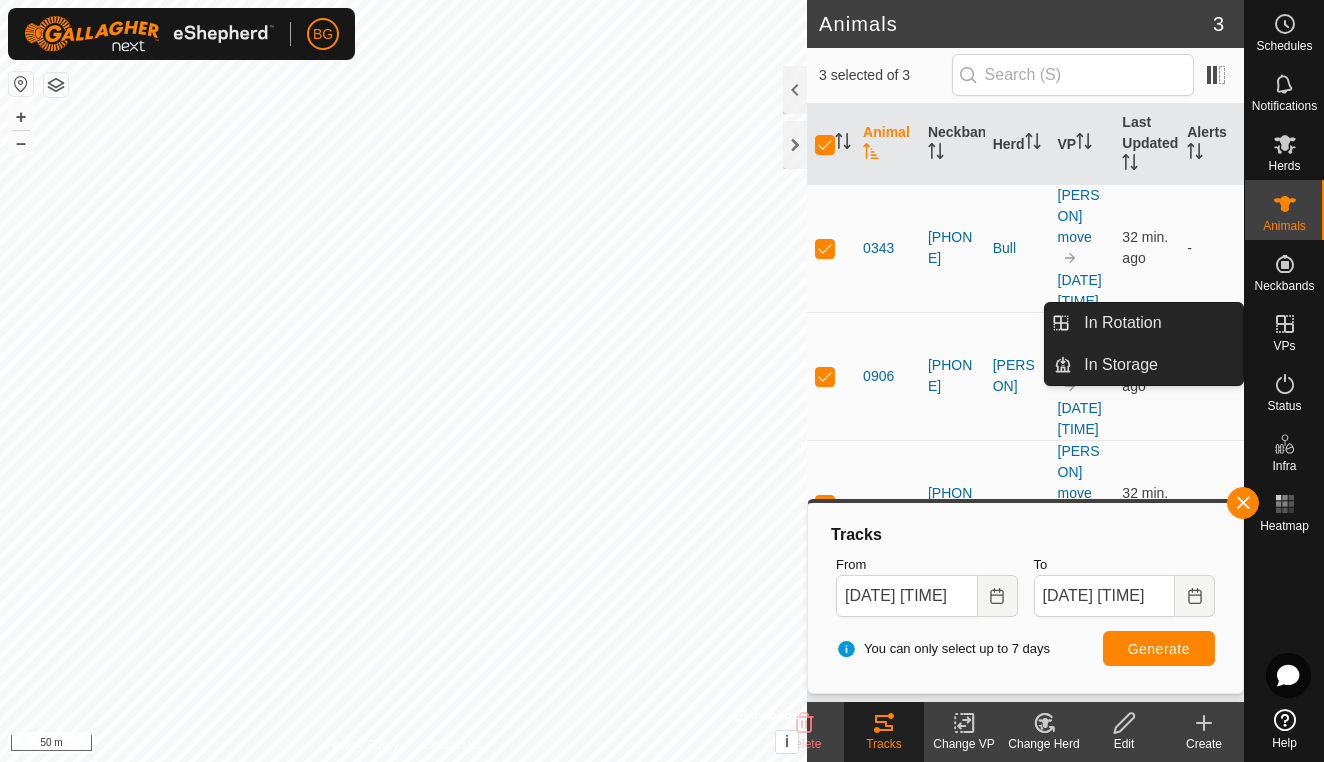 click 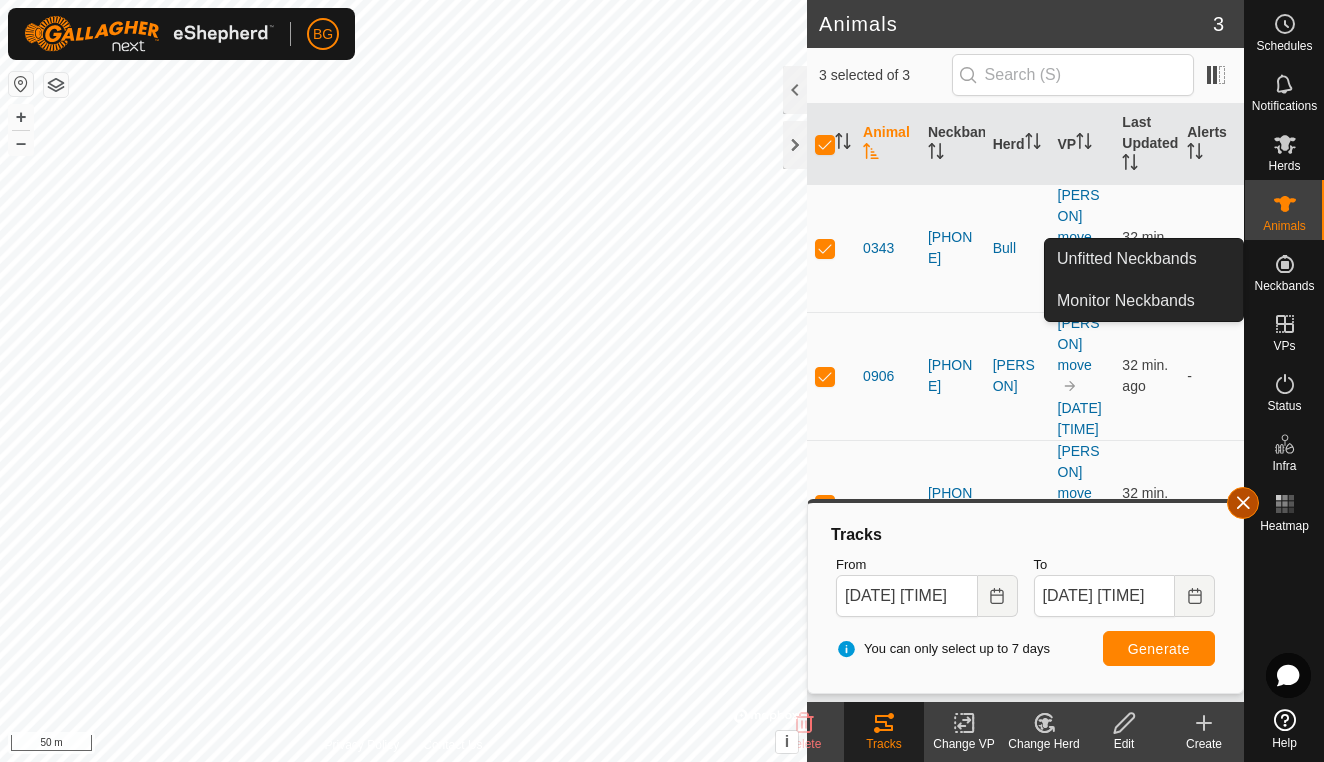 click at bounding box center (1243, 503) 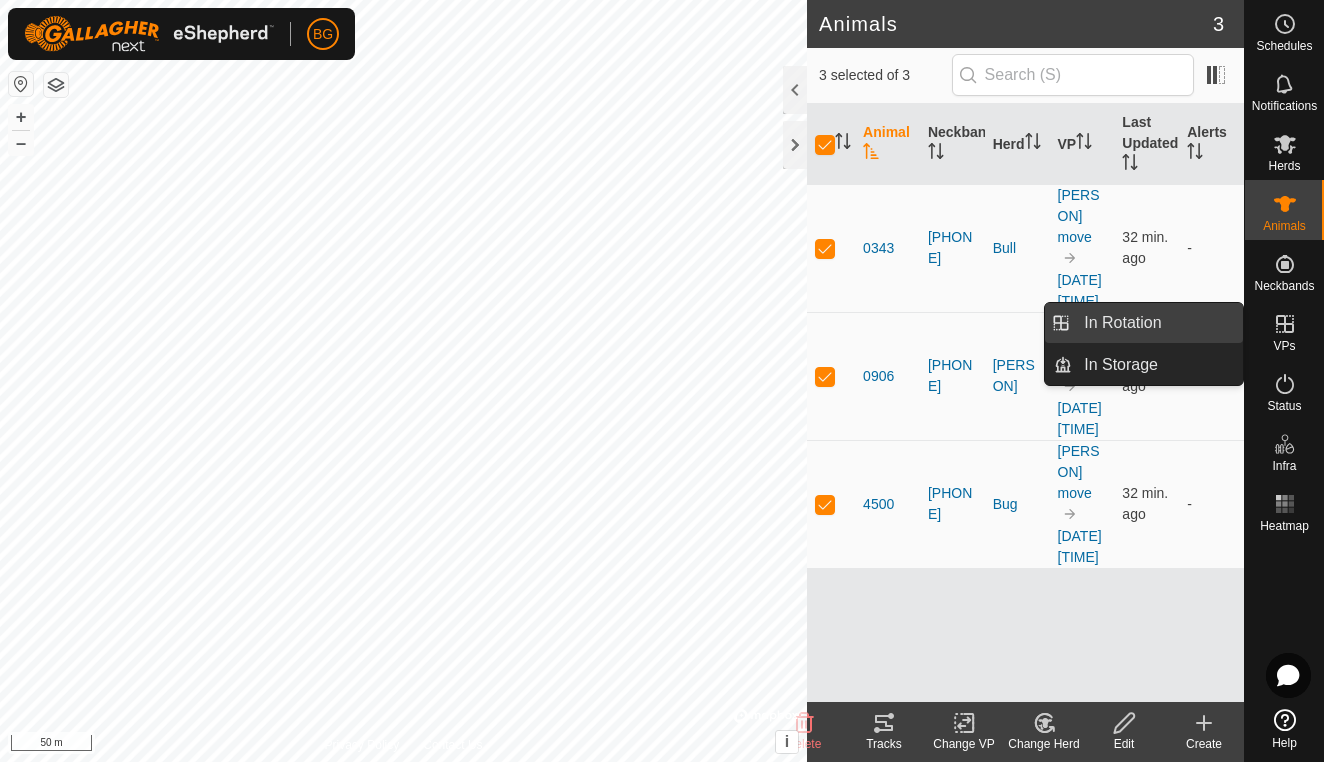 click on "In Rotation" at bounding box center [1157, 323] 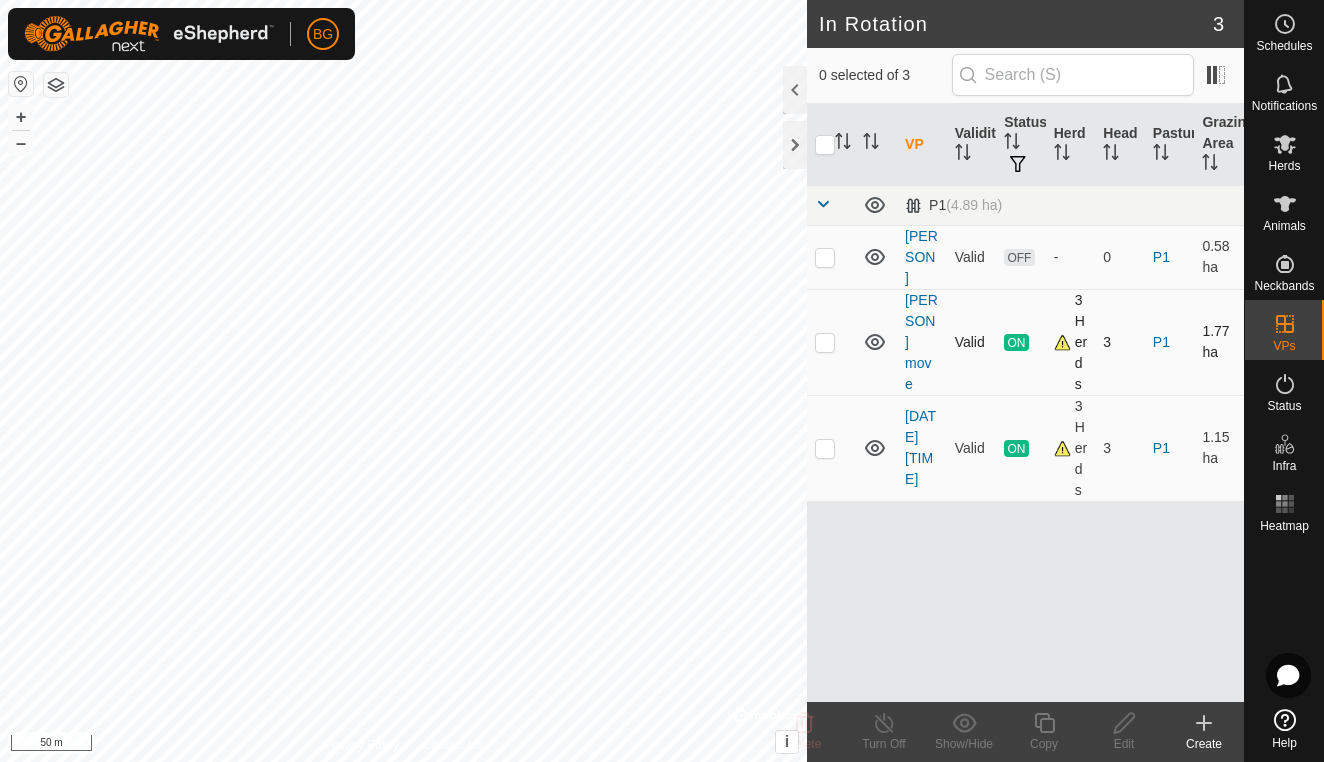 click 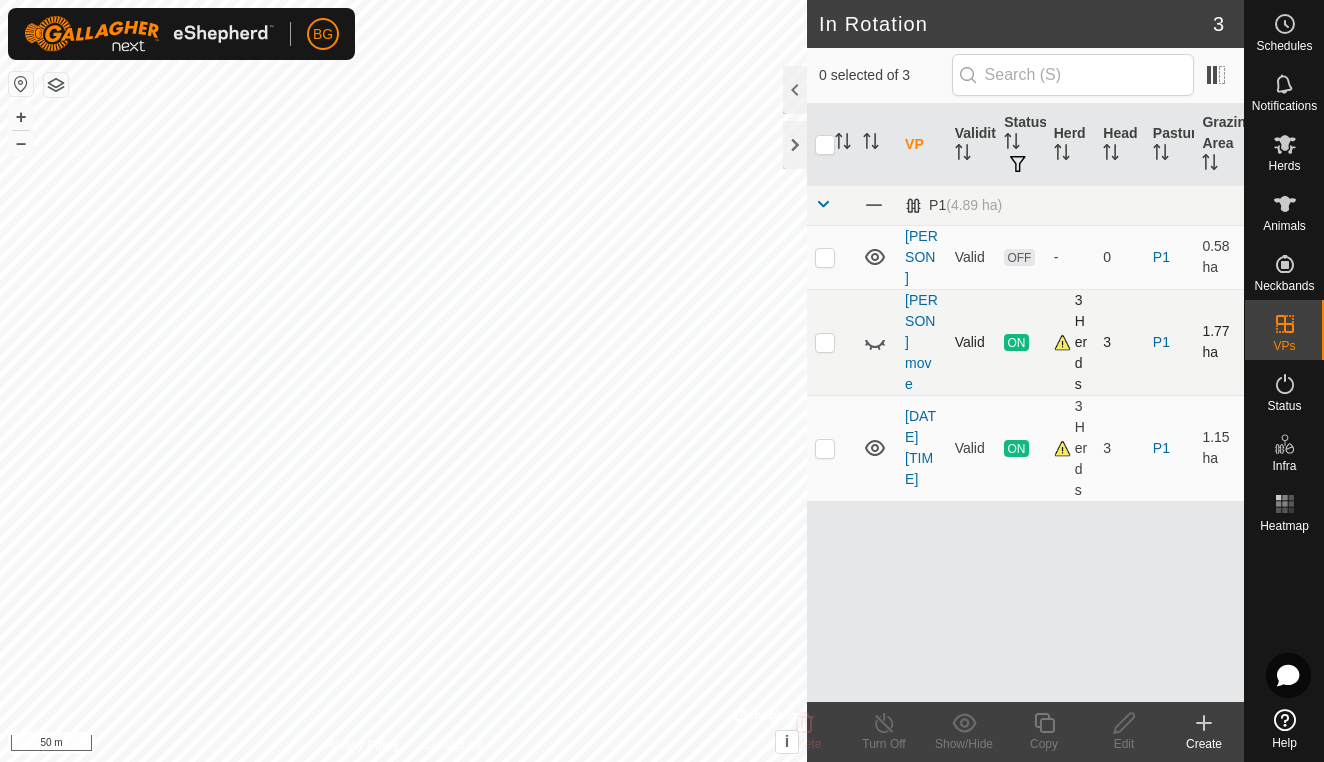 click 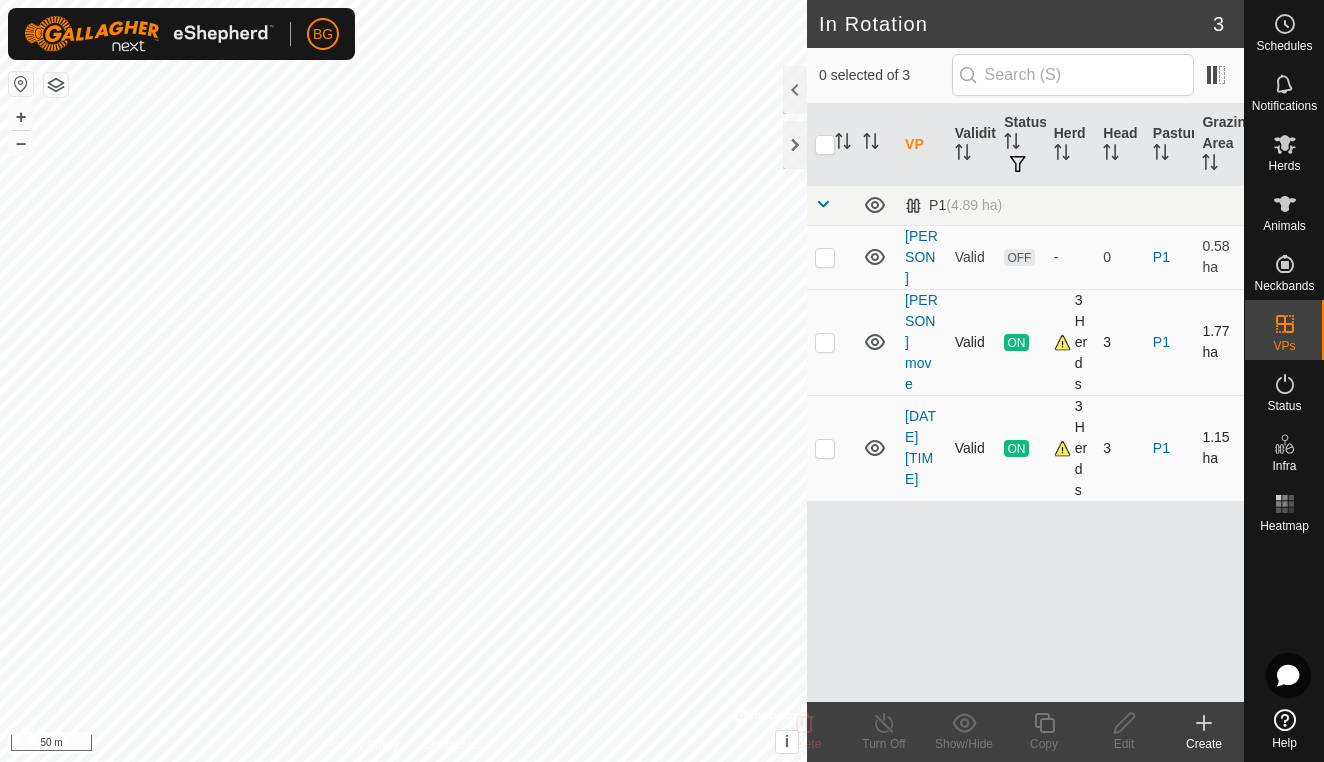 click 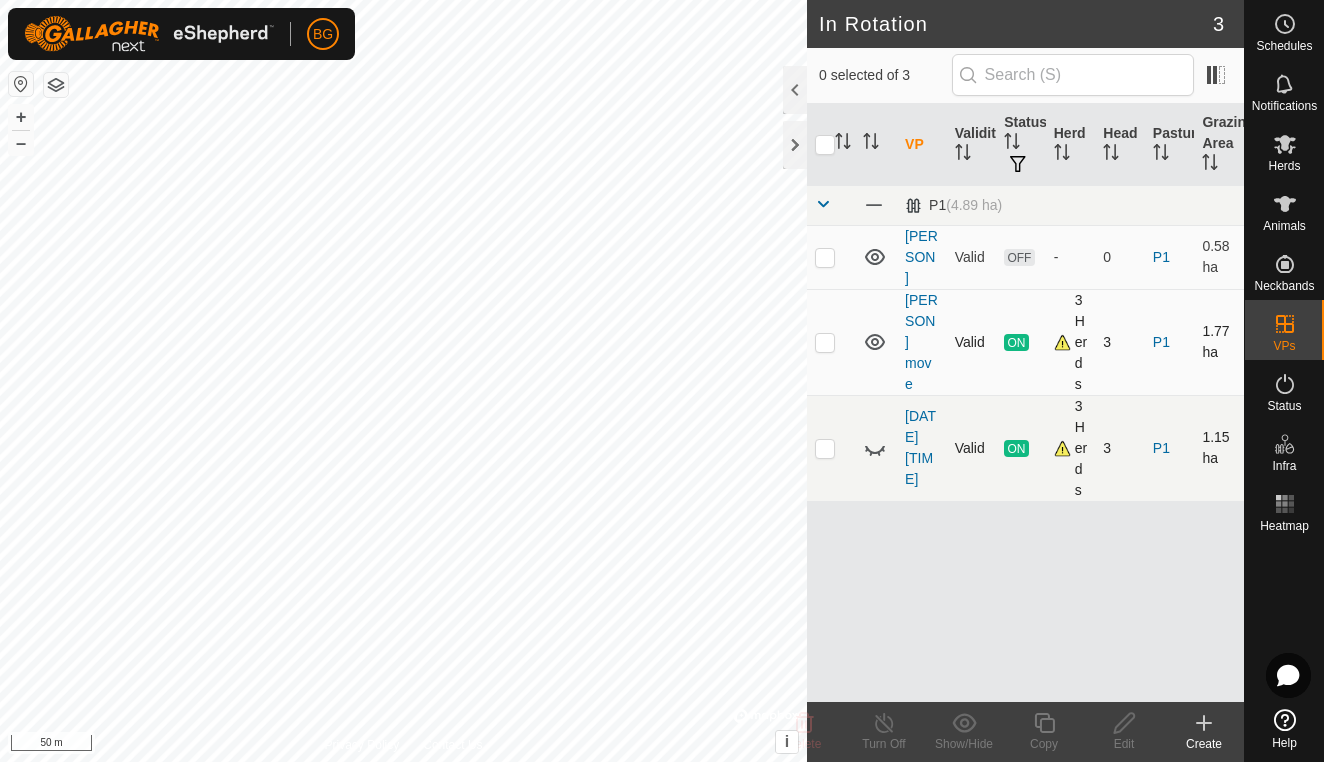 click 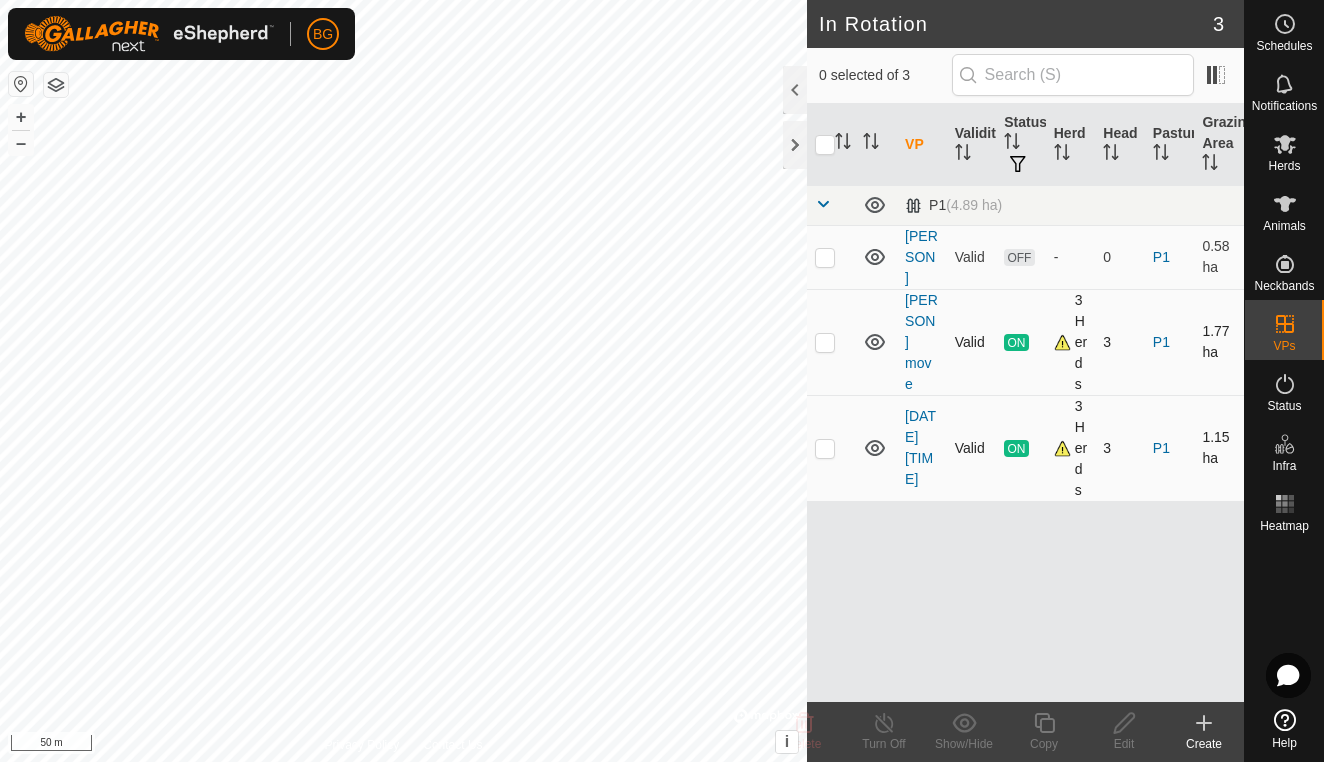 click at bounding box center [825, 448] 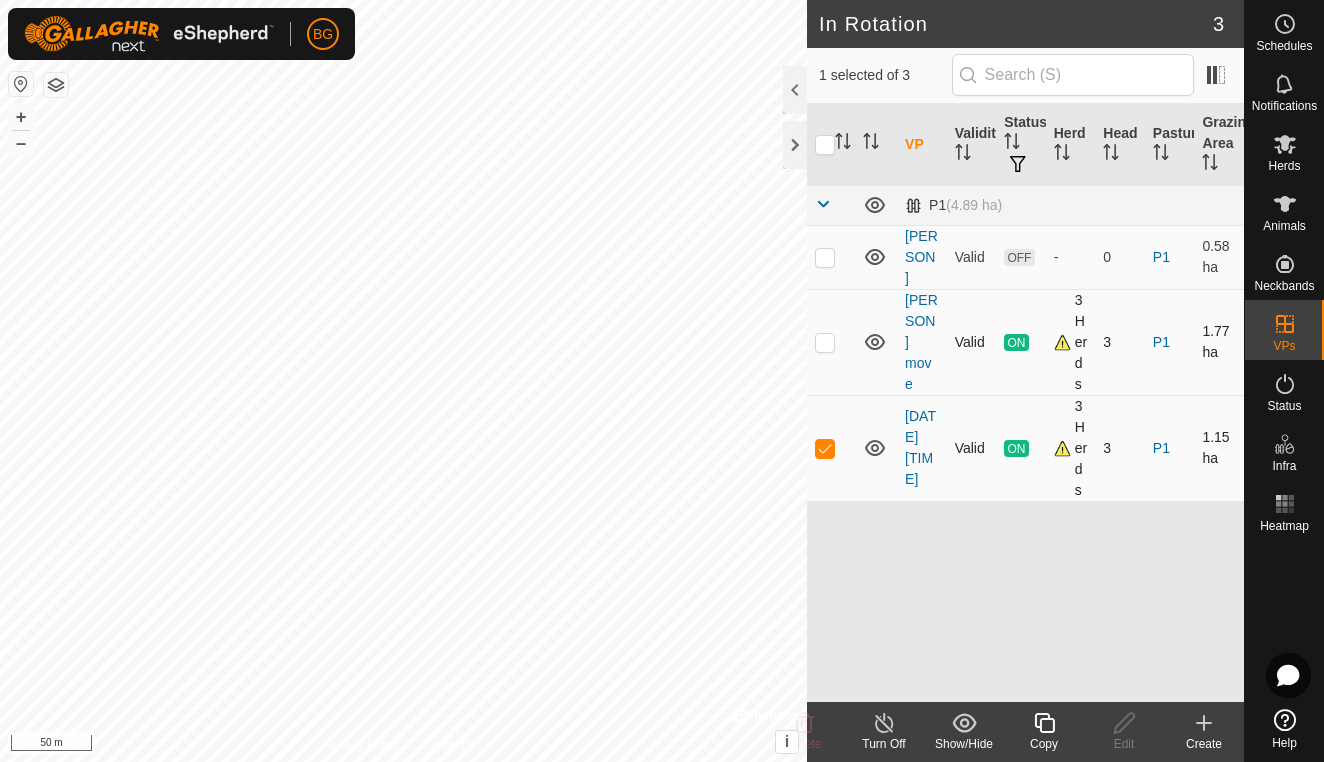 click at bounding box center [825, 448] 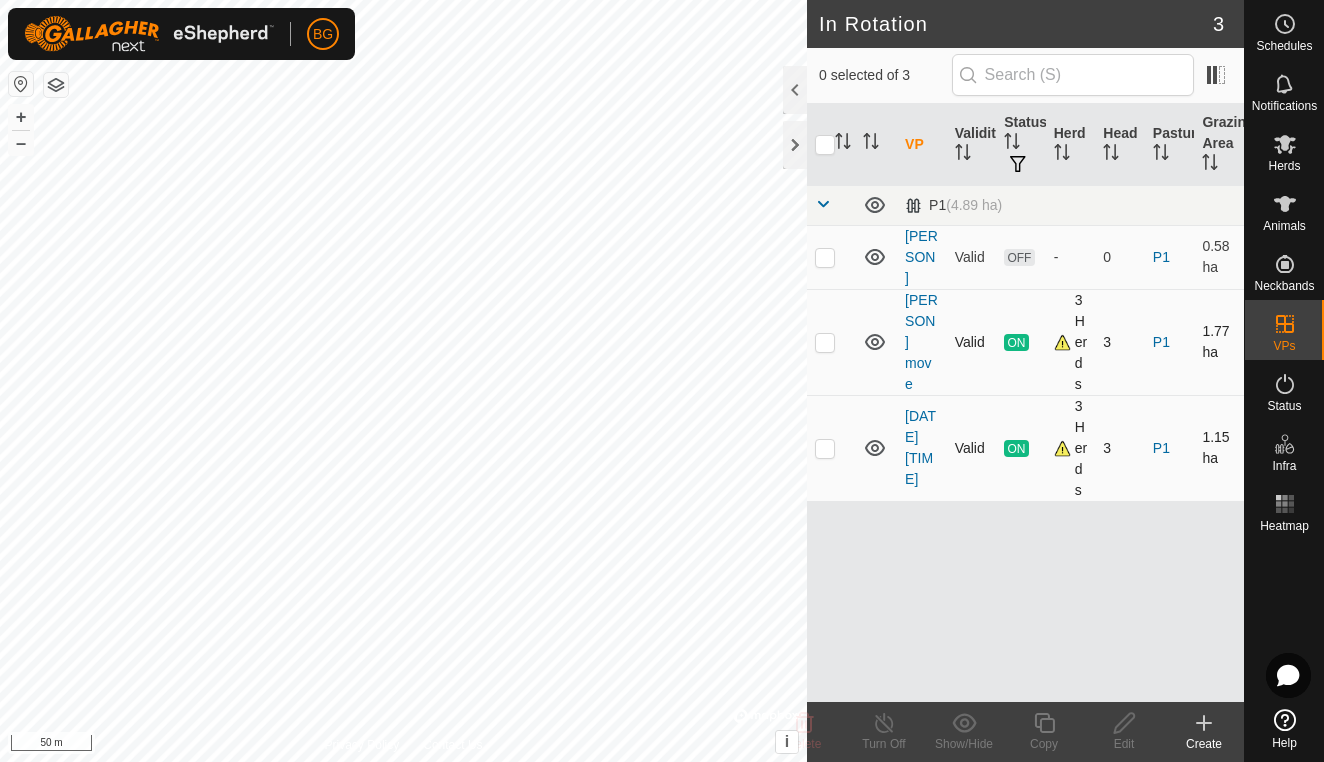 click at bounding box center (825, 448) 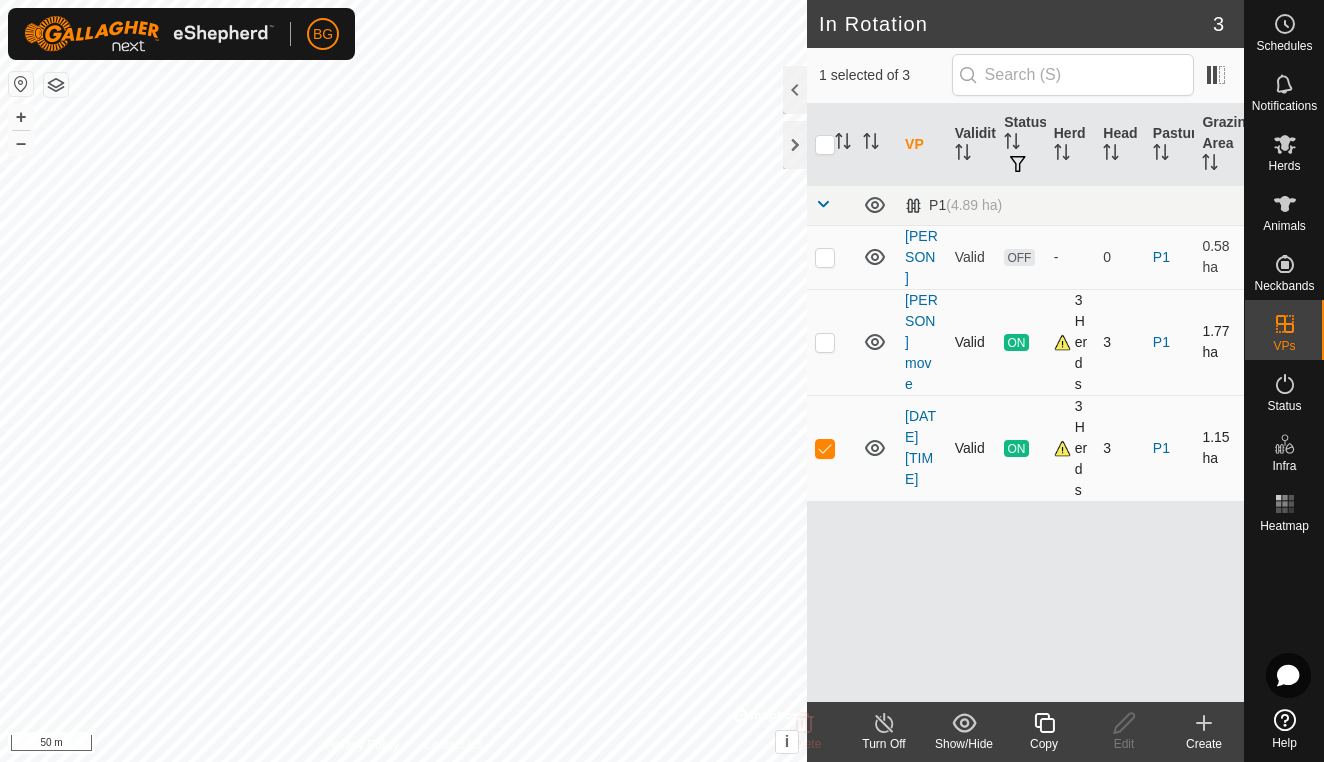 click at bounding box center (825, 448) 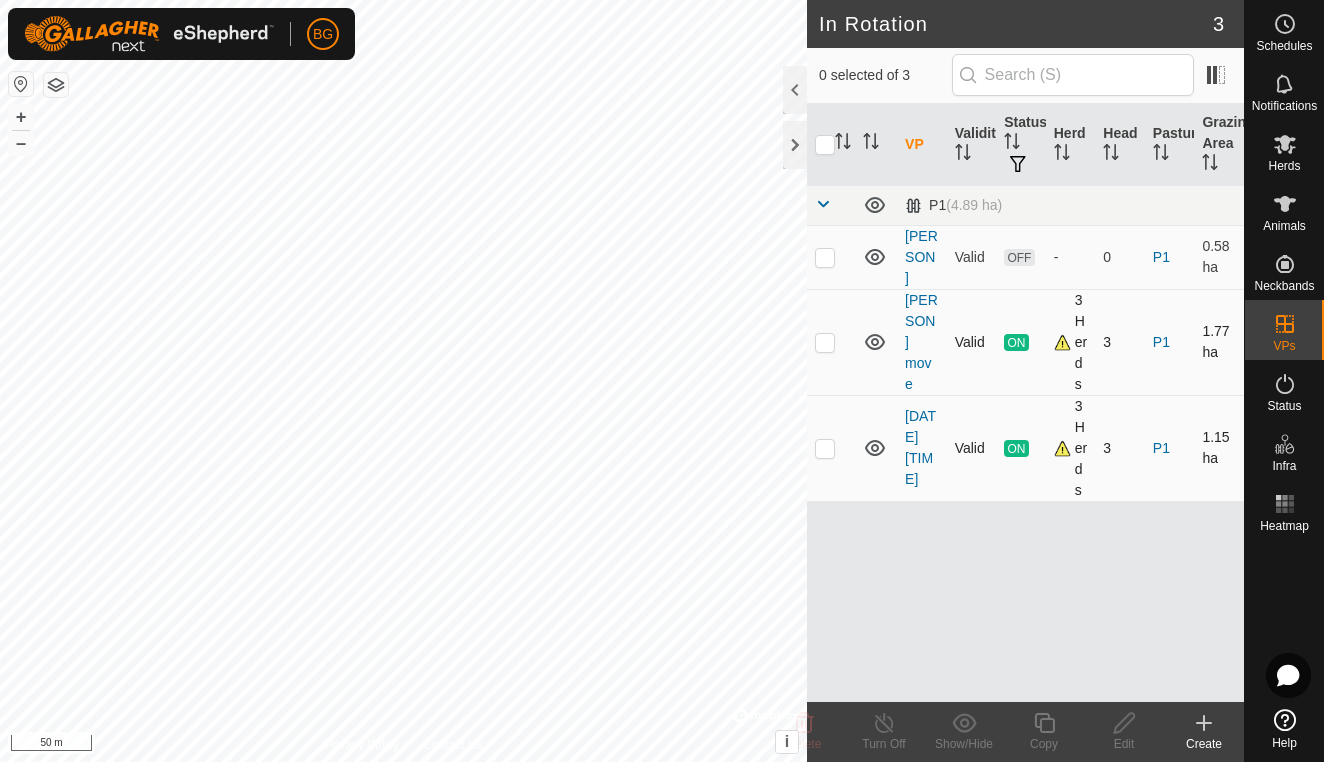 checkbox on "false" 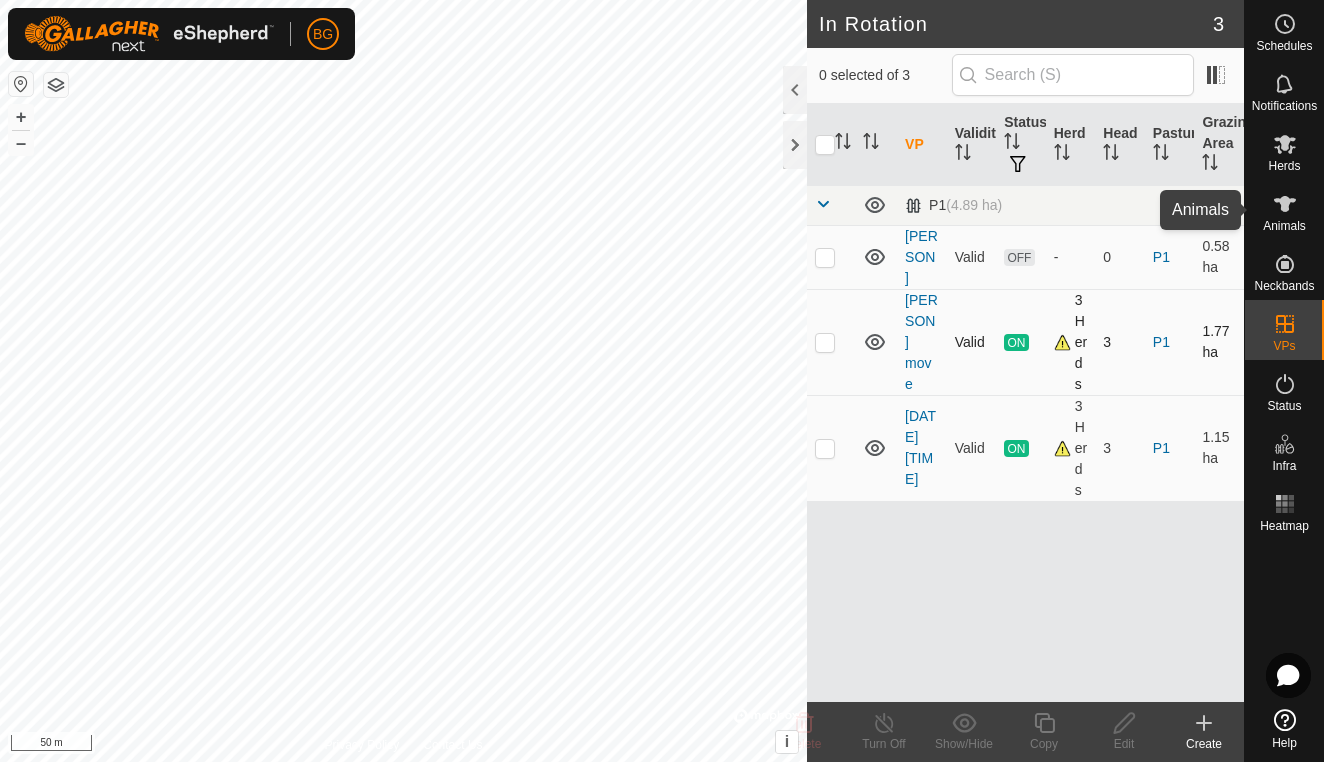 click 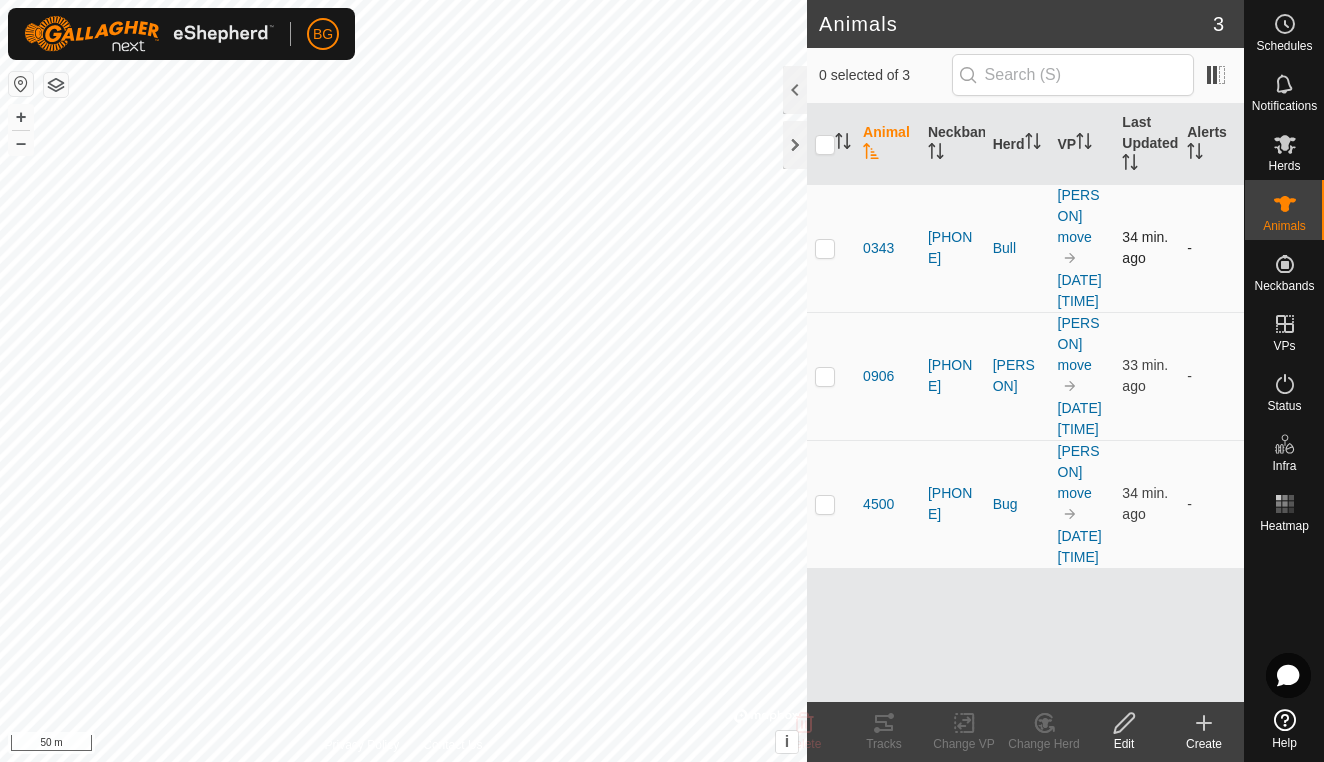 click at bounding box center (825, 248) 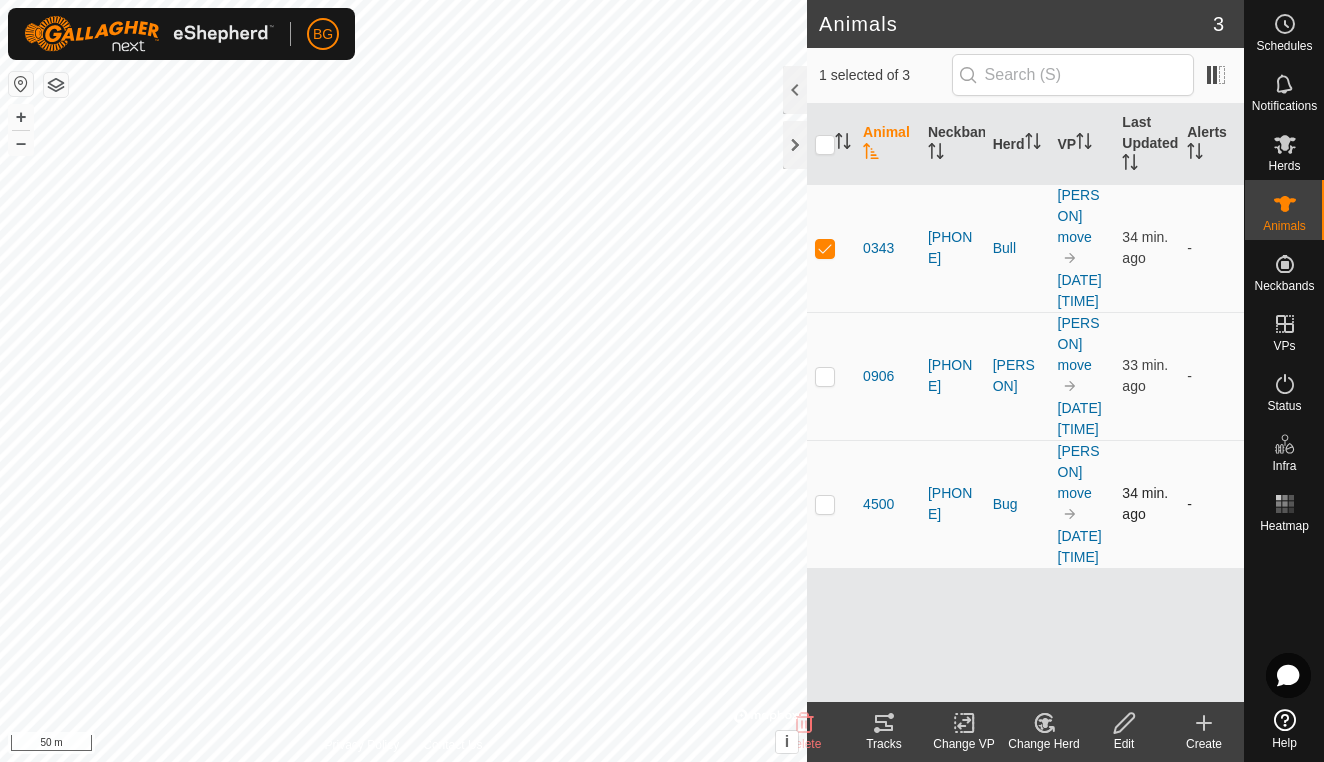 click at bounding box center (825, 504) 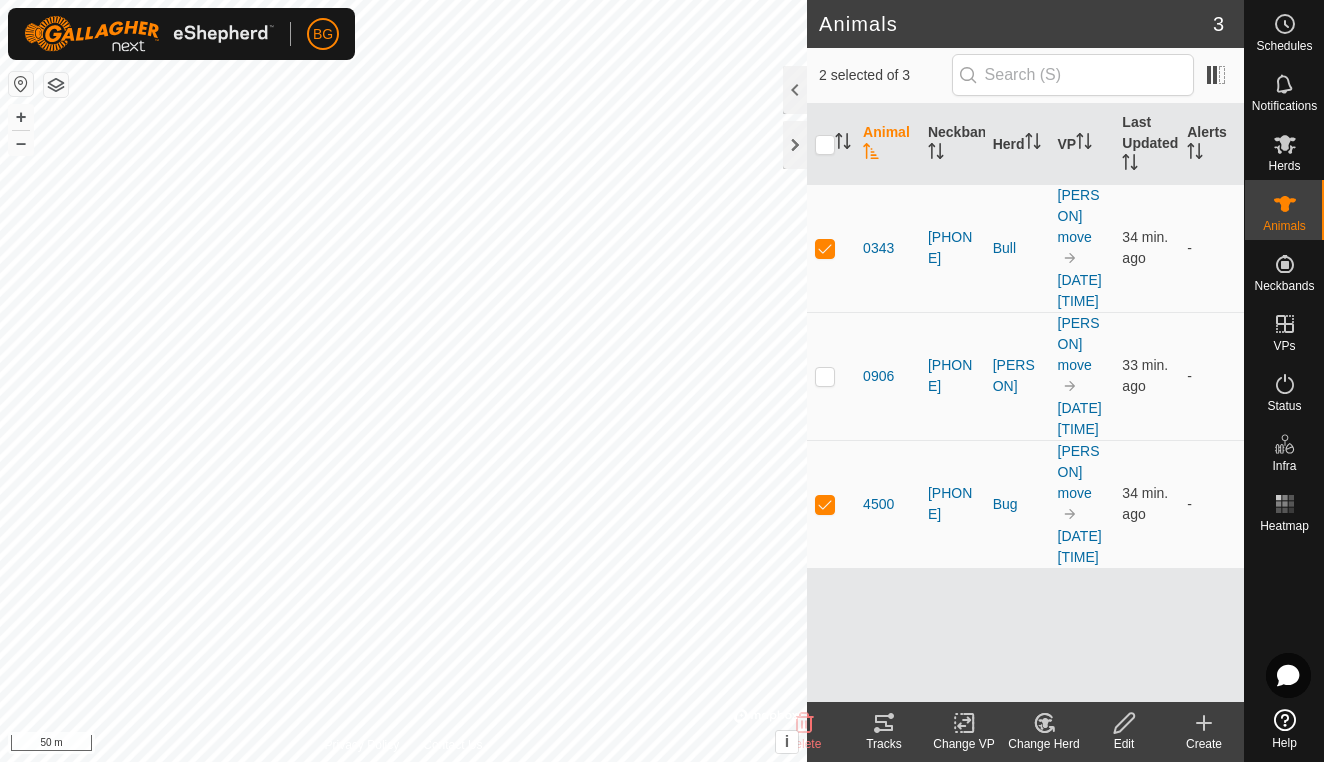 click 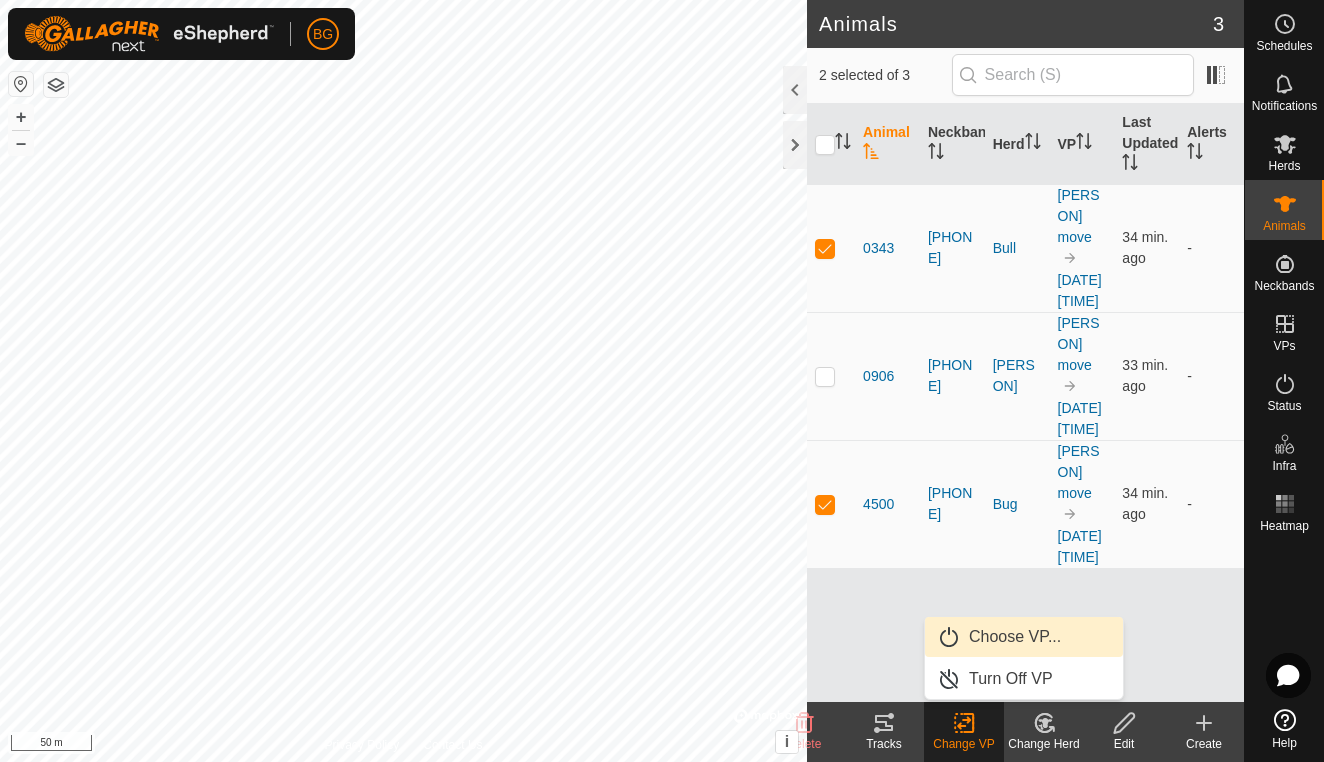 click on "Choose VP..." at bounding box center [1024, 637] 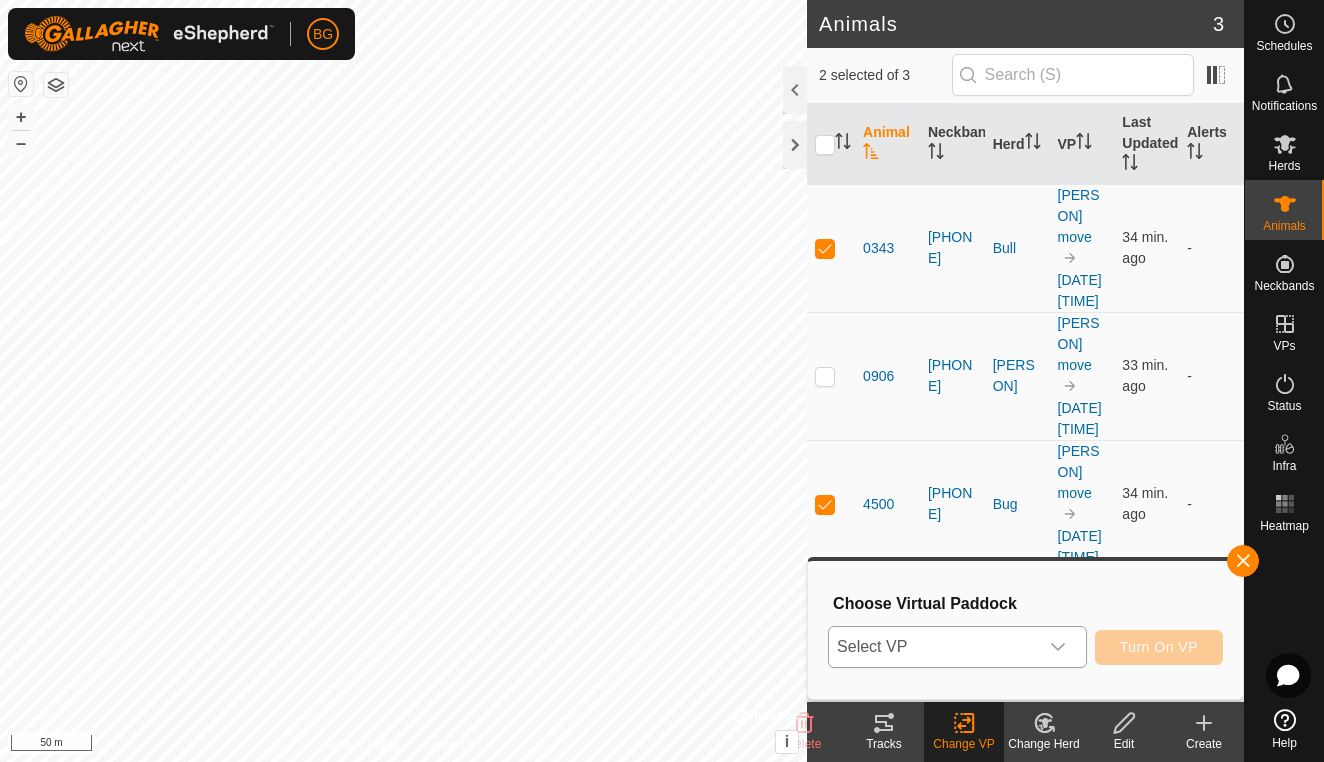 click at bounding box center (1058, 647) 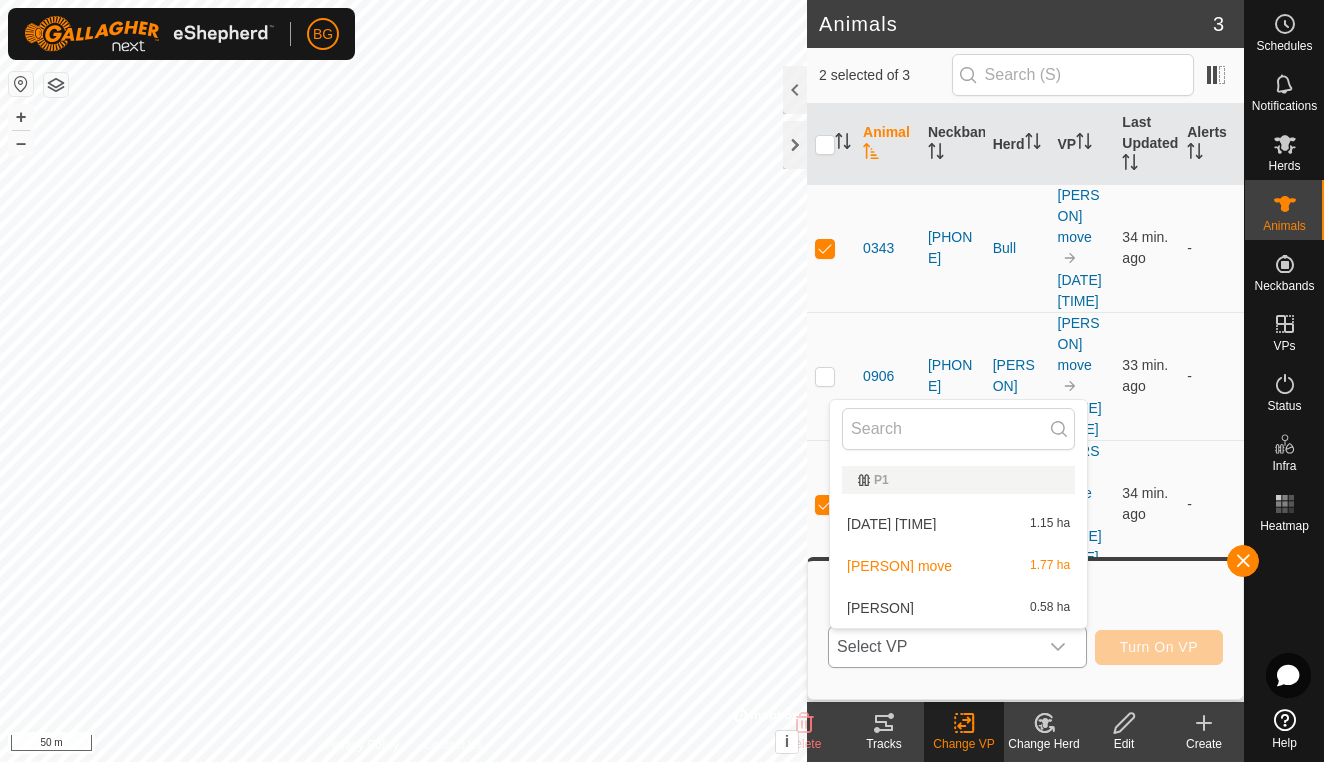 click on "[DATE] [TIME]  1.15 ha" at bounding box center (958, 524) 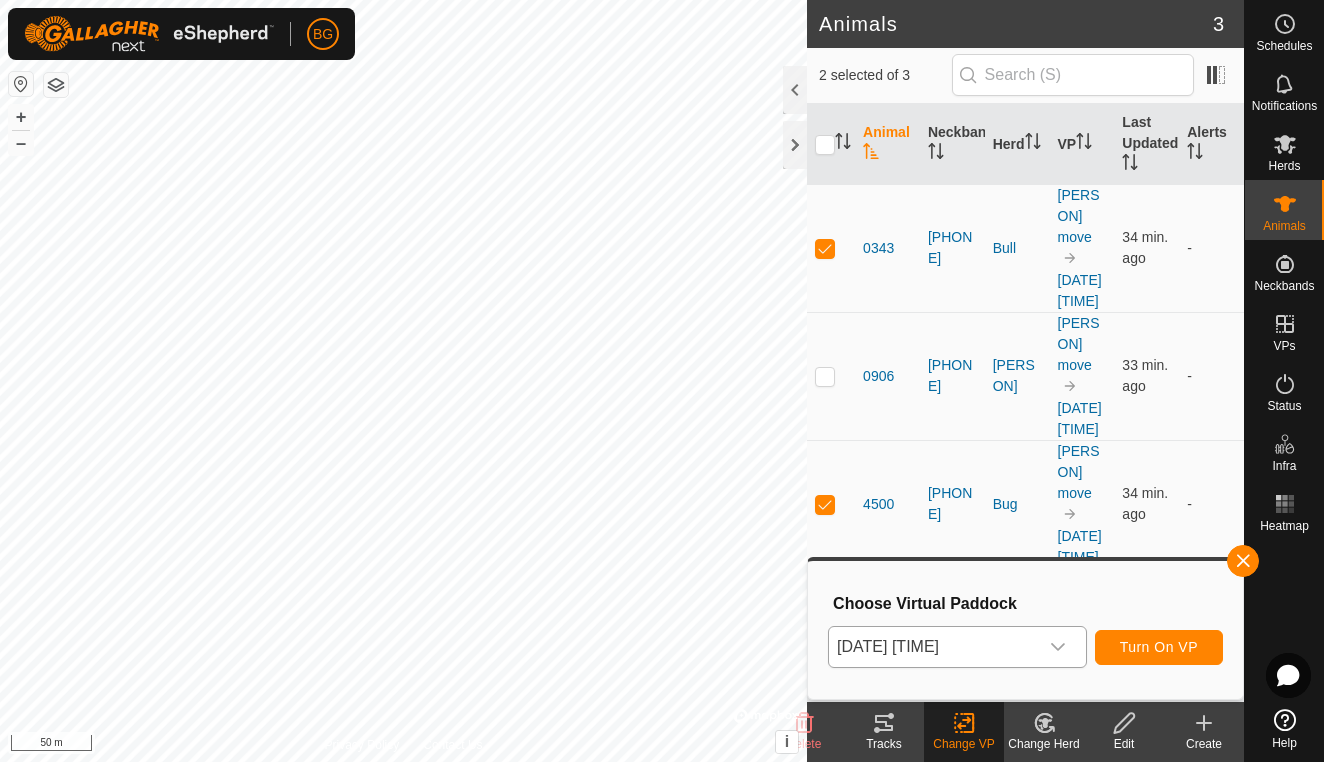 click on "Turn On VP" at bounding box center [1159, 647] 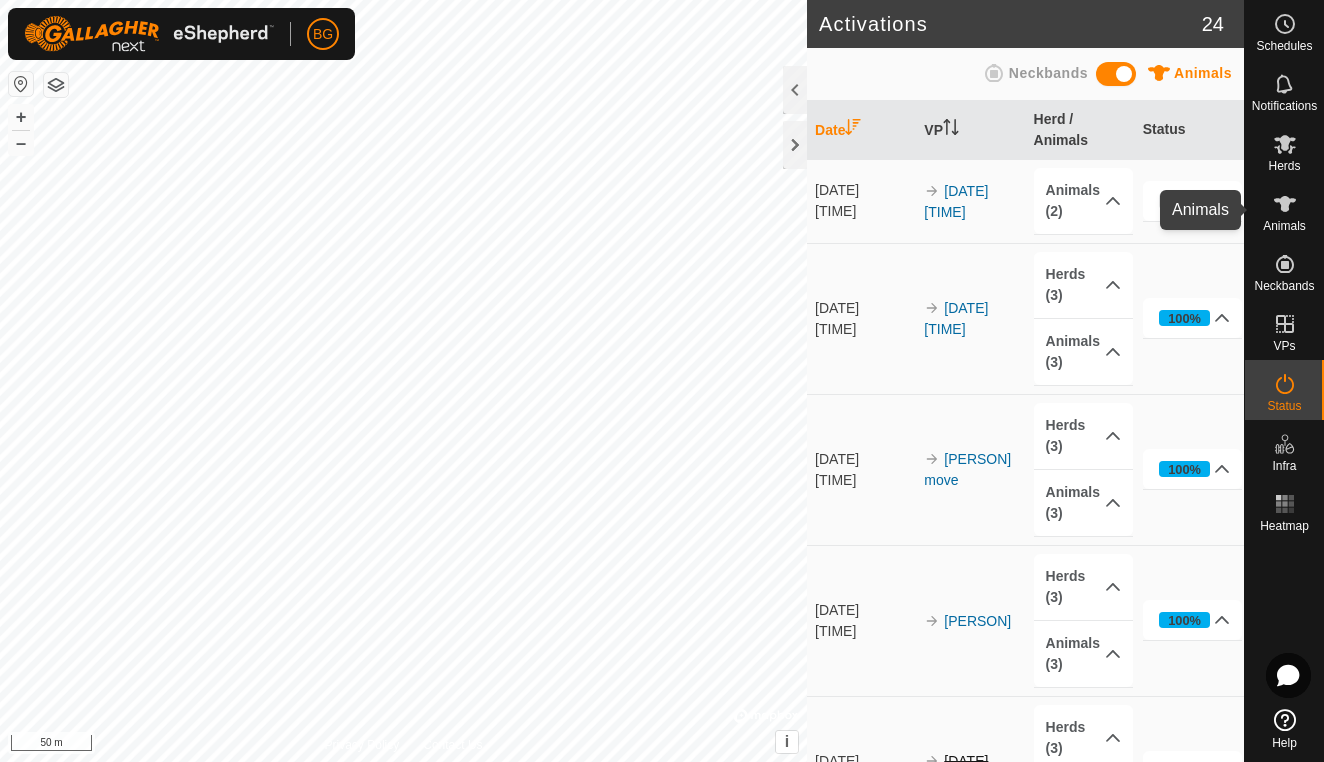 click 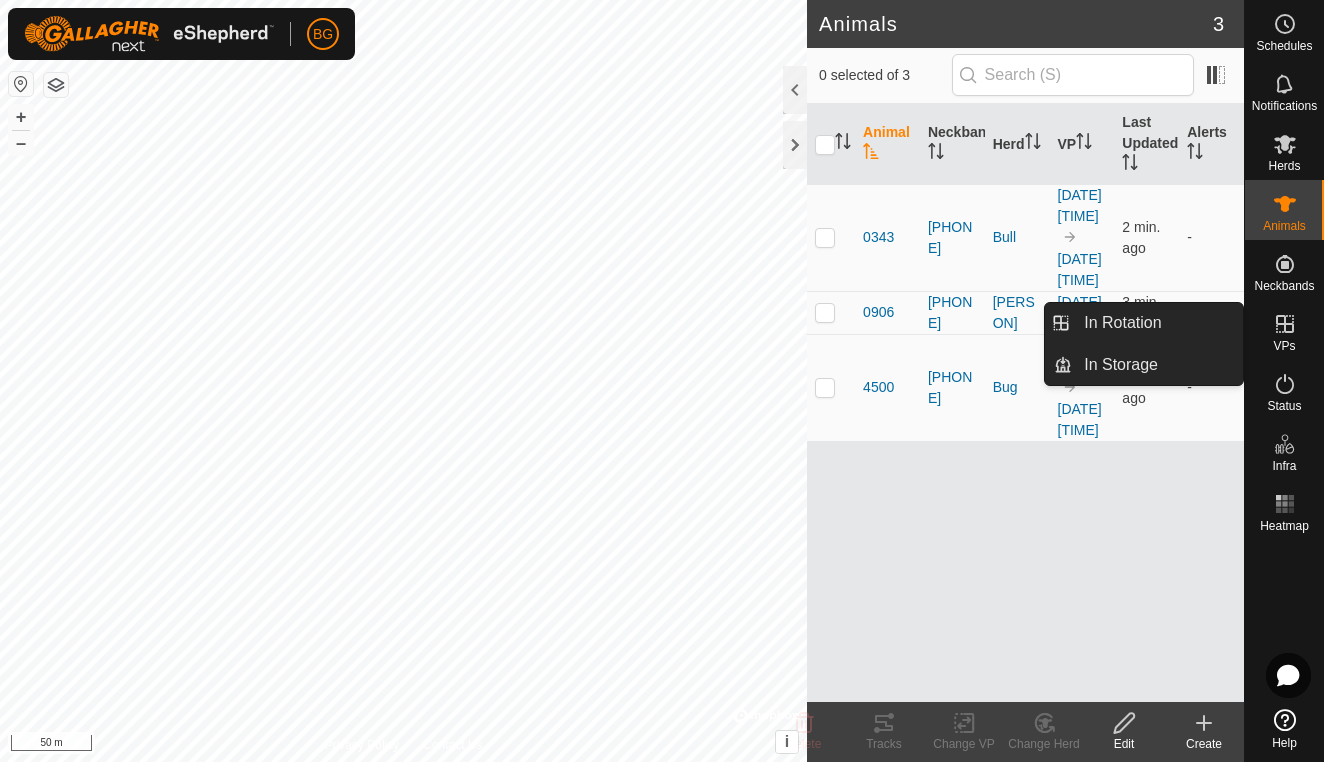 click on "VPs" at bounding box center [1284, 346] 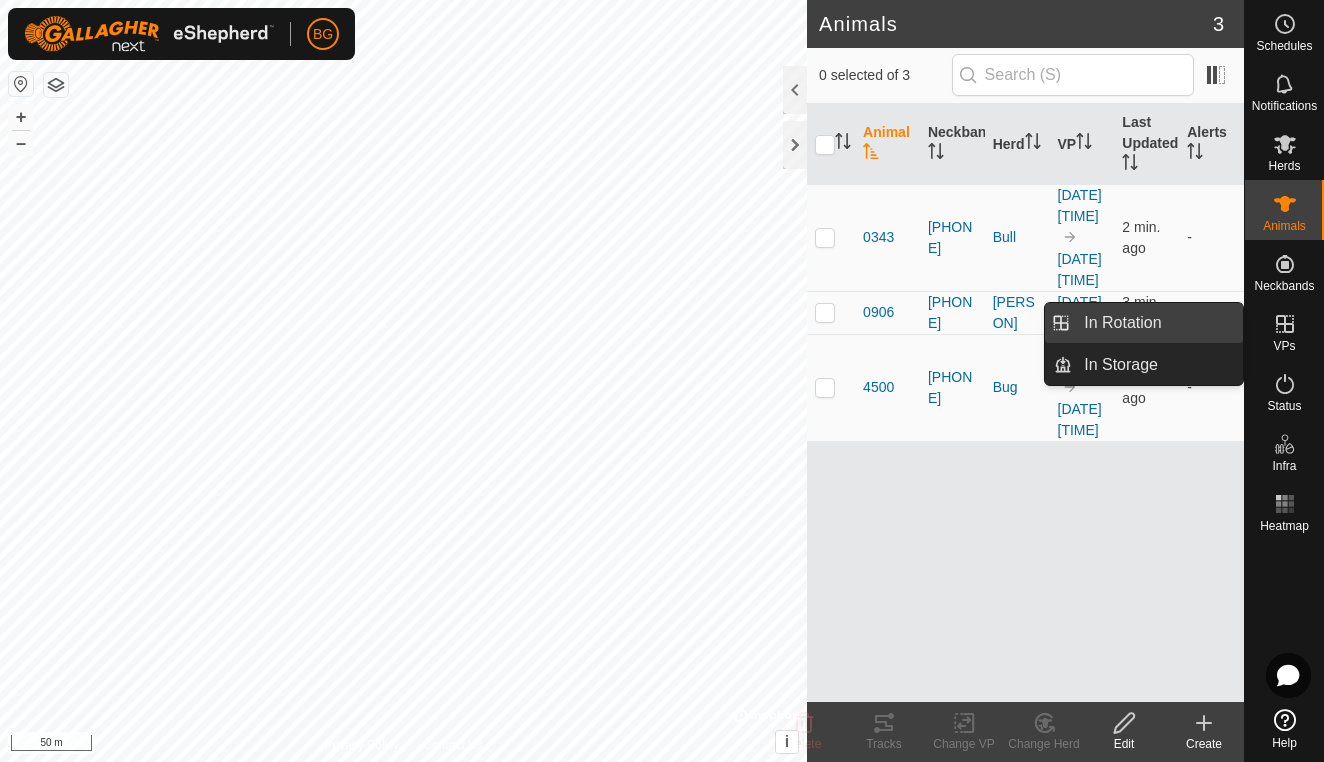 click on "In Rotation" at bounding box center [1157, 323] 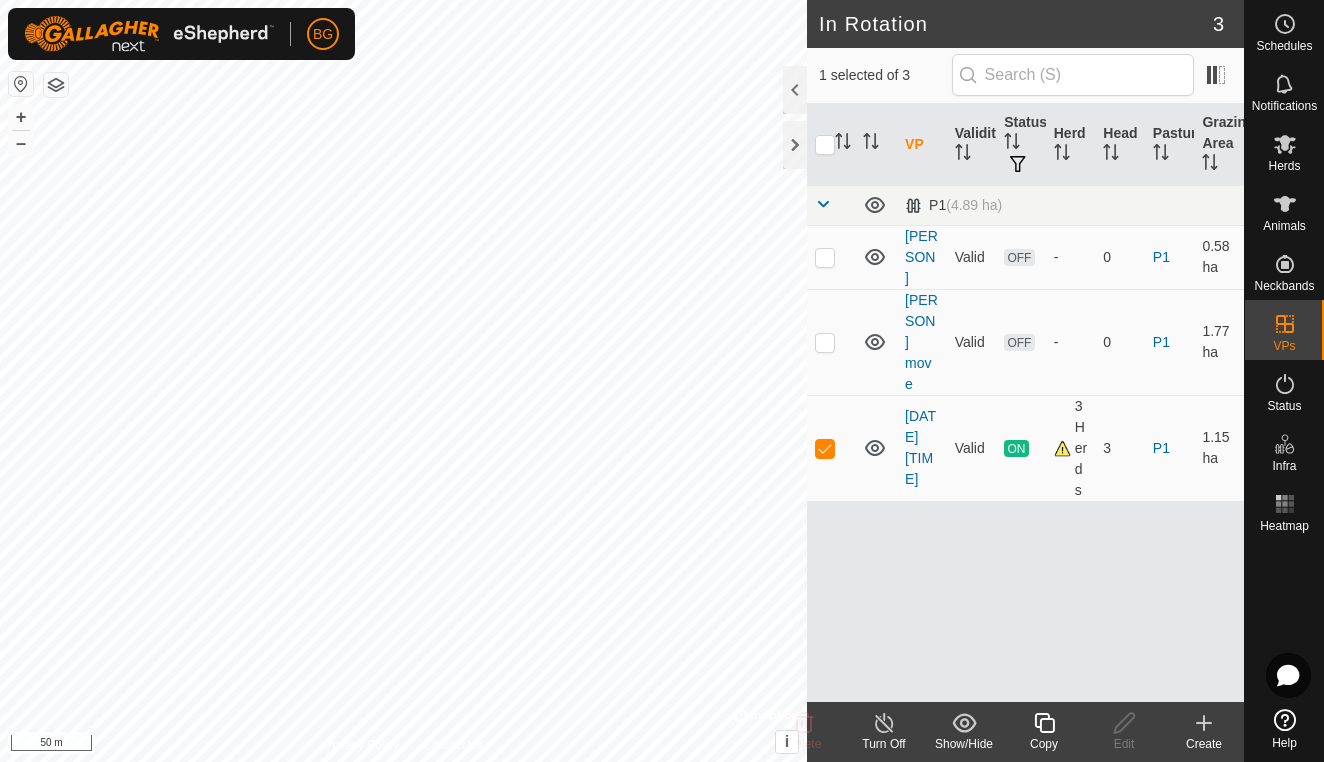 click 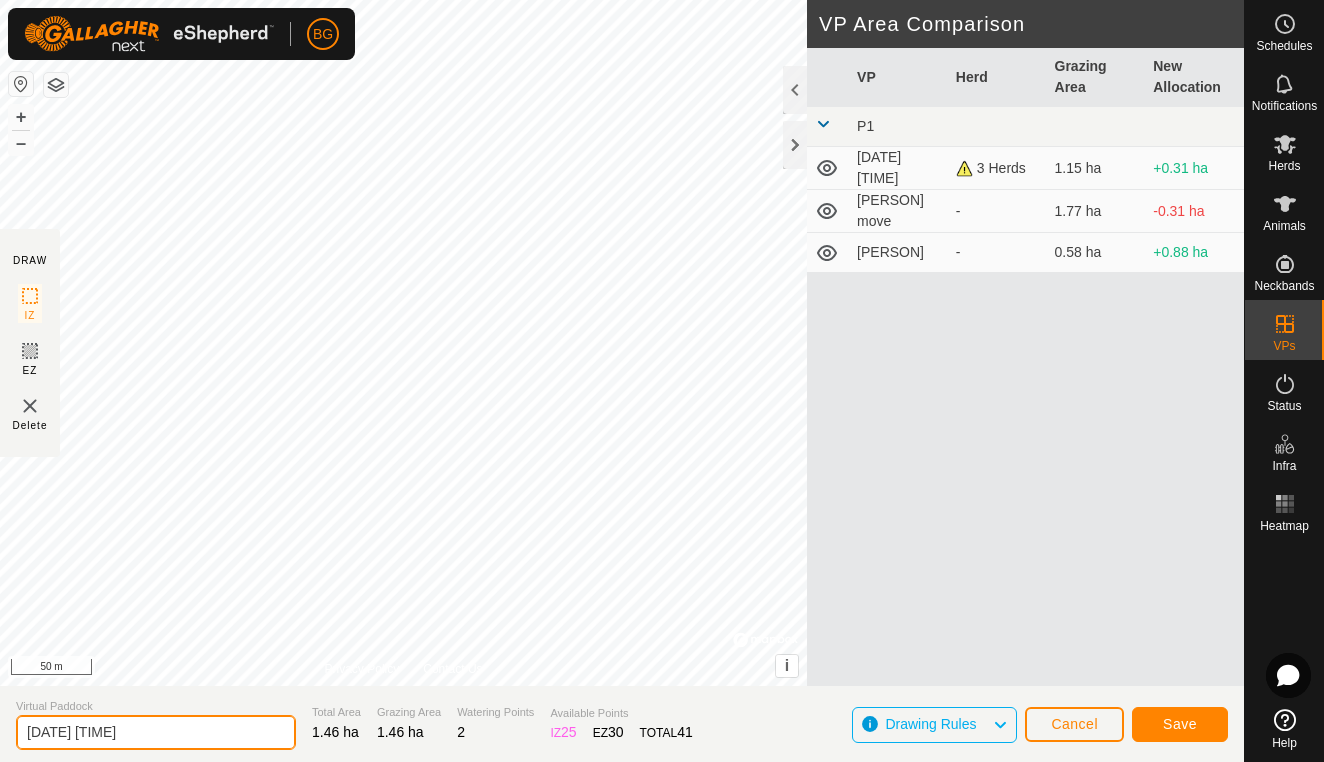 click on "[DATE] [TIME]" 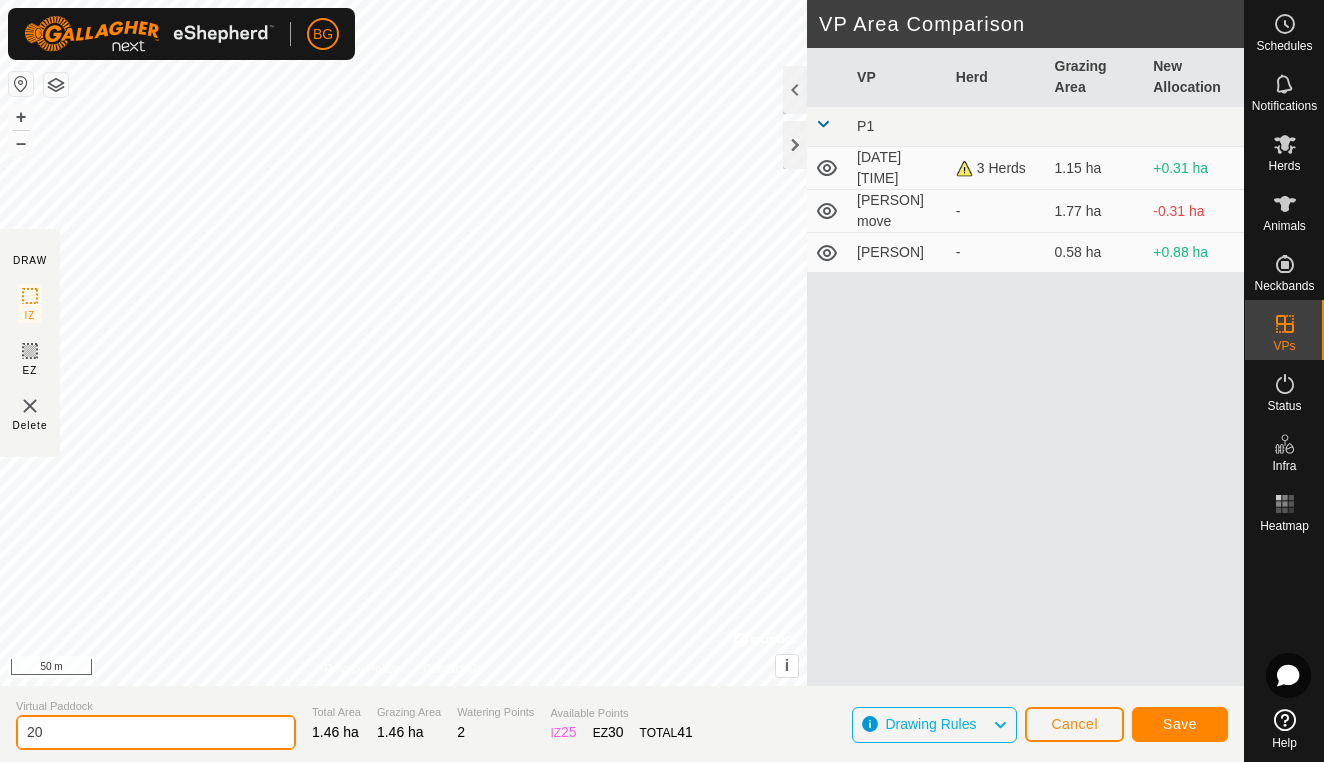 type on "2" 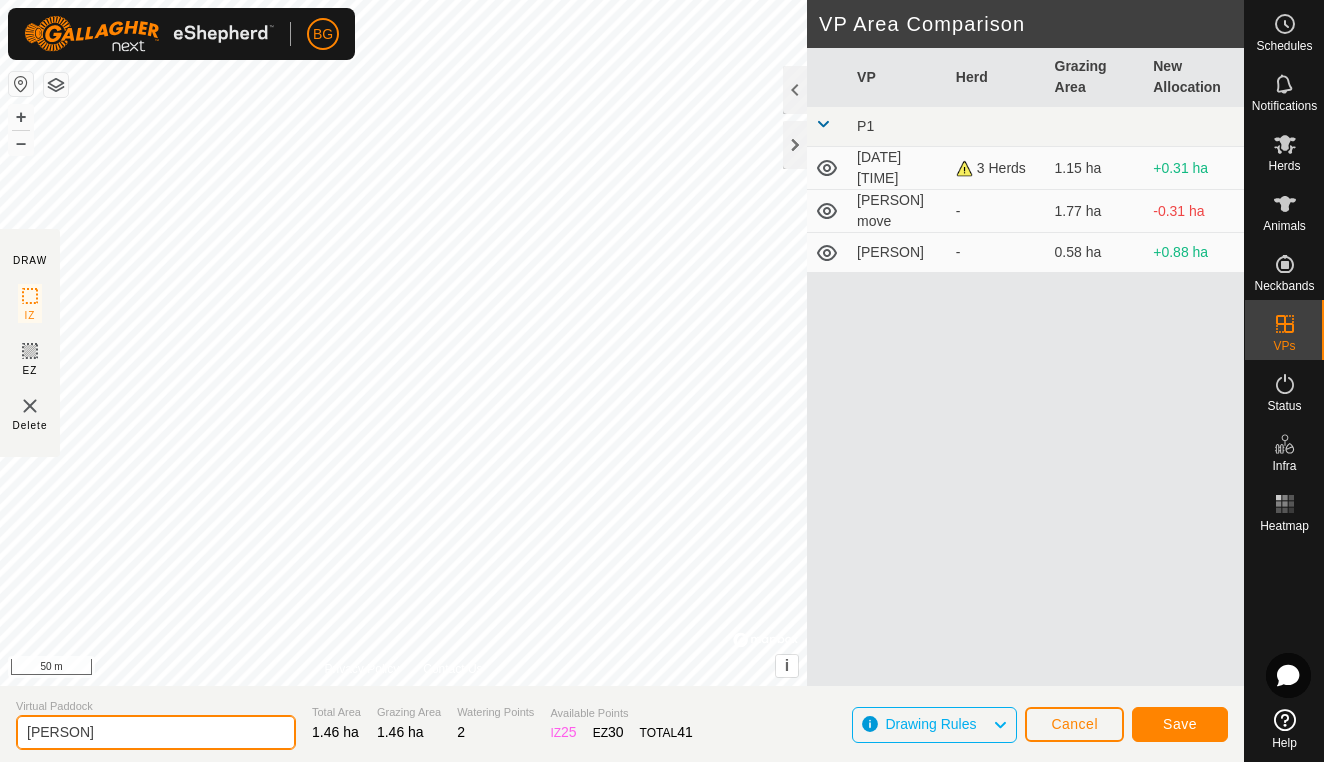 type on "[PERSON]" 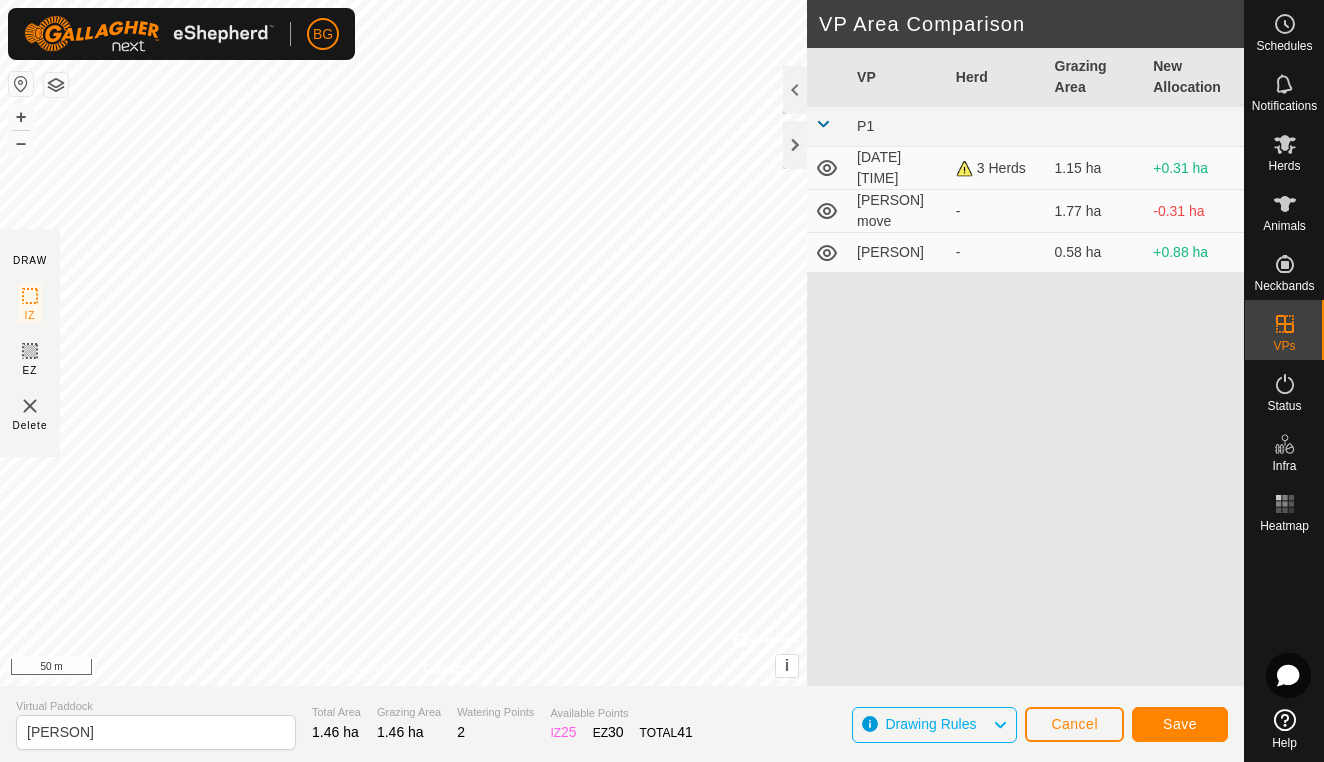 drag, startPoint x: 217, startPoint y: 732, endPoint x: 1168, endPoint y: 727, distance: 951.0131 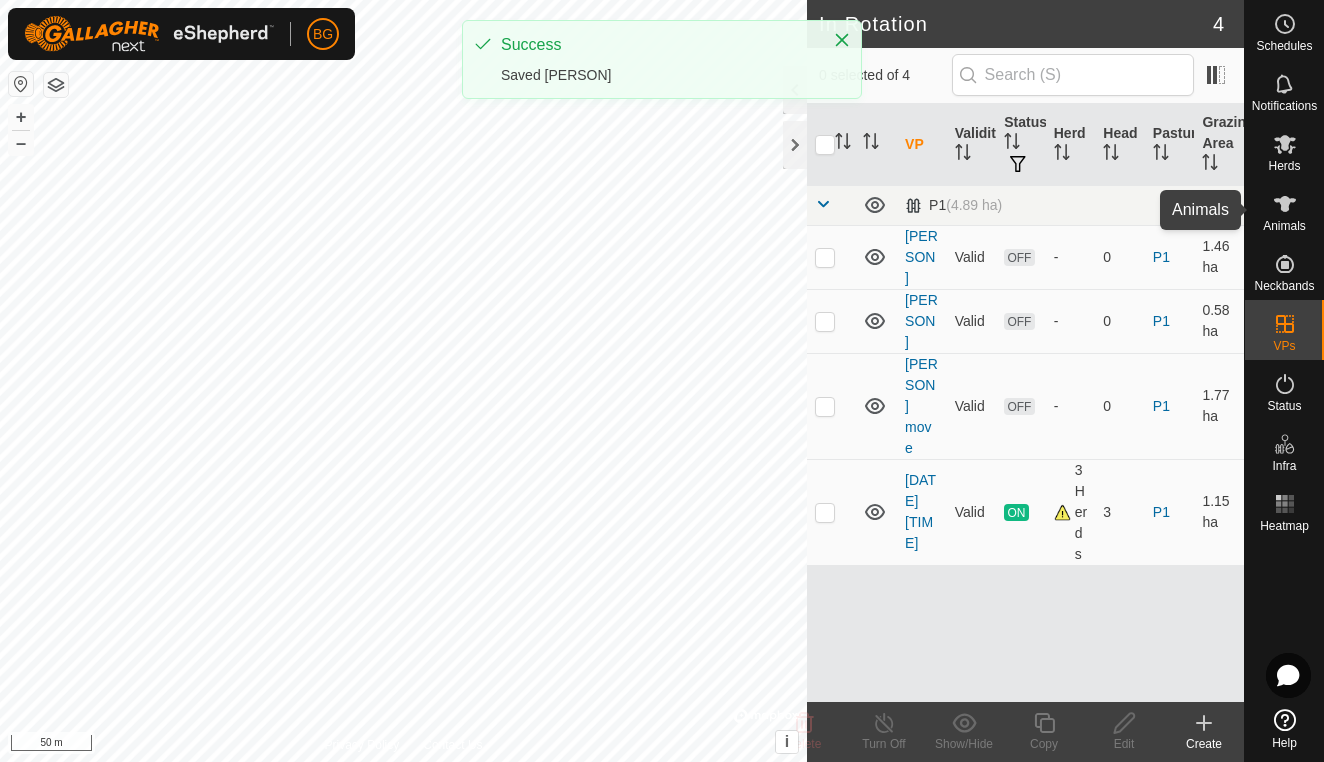click at bounding box center (1285, 204) 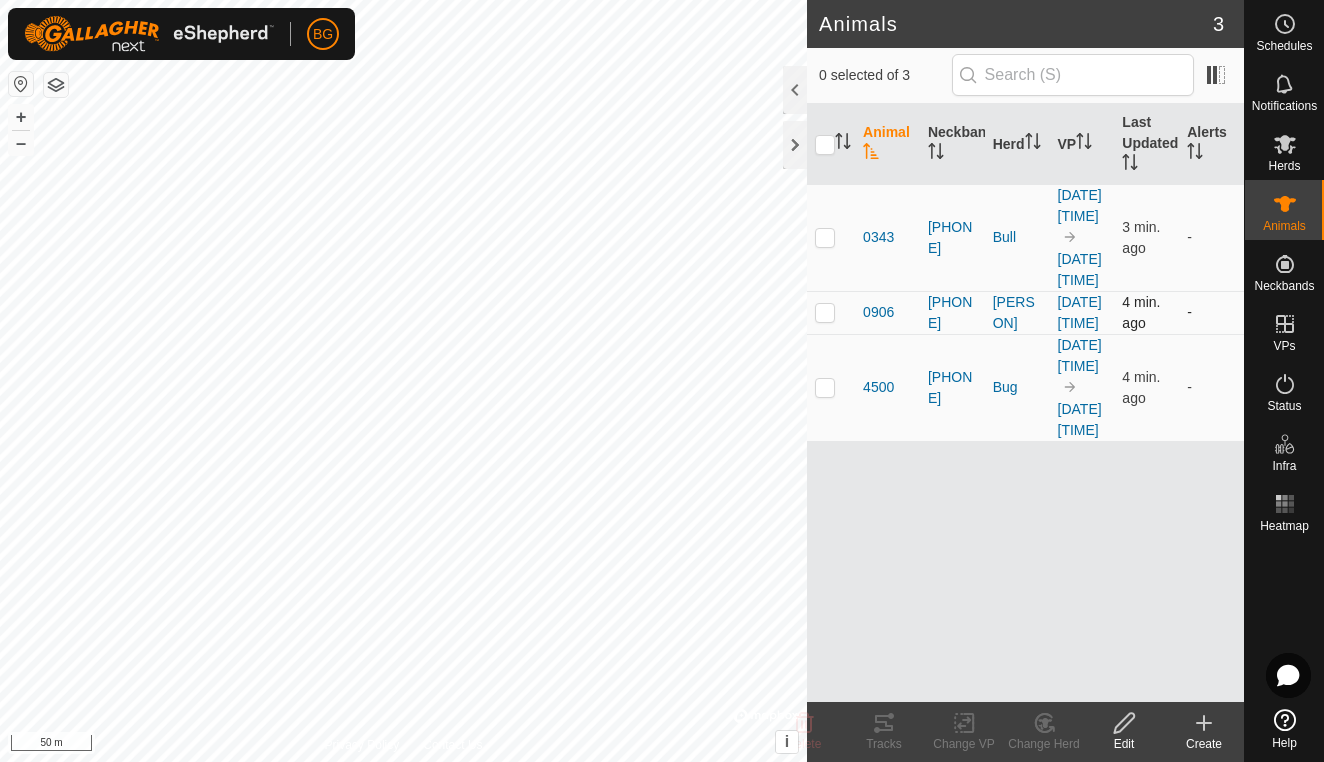 click at bounding box center (825, 312) 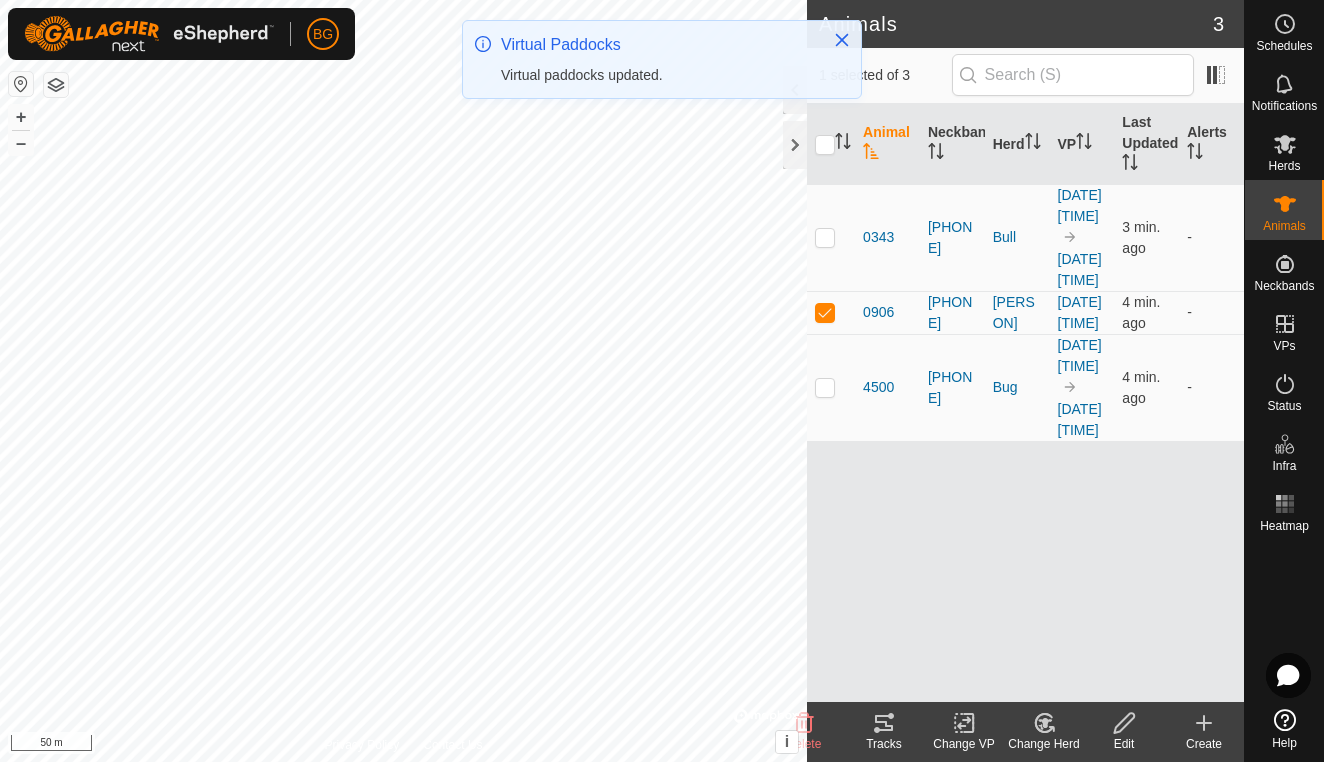 click 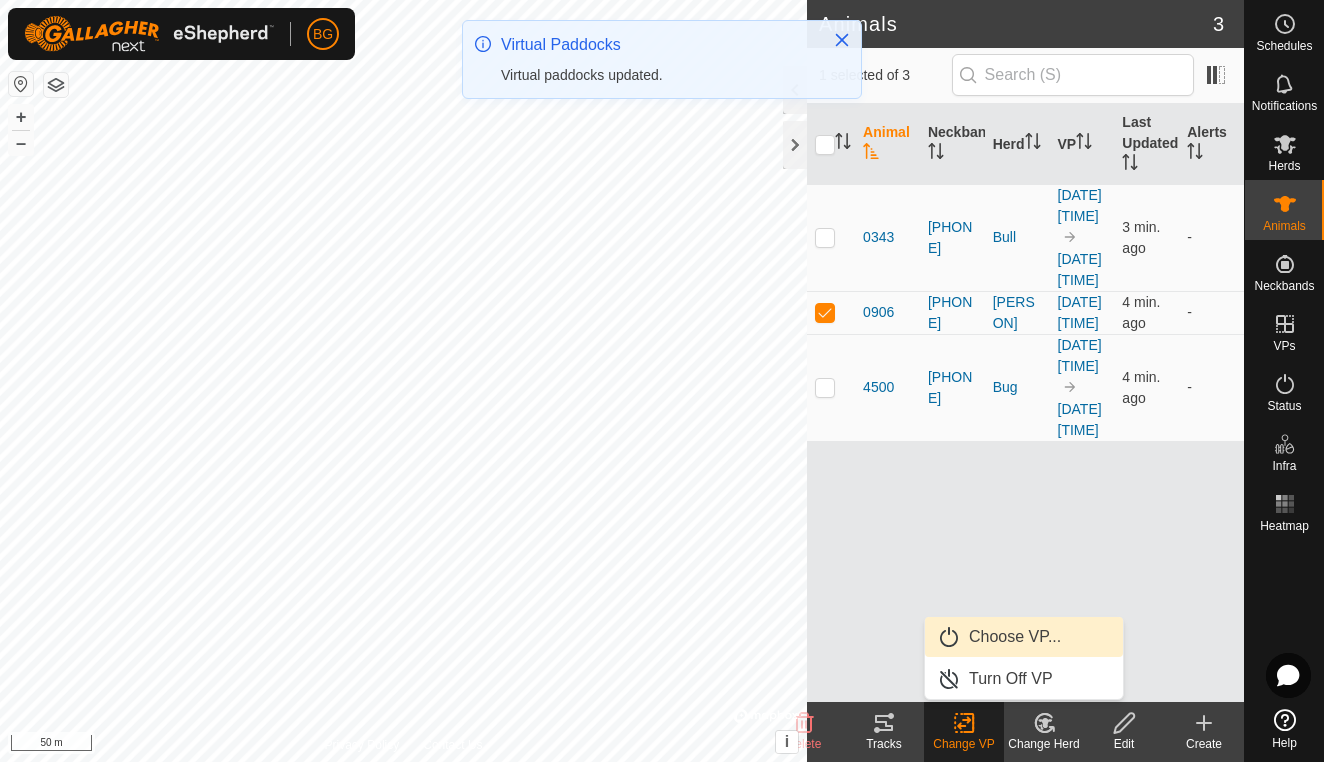click on "Choose VP..." at bounding box center [1024, 637] 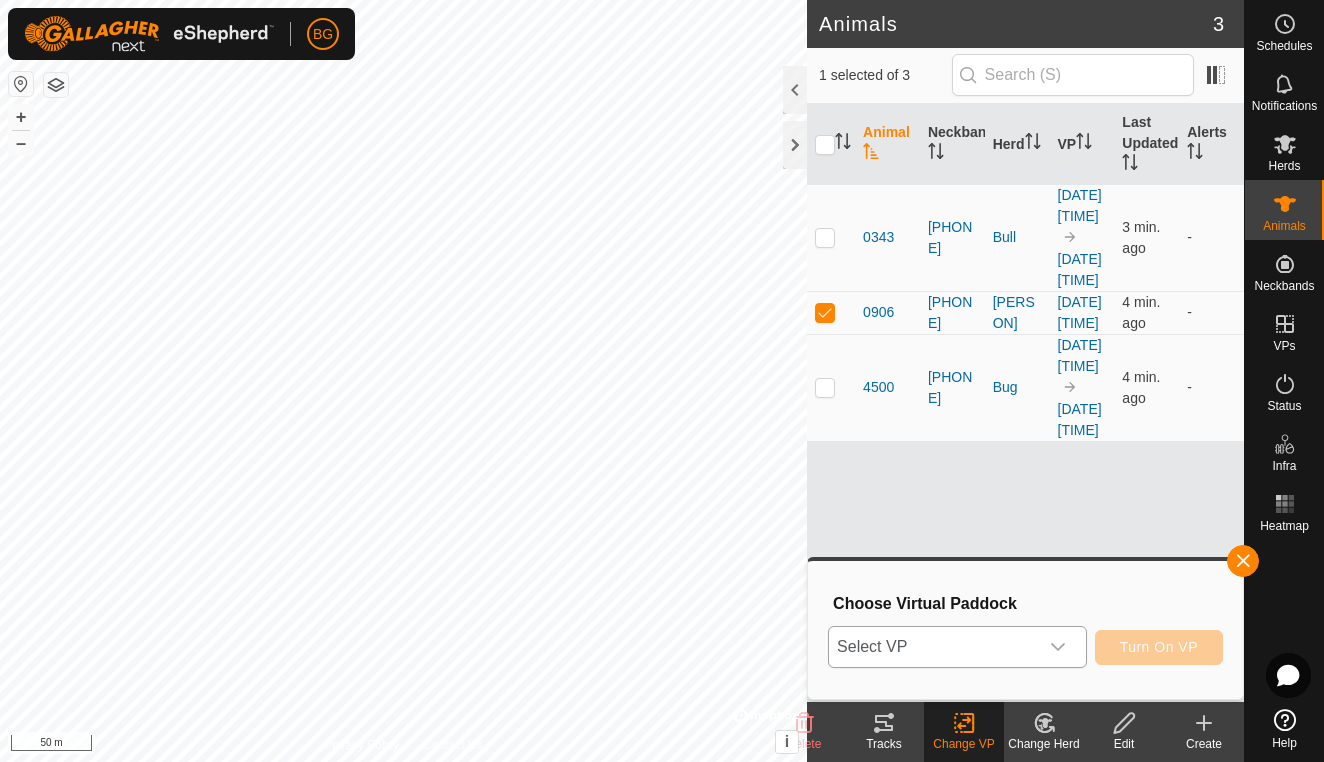 click at bounding box center (1058, 647) 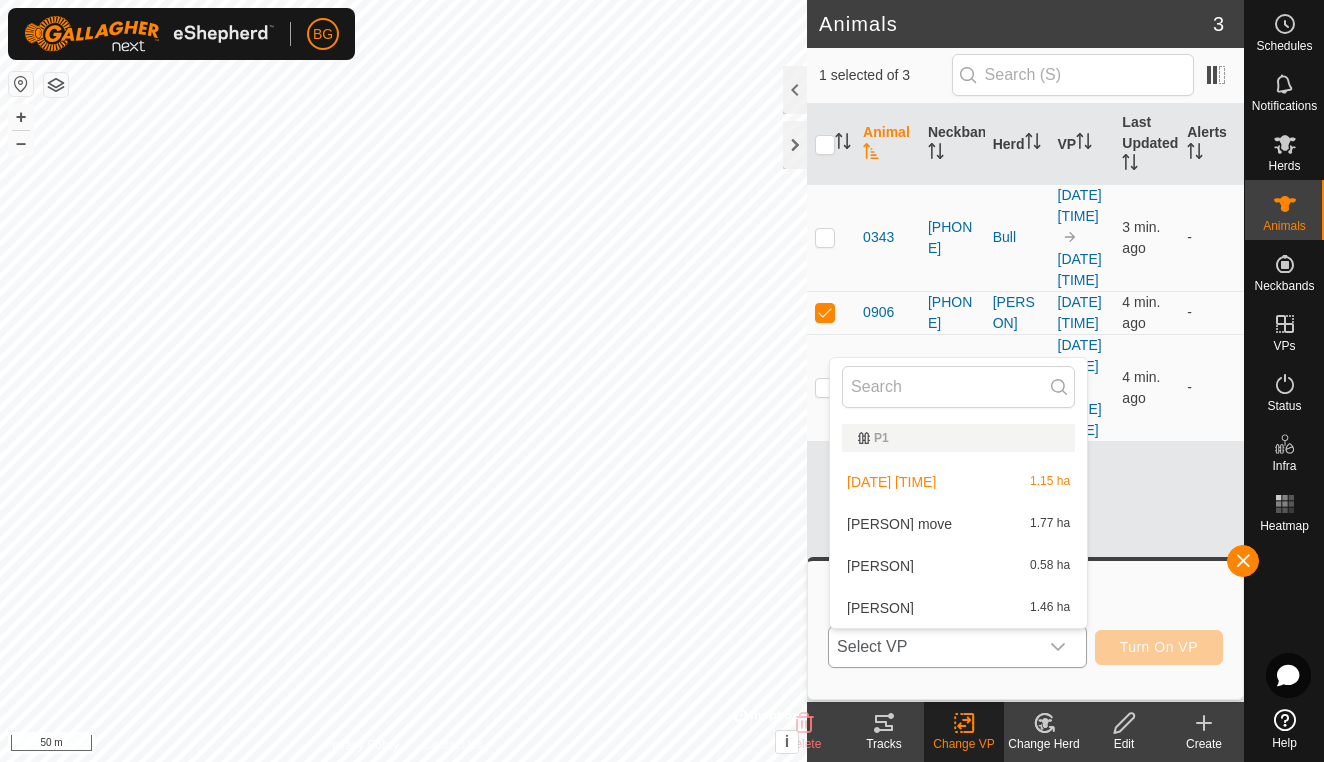 click on "[PERSON]  1.46 ha" at bounding box center [958, 608] 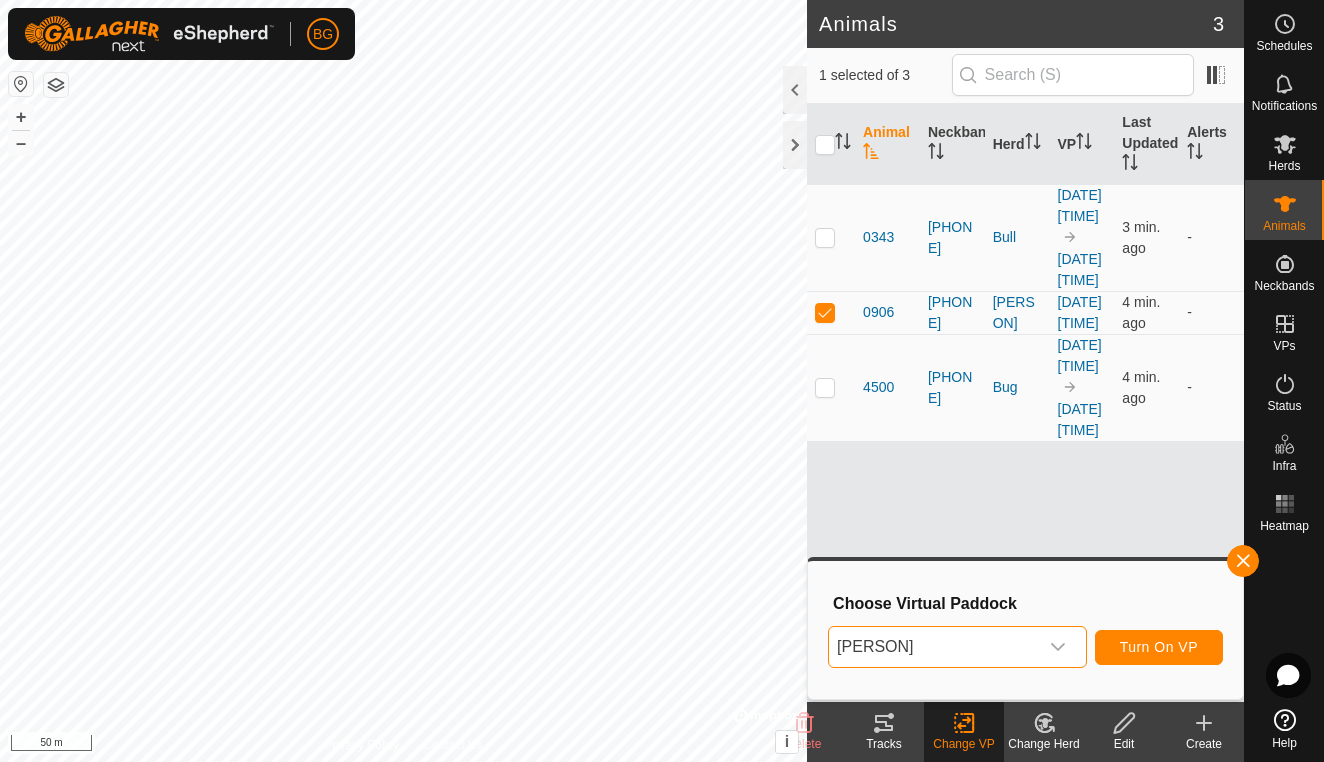 click on "Turn On VP" at bounding box center (1159, 647) 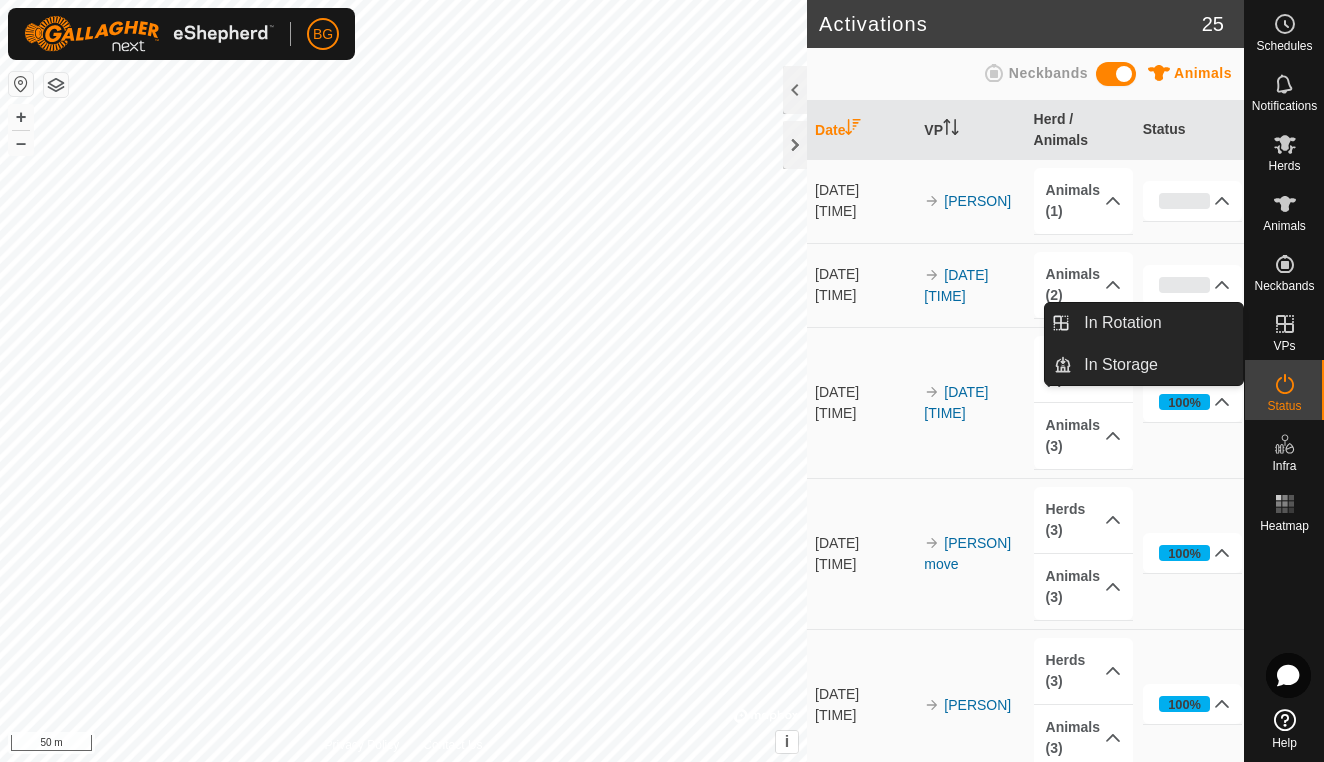 click on "VPs" at bounding box center [1284, 346] 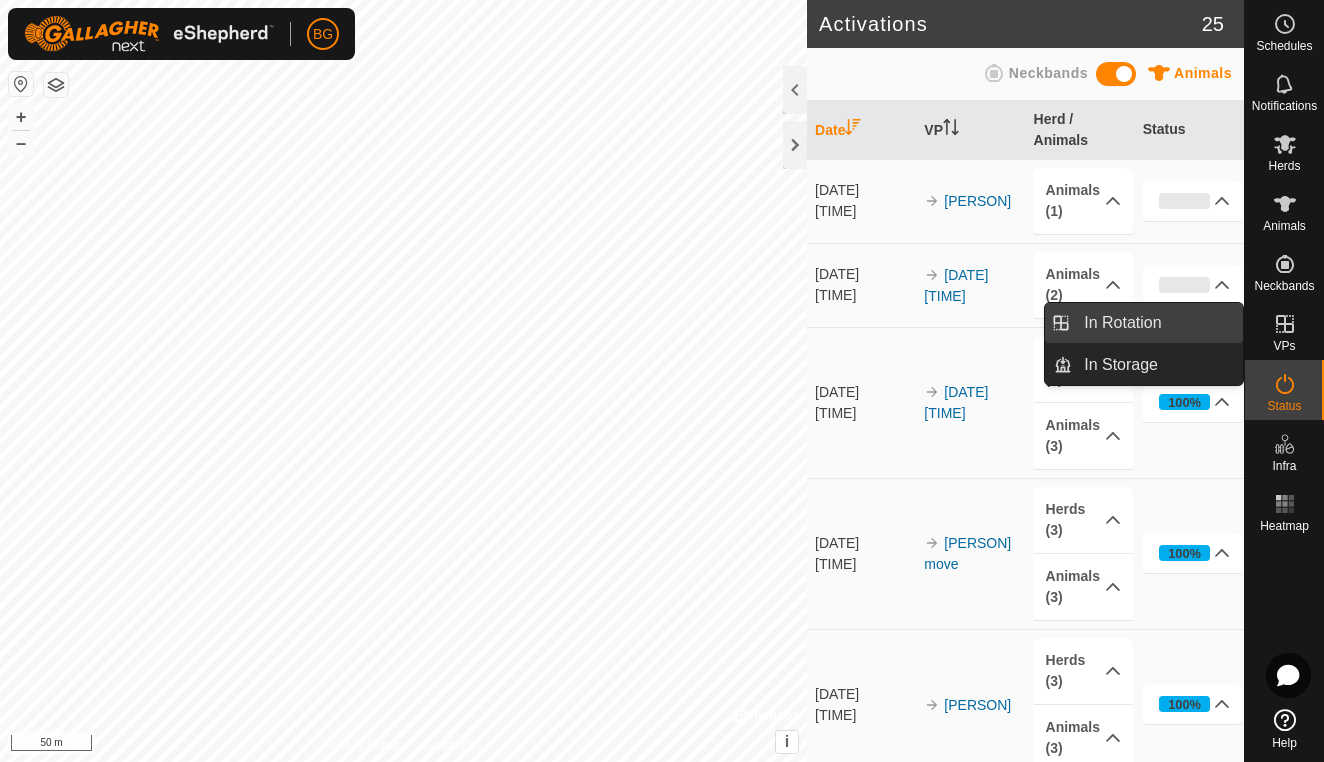 click on "In Rotation" at bounding box center [1157, 323] 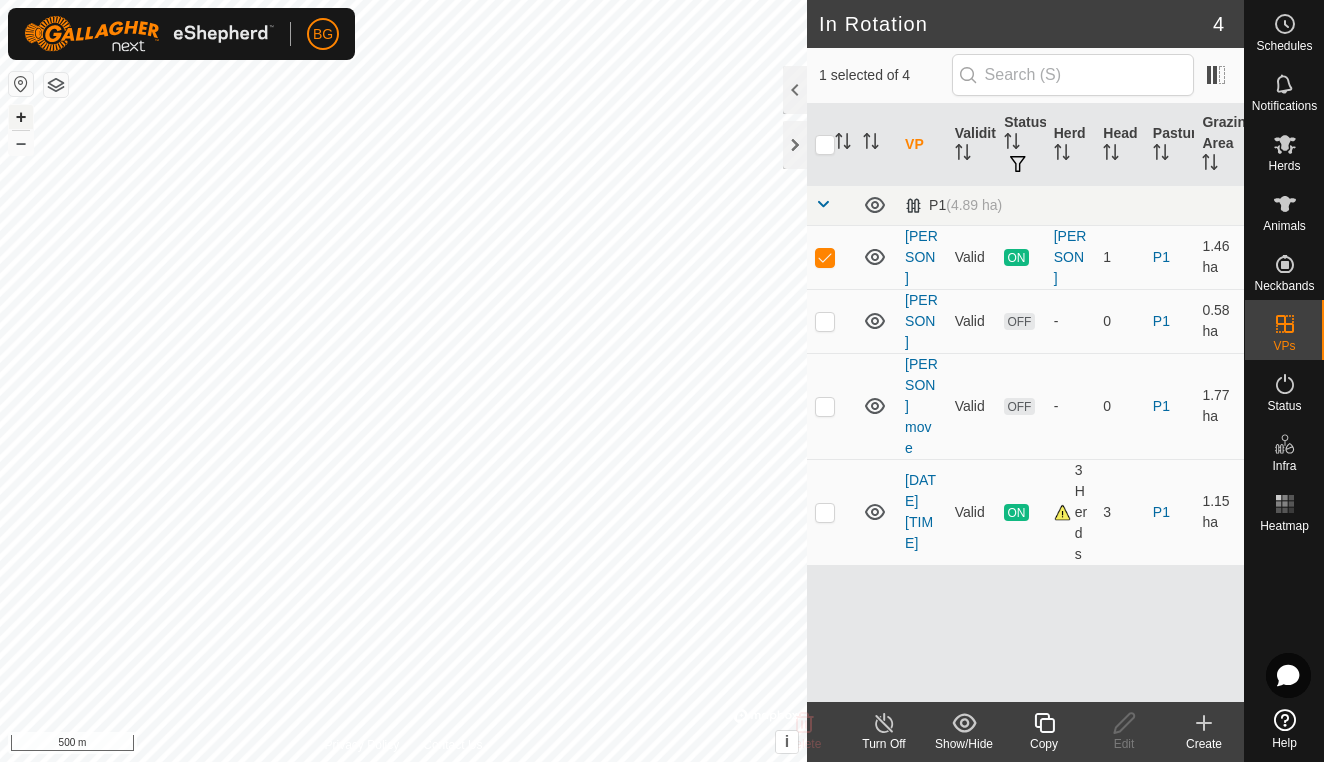 click on "+" at bounding box center [21, 117] 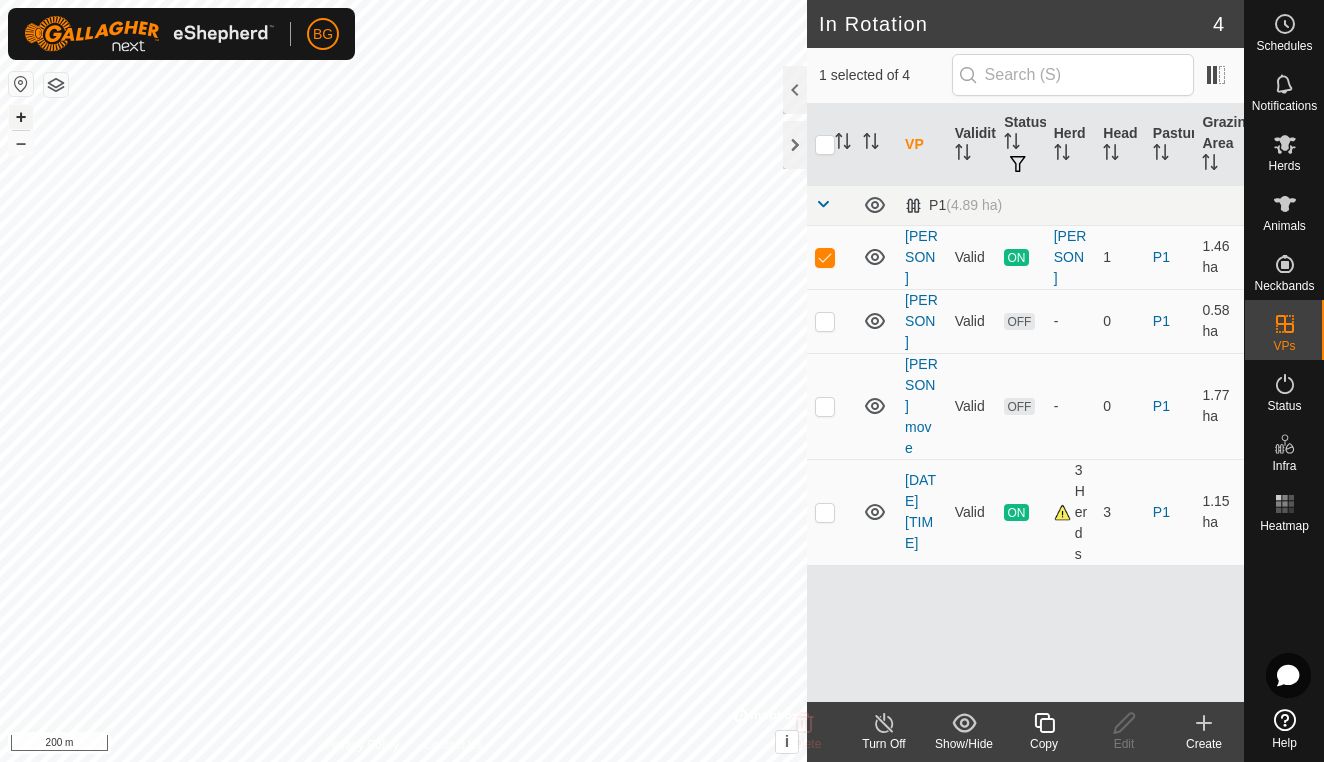 click on "+" at bounding box center [21, 117] 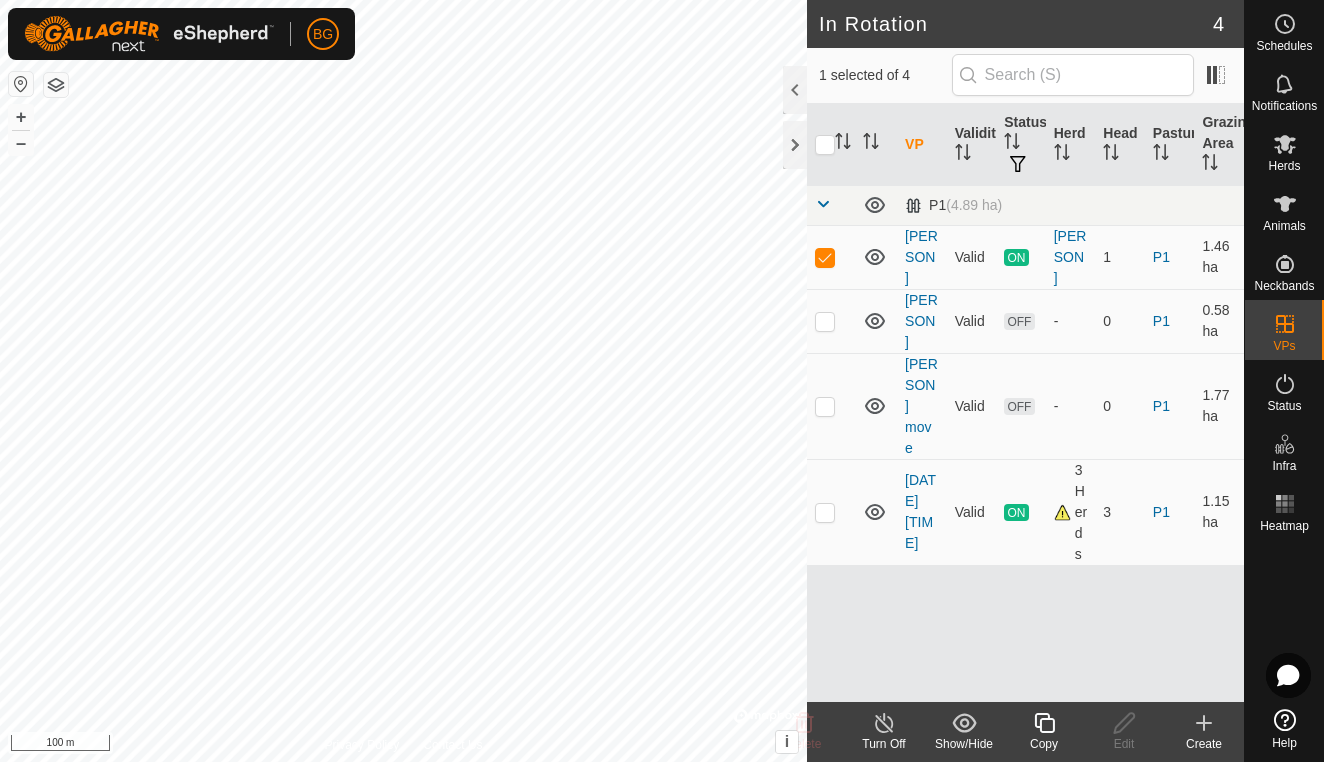 click at bounding box center [21, 84] 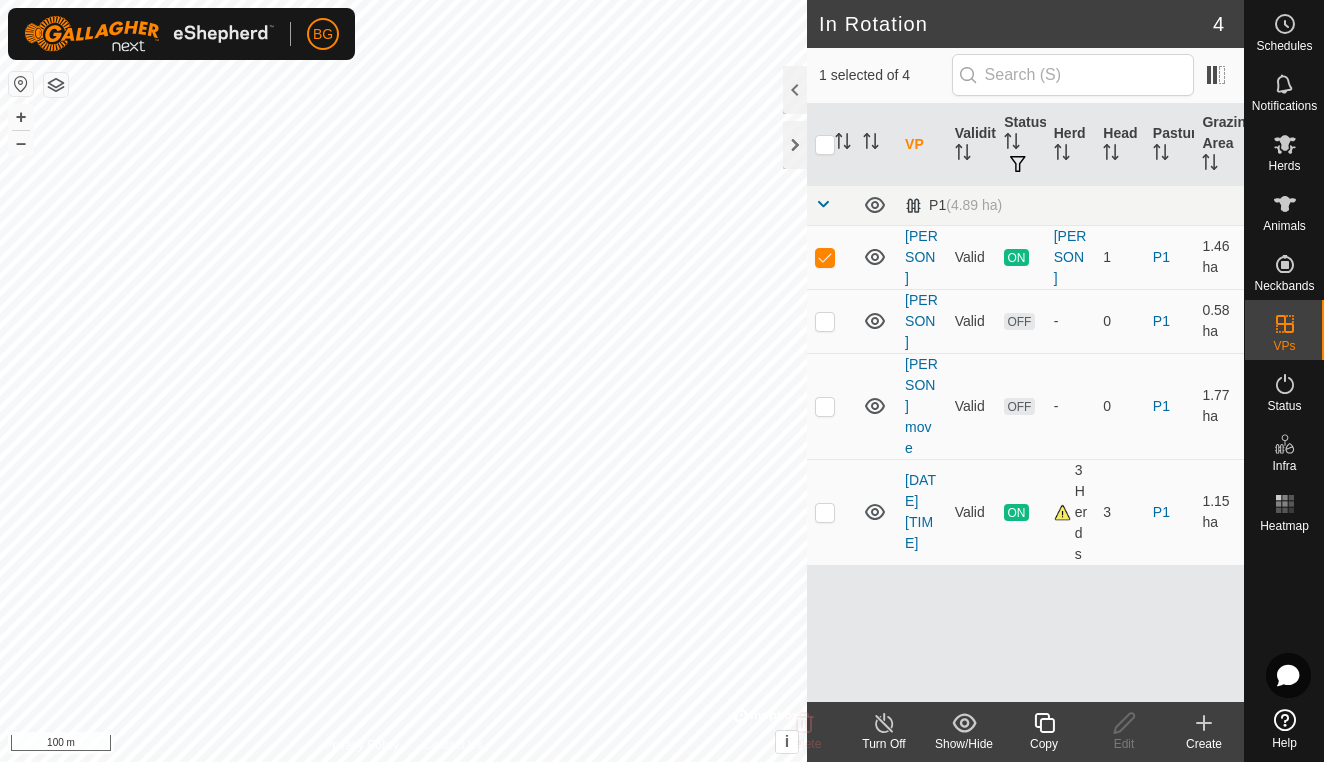 click at bounding box center [21, 84] 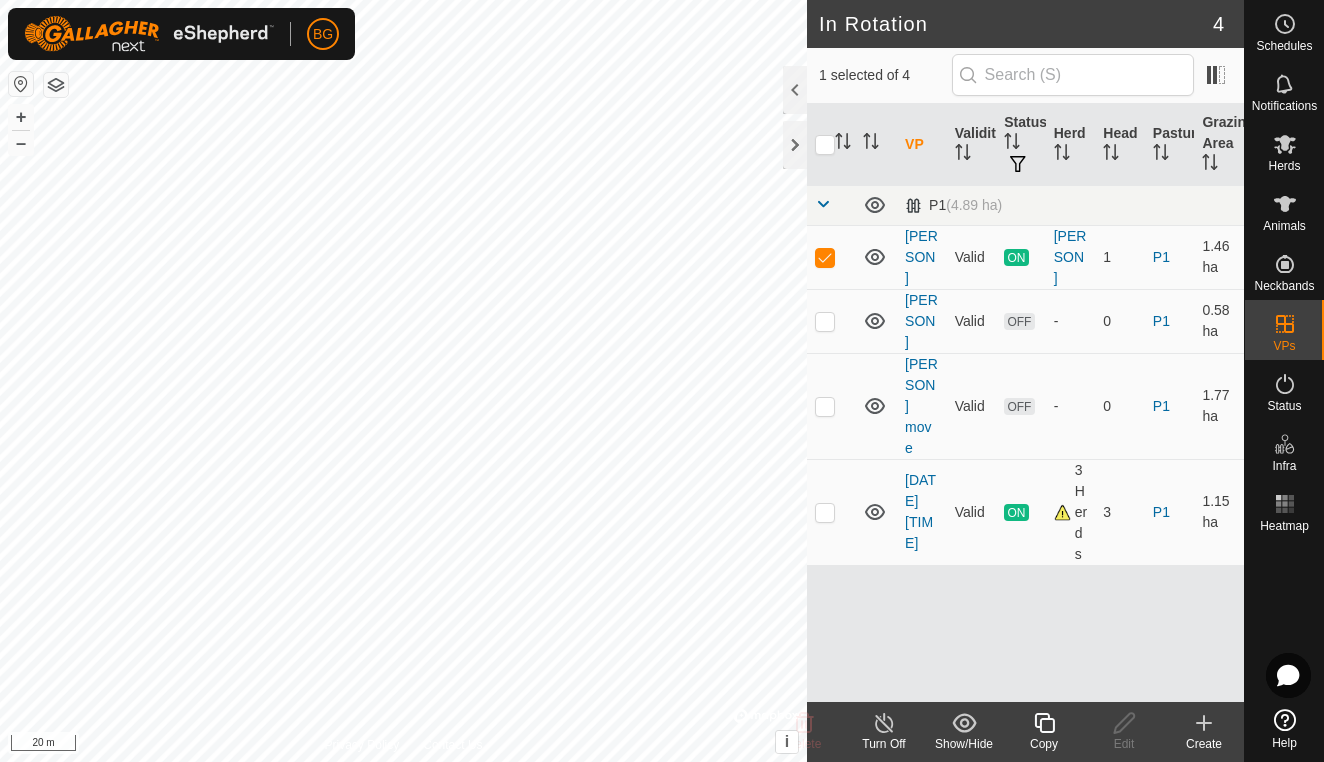 click at bounding box center (21, 84) 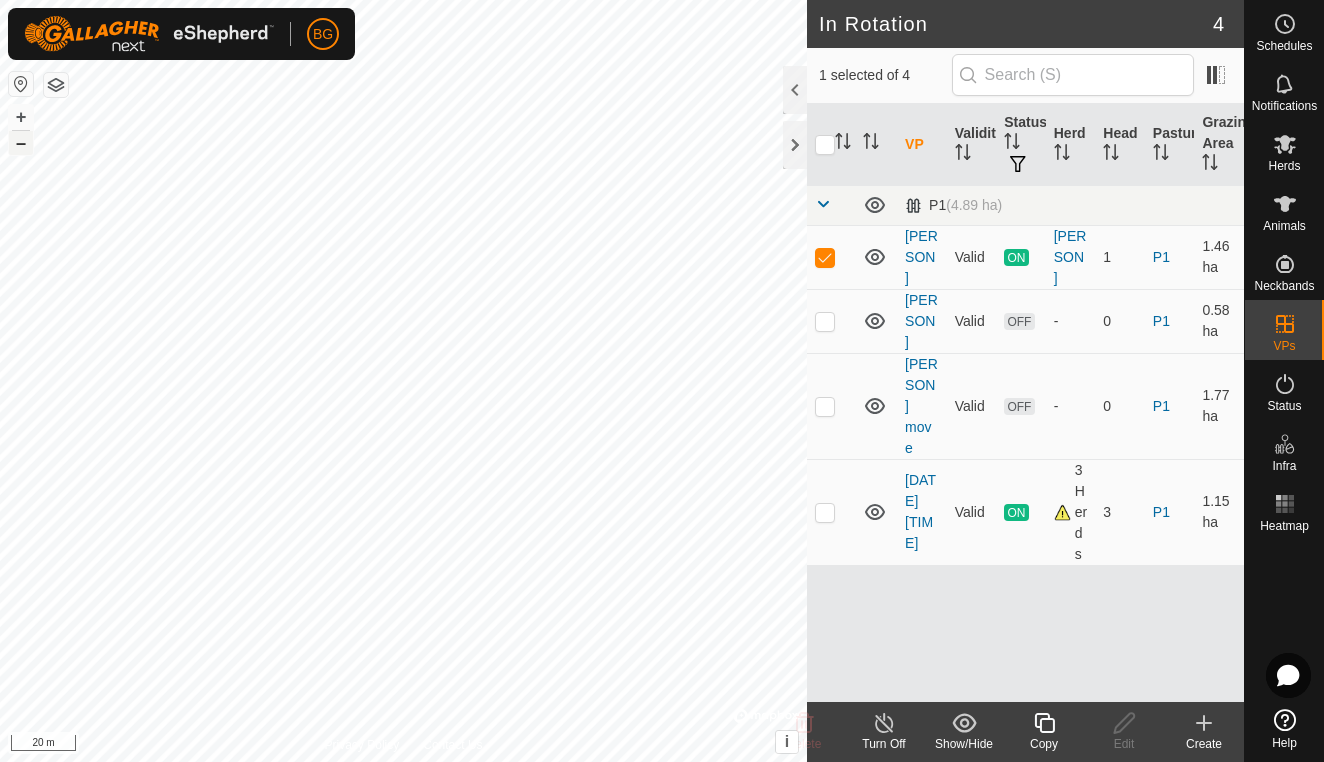 click on "–" at bounding box center (21, 143) 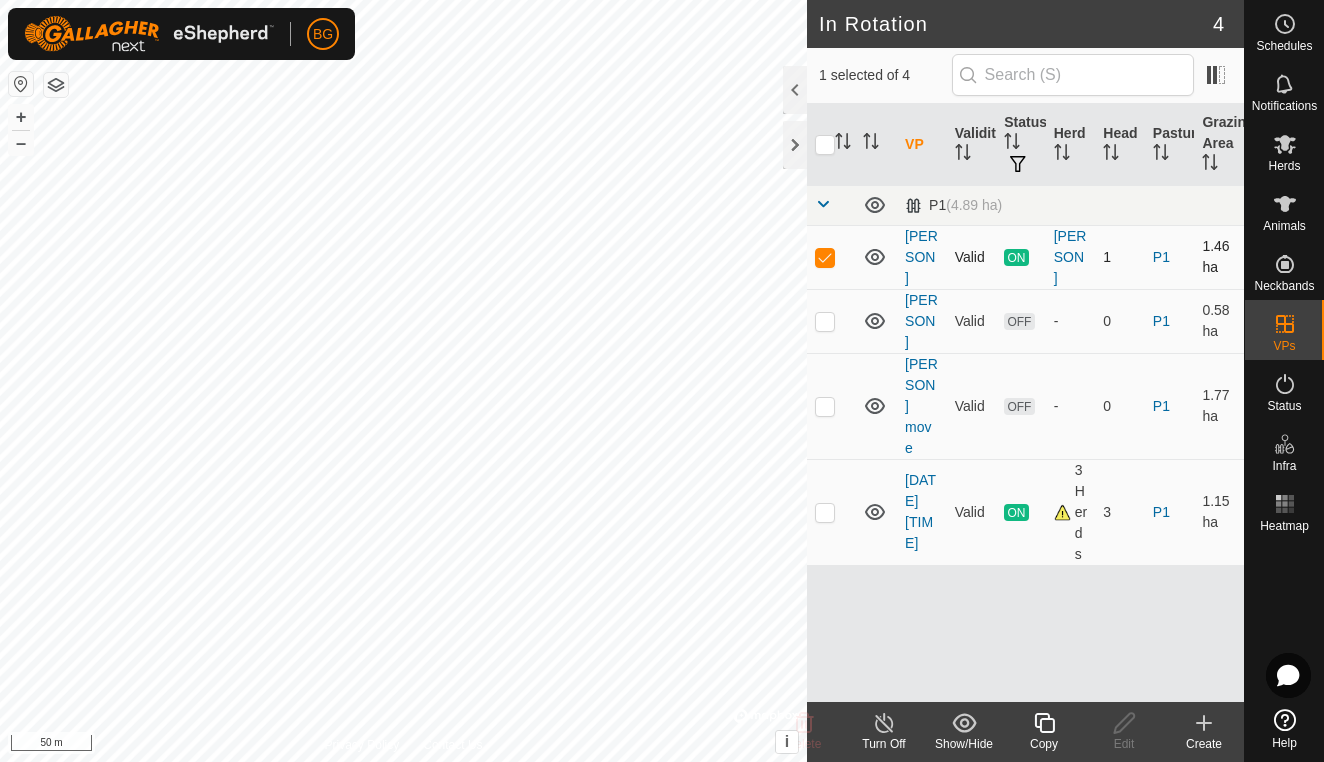 click 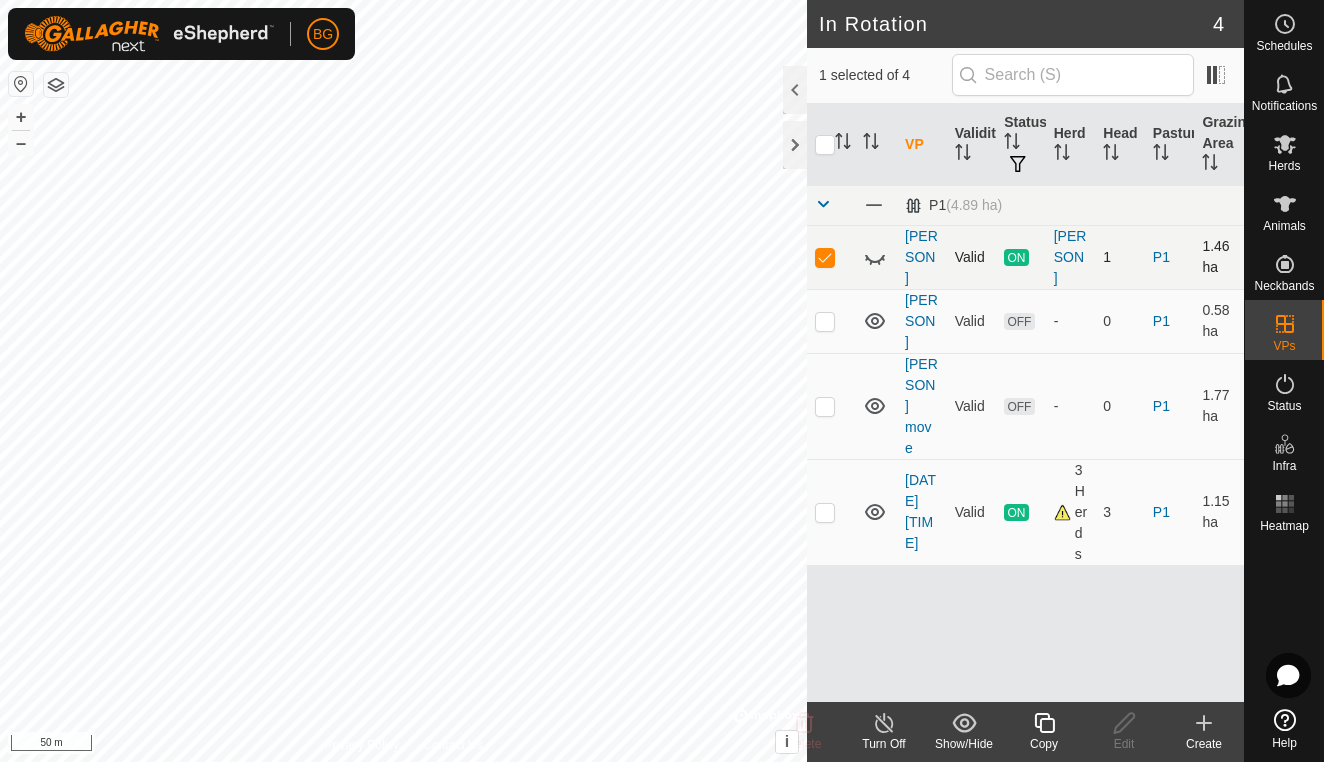 click 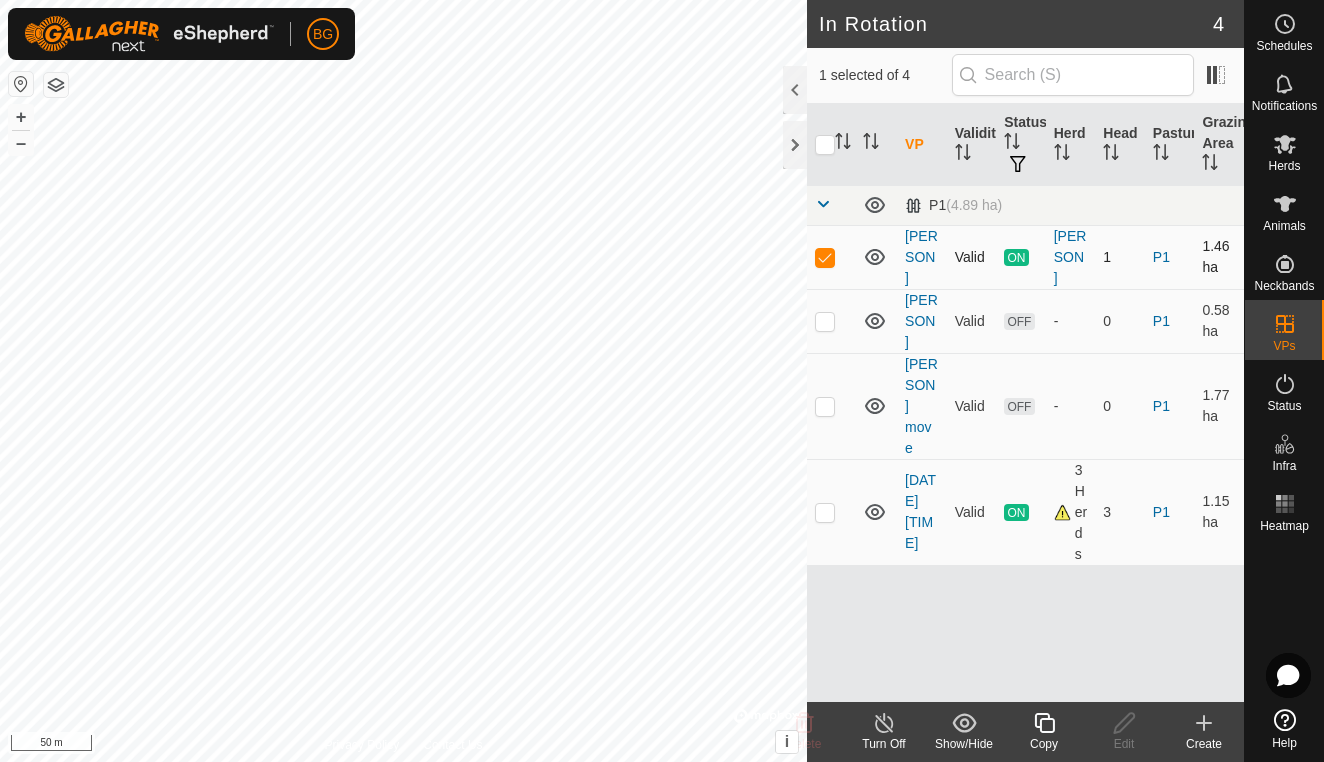 click 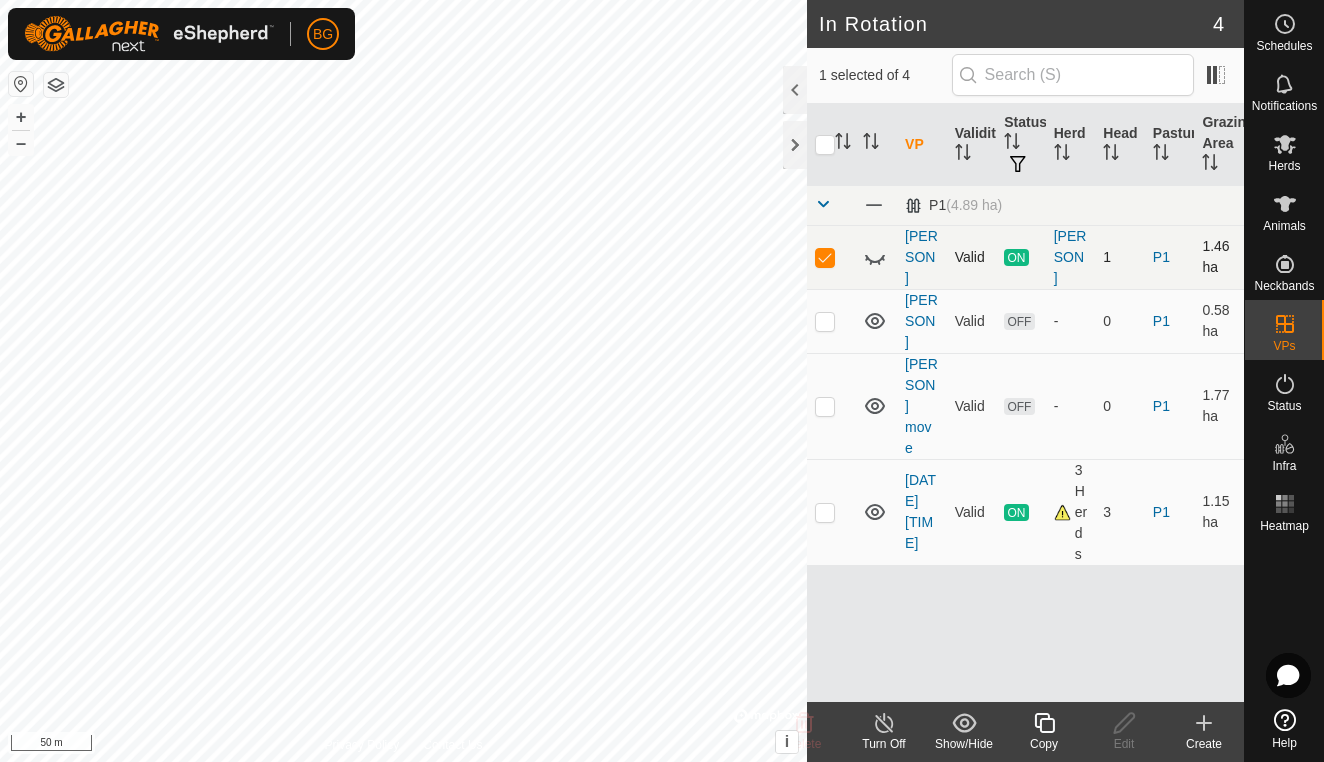 click 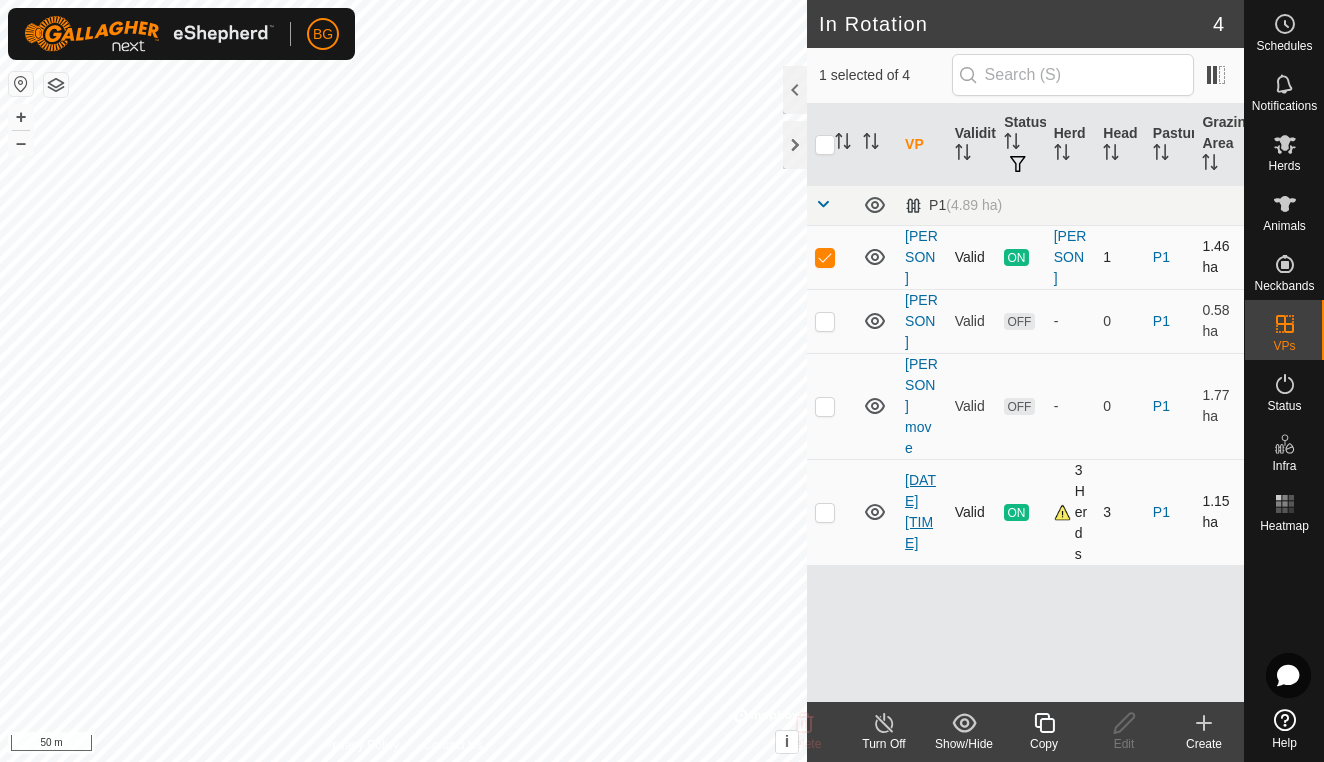 click on "[DATE] [TIME]" at bounding box center (920, 511) 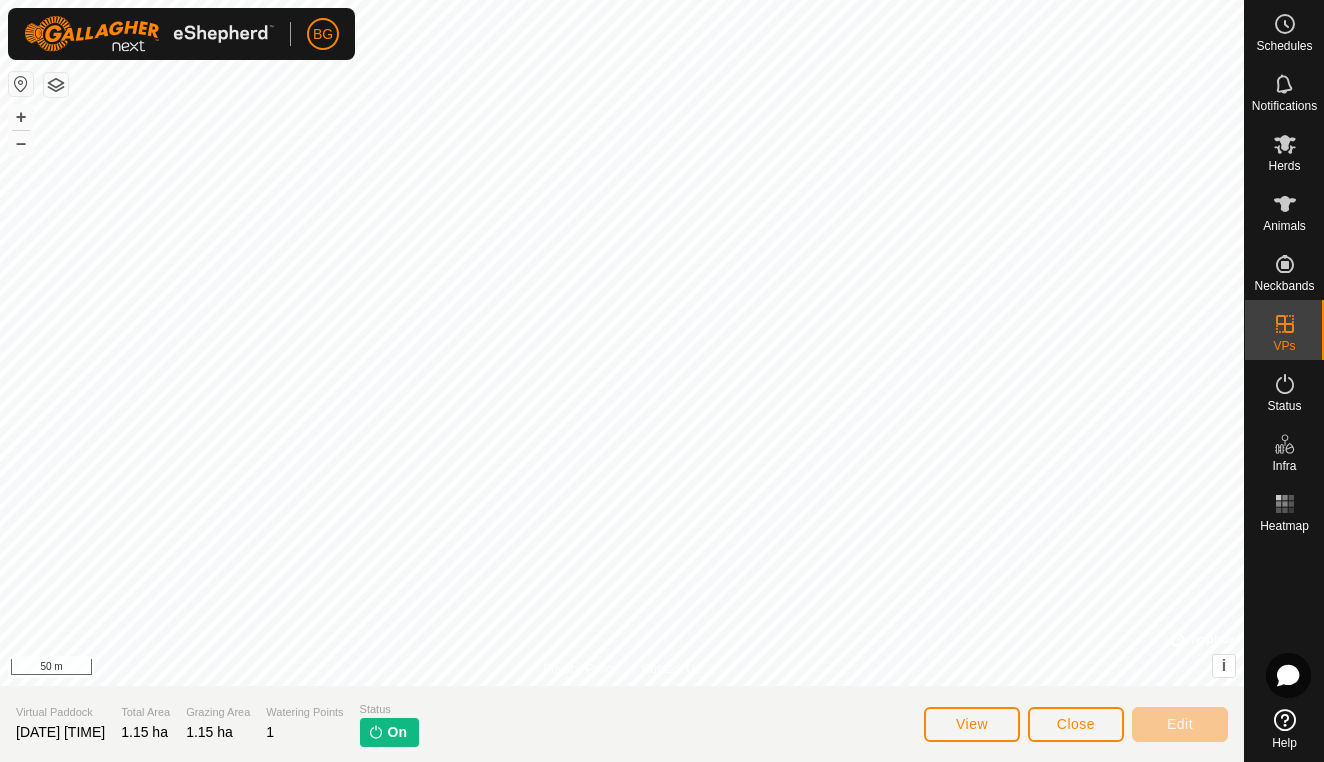 click on "View" 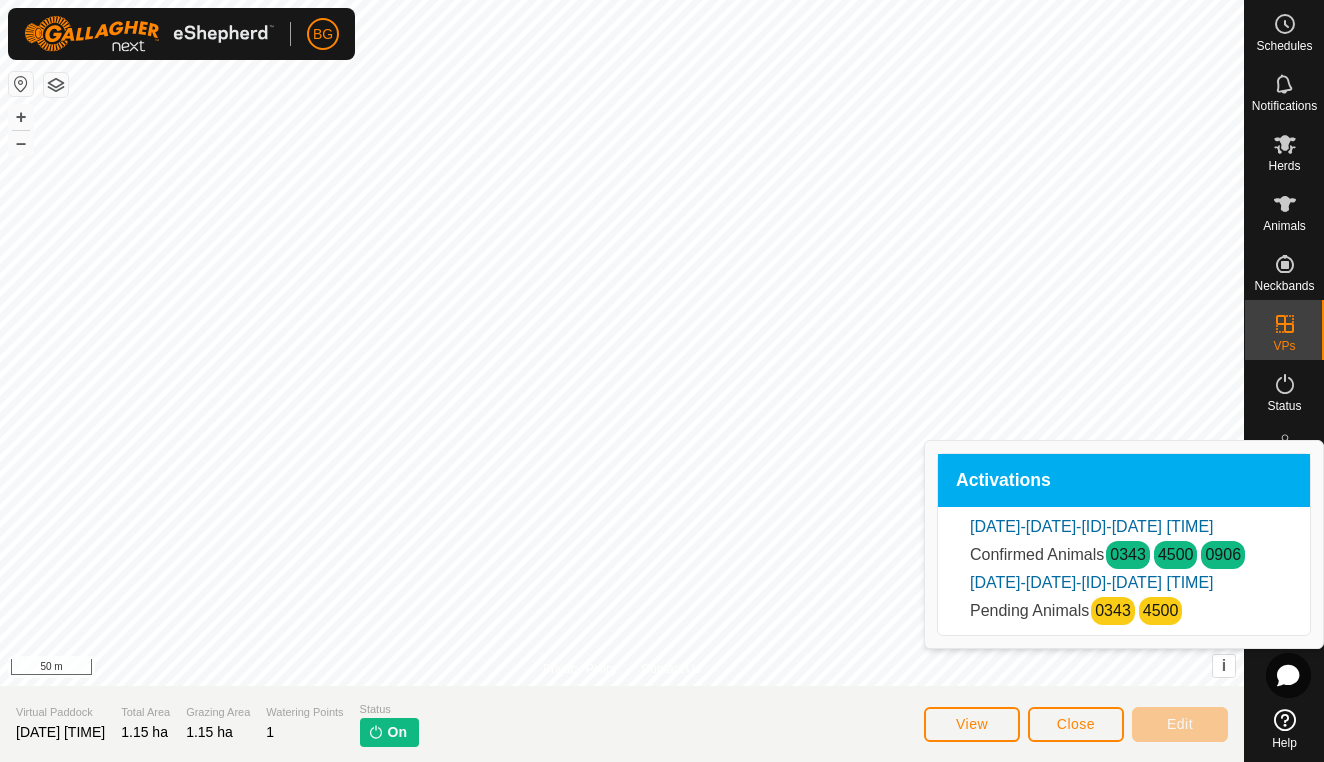 click on "View" 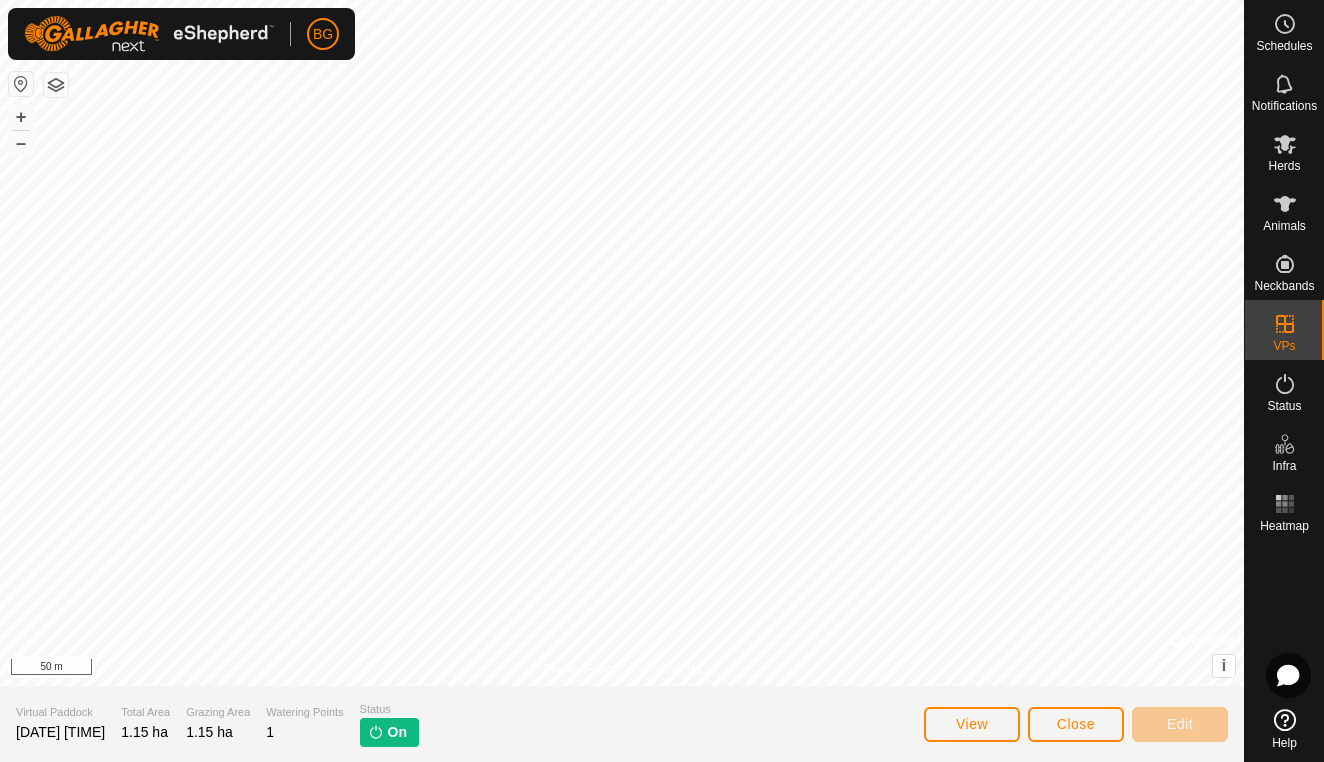 click on "View" 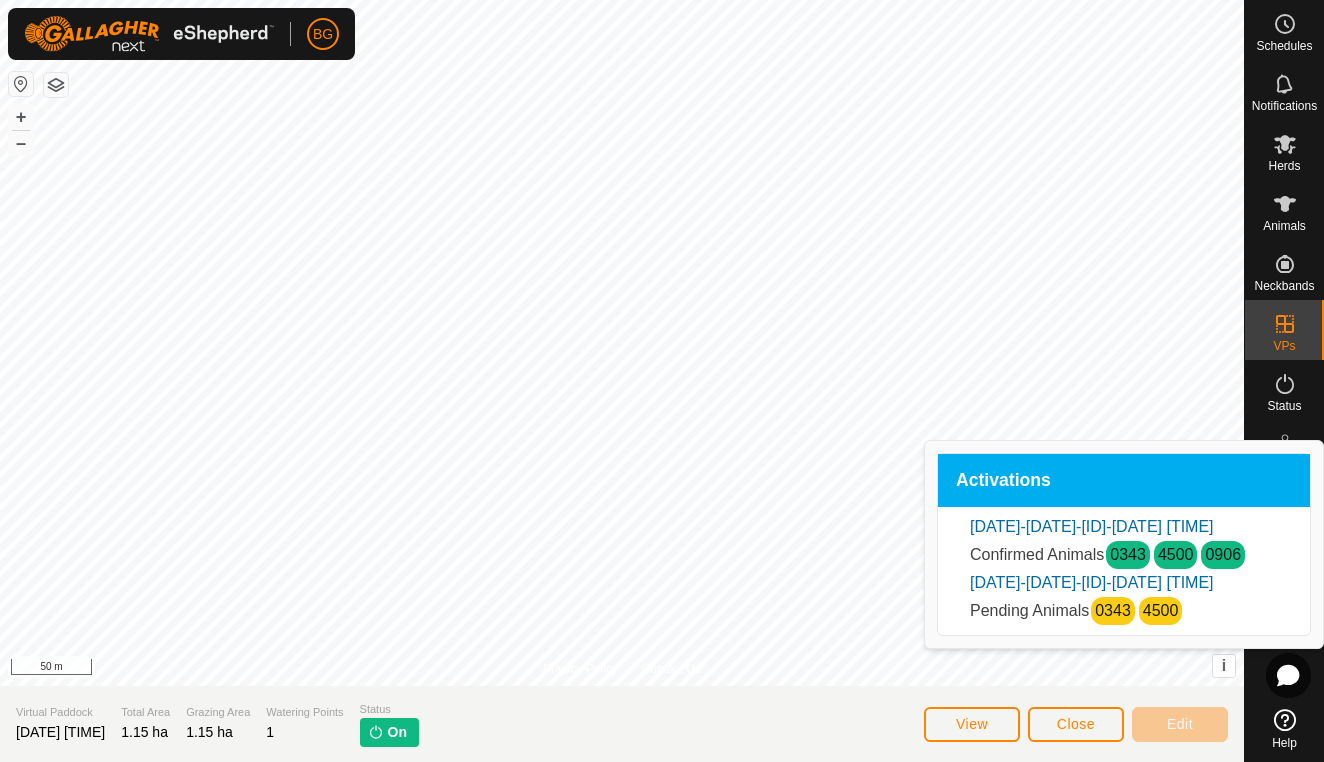 click on "View" 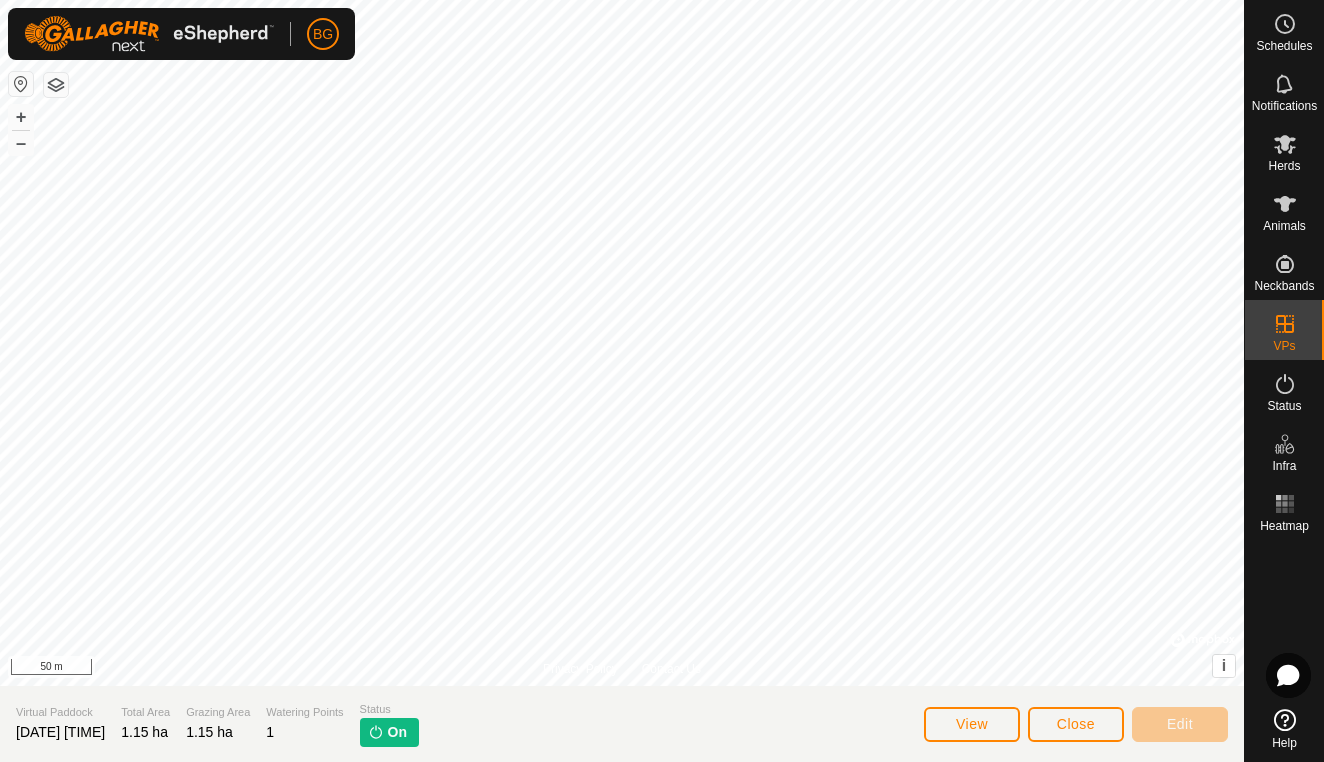 click on "Close" 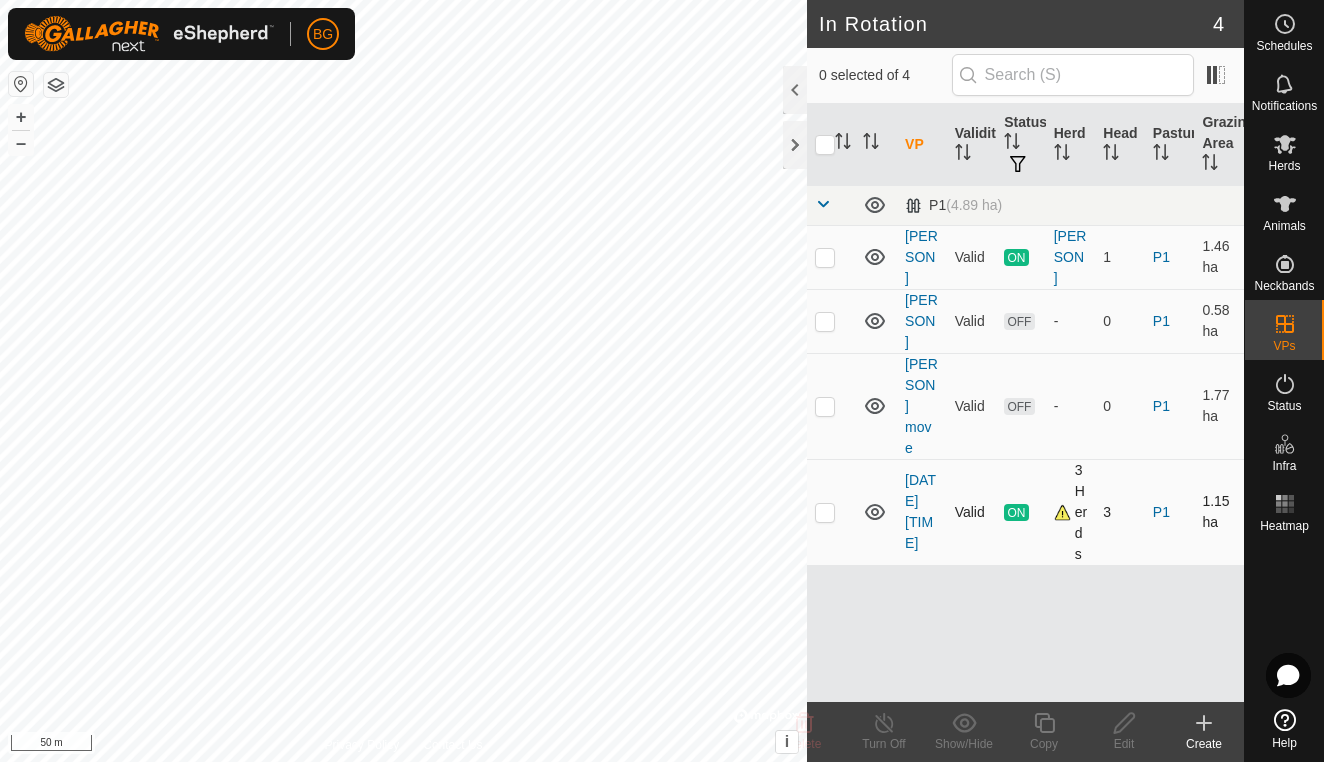 click on "[DATE] [TIME]" at bounding box center [922, 512] 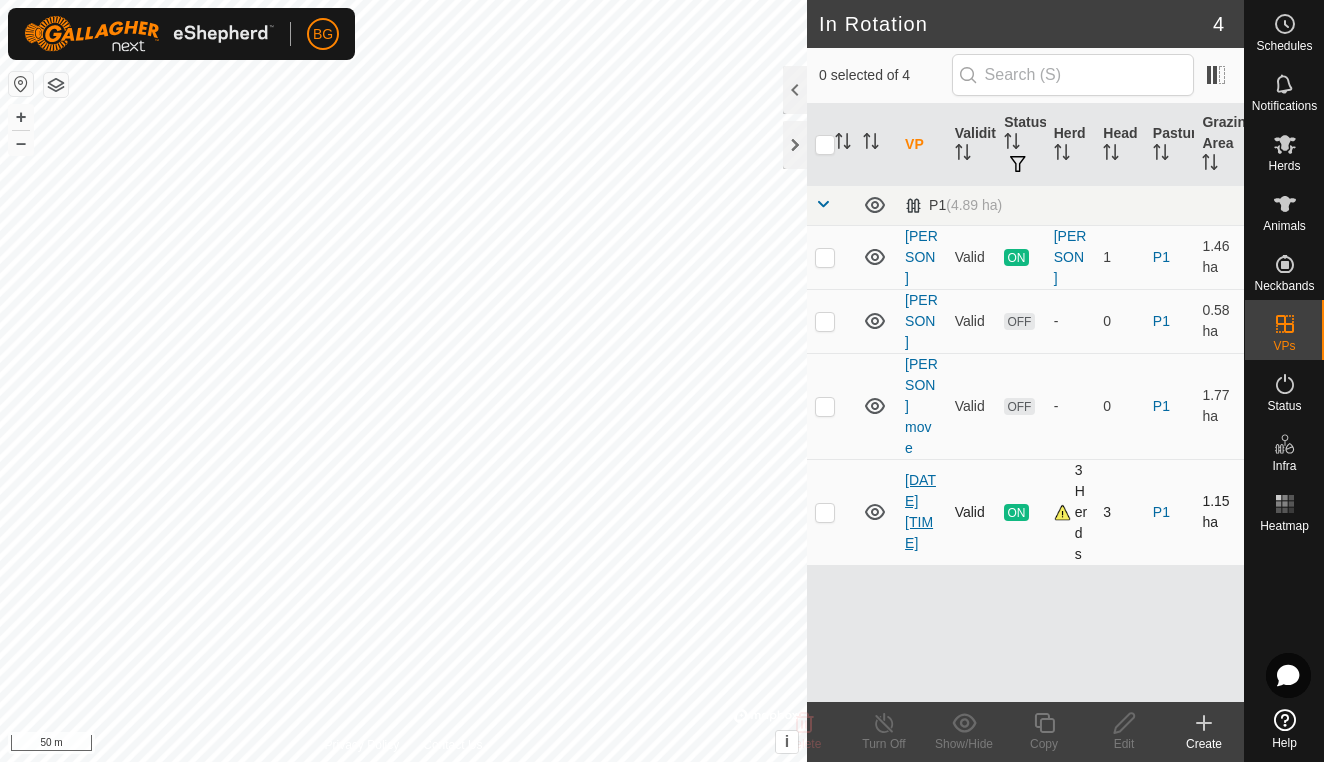 click on "[DATE] [TIME]" at bounding box center [920, 511] 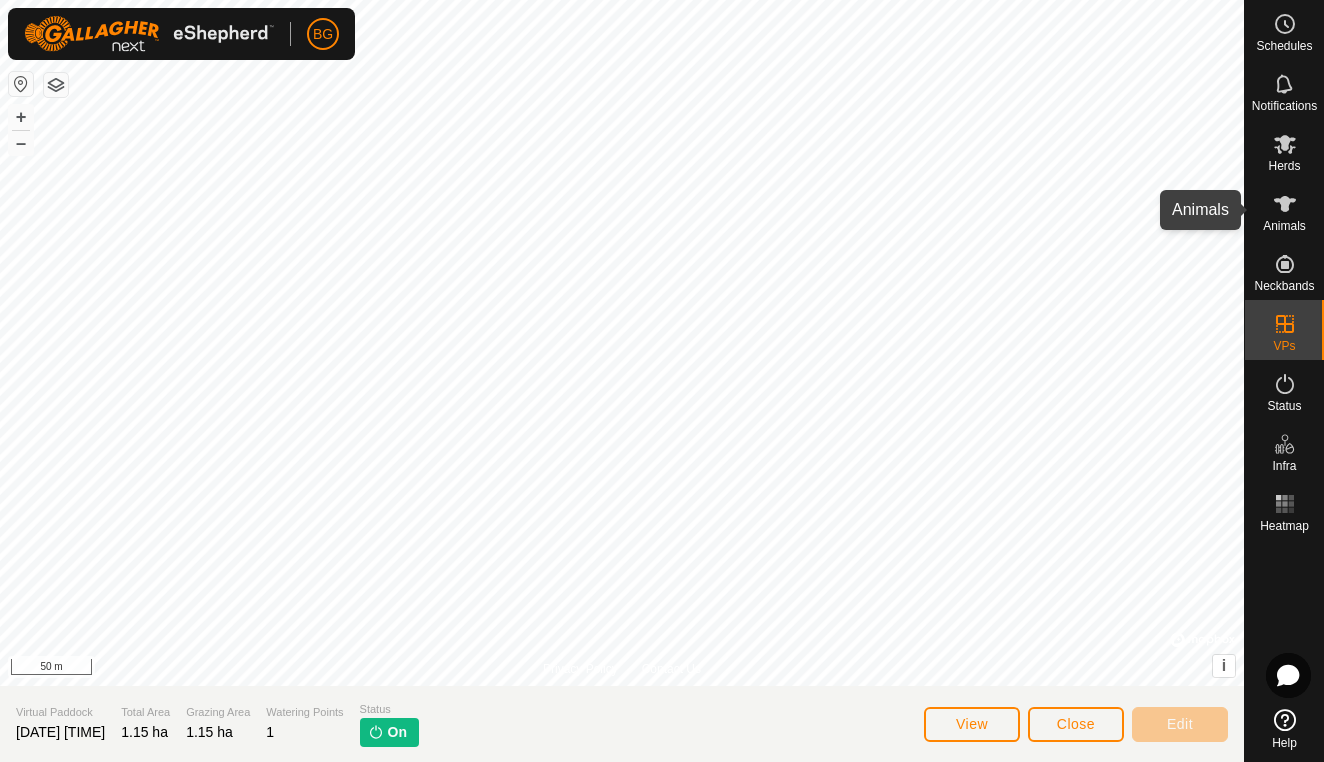 click 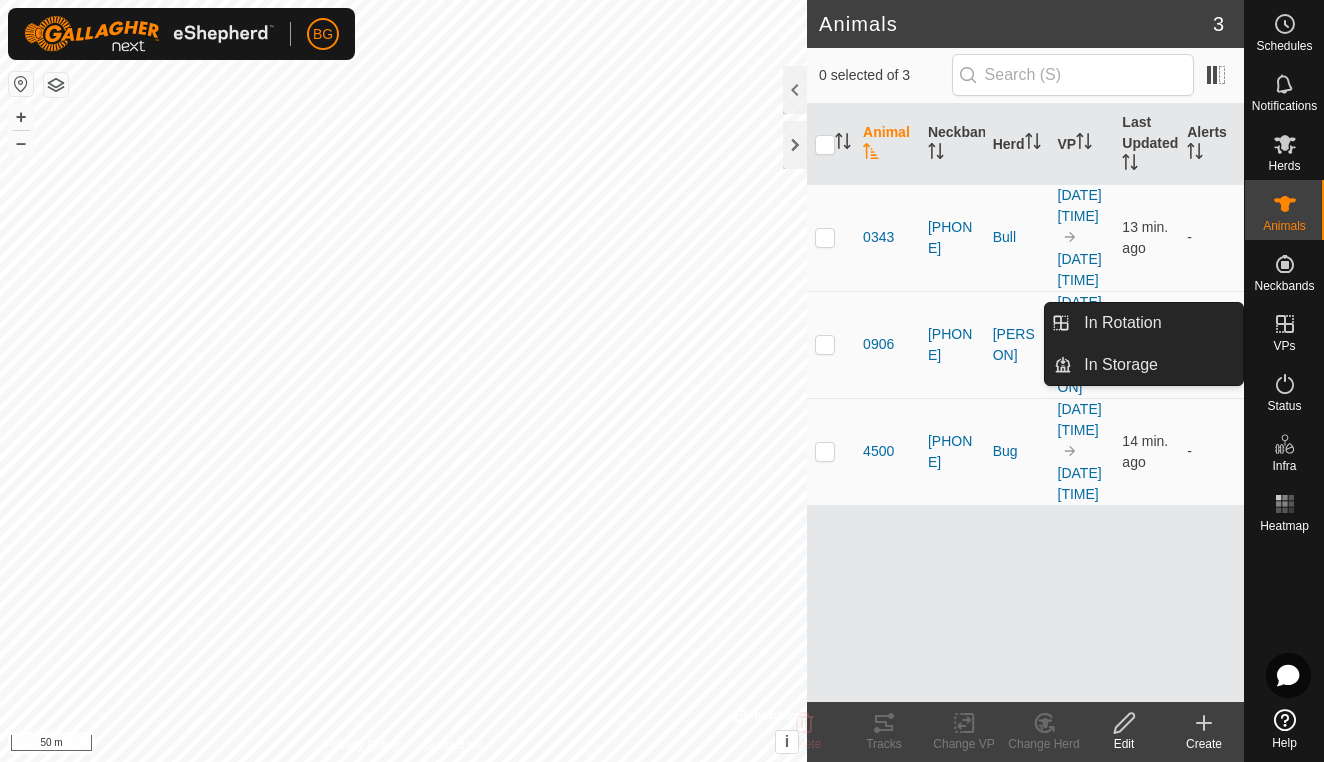 click 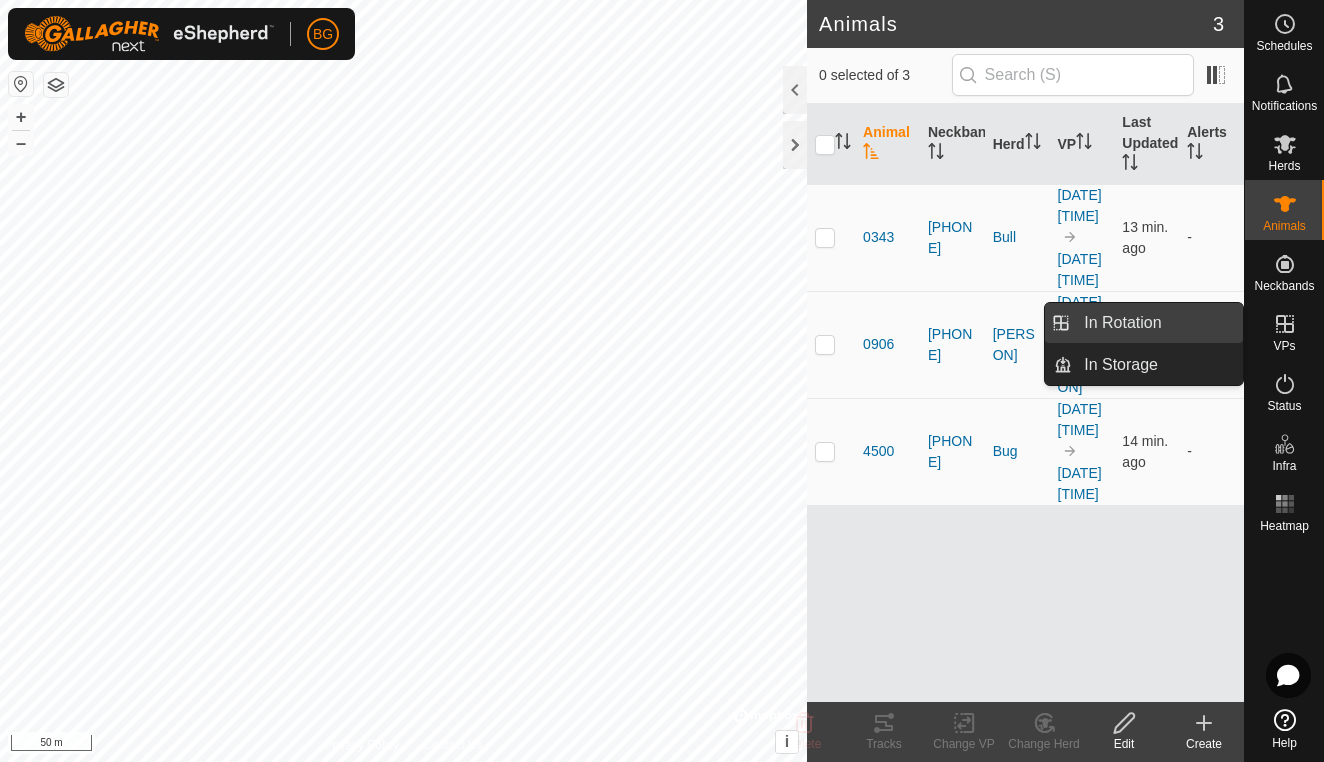 click on "In Rotation" at bounding box center (1157, 323) 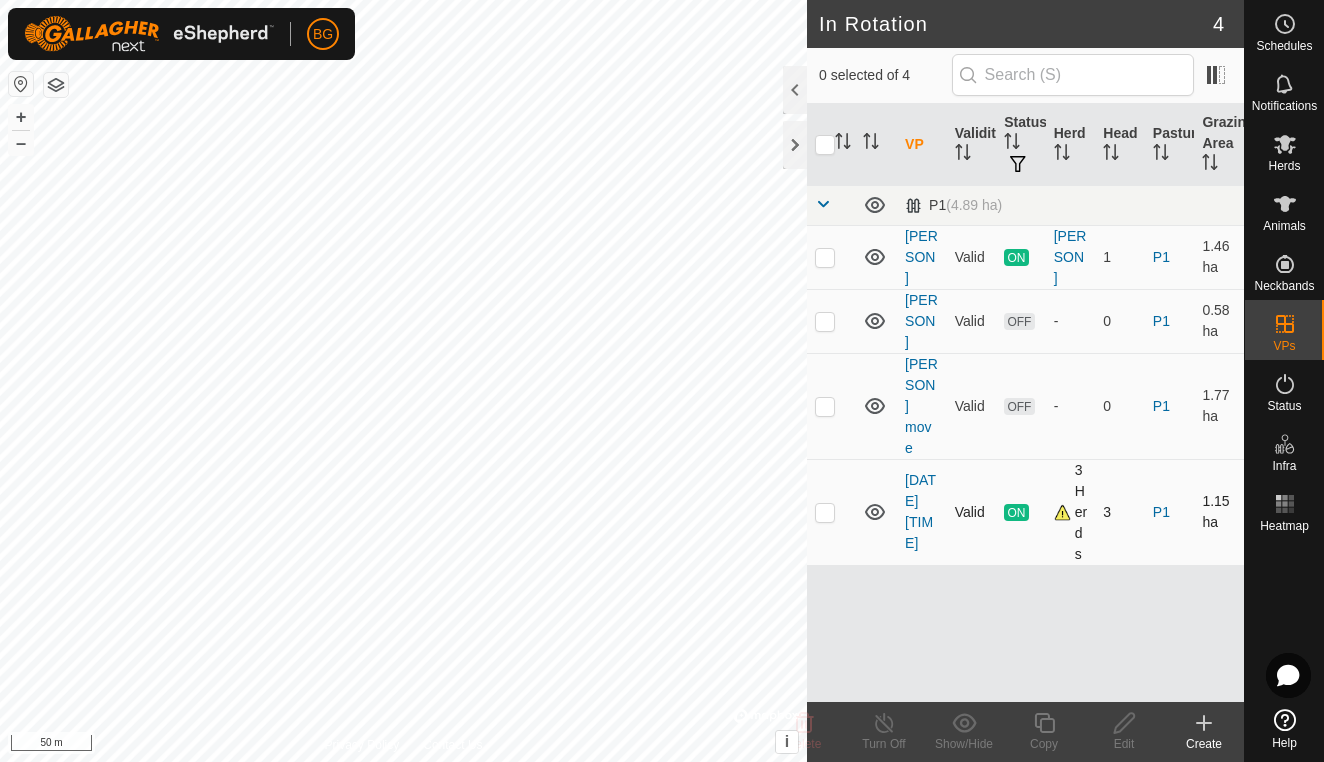 click at bounding box center (825, 512) 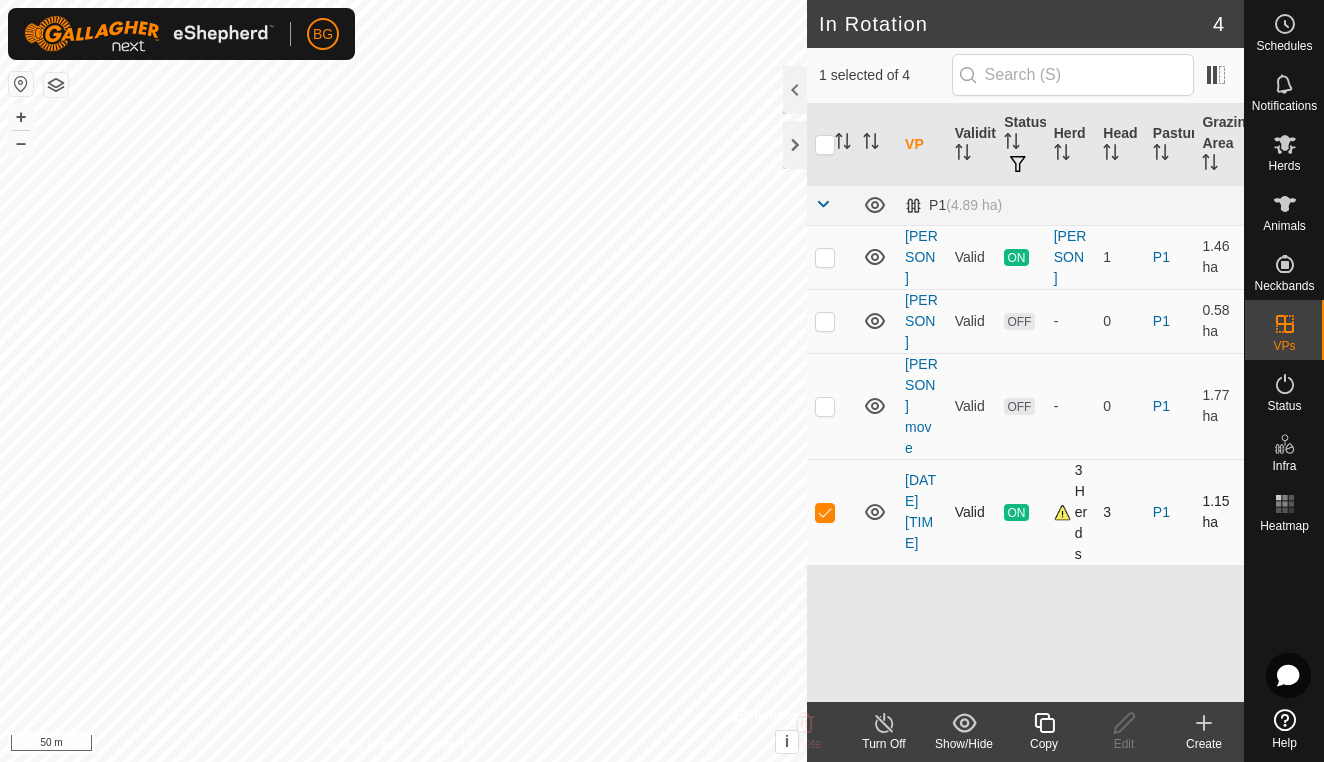 click at bounding box center [825, 512] 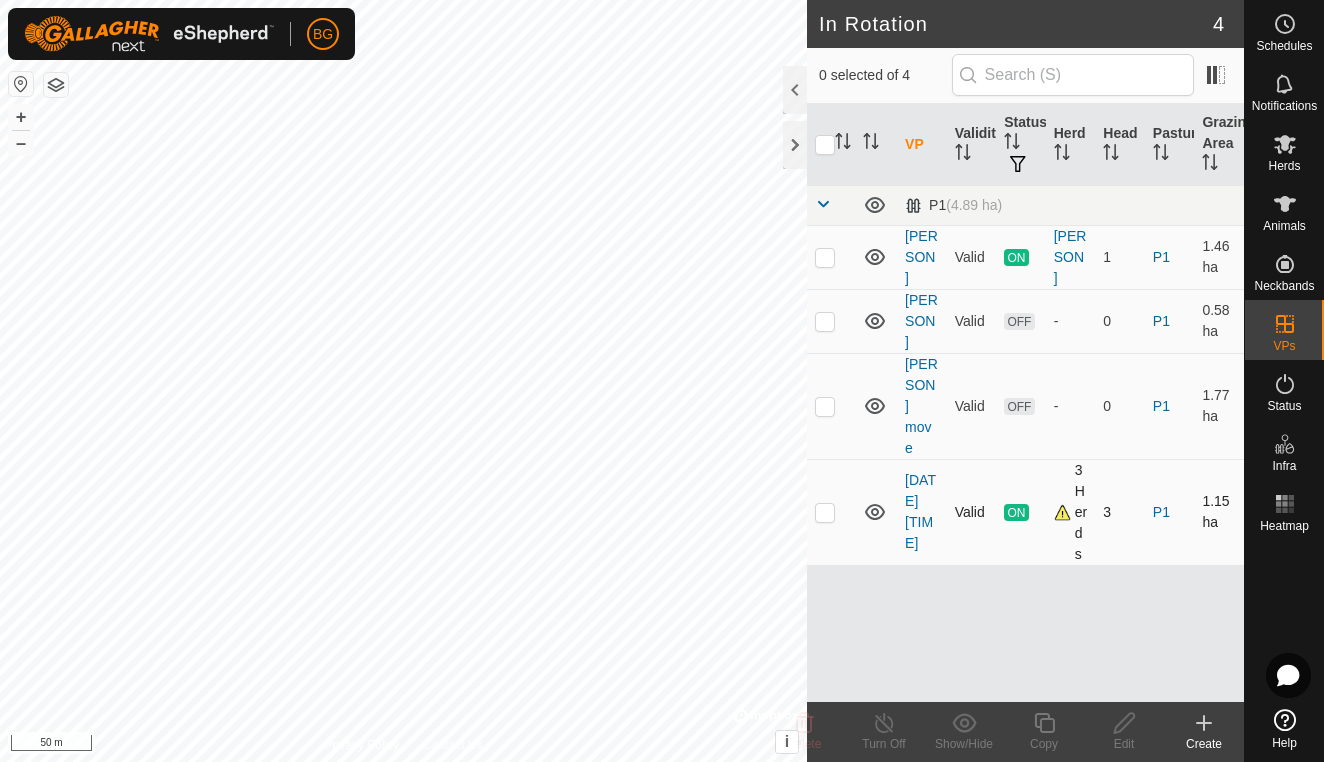 click at bounding box center [825, 512] 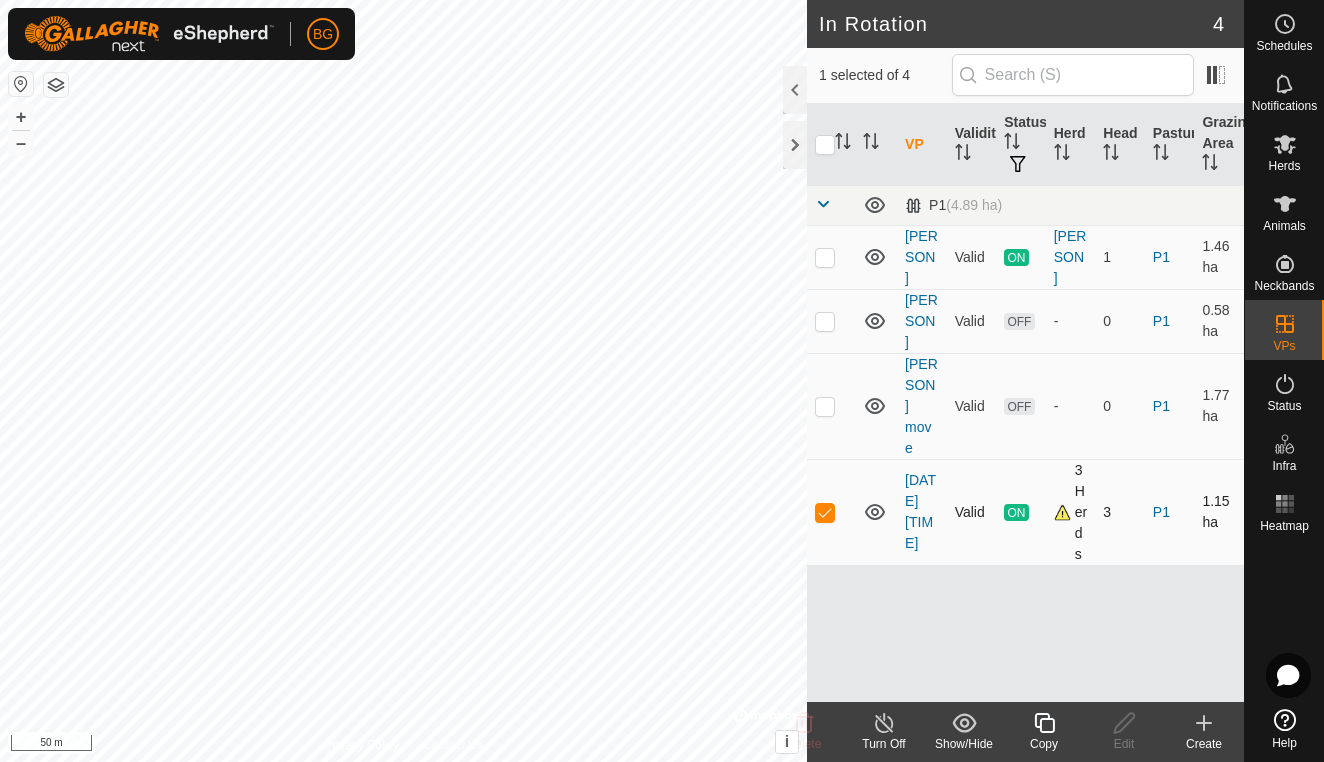 click at bounding box center [825, 512] 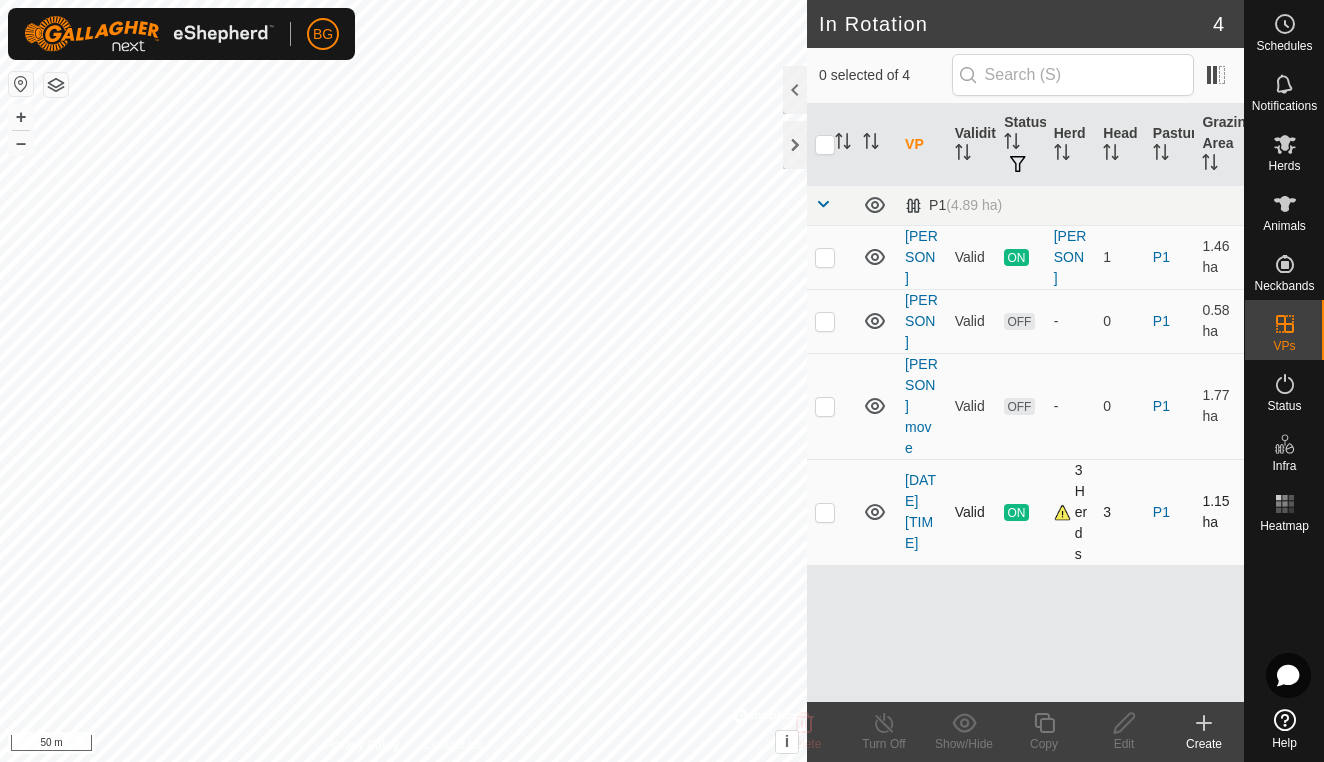 click at bounding box center [825, 512] 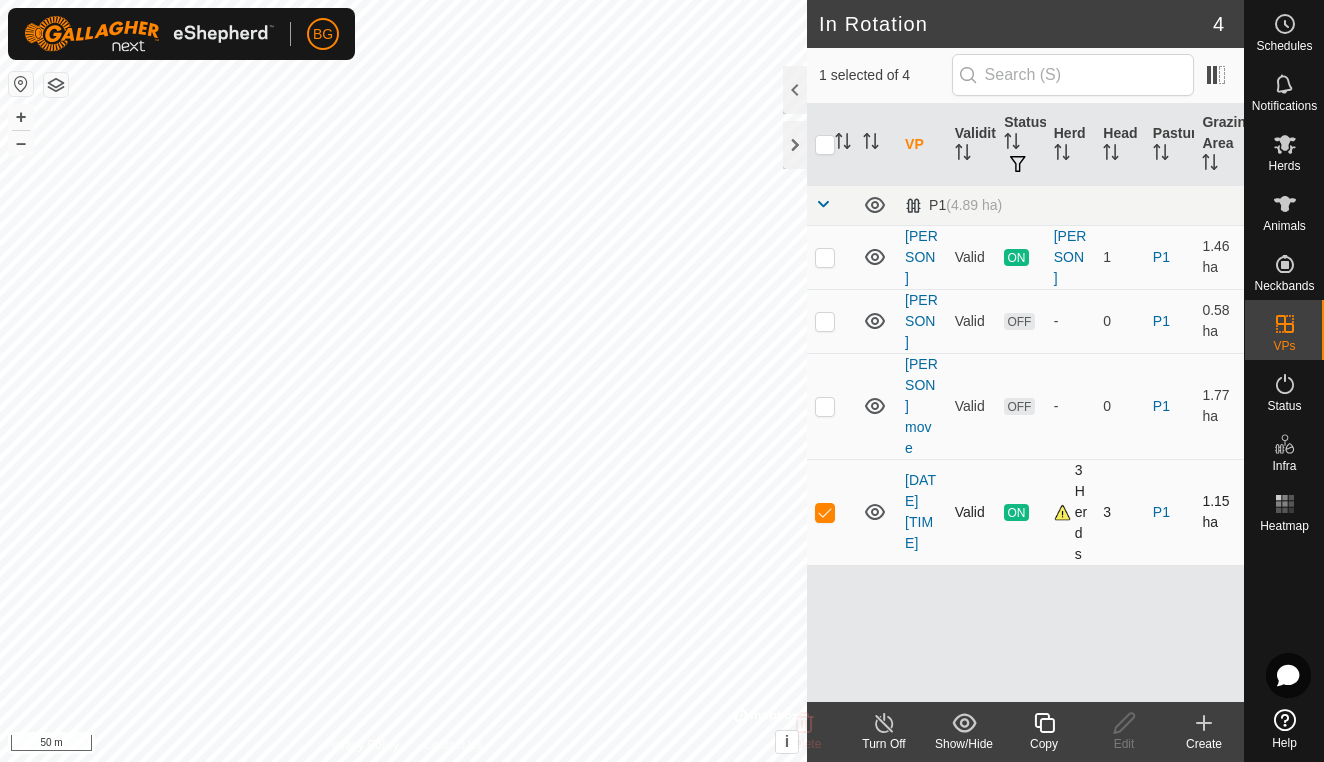 click at bounding box center (825, 512) 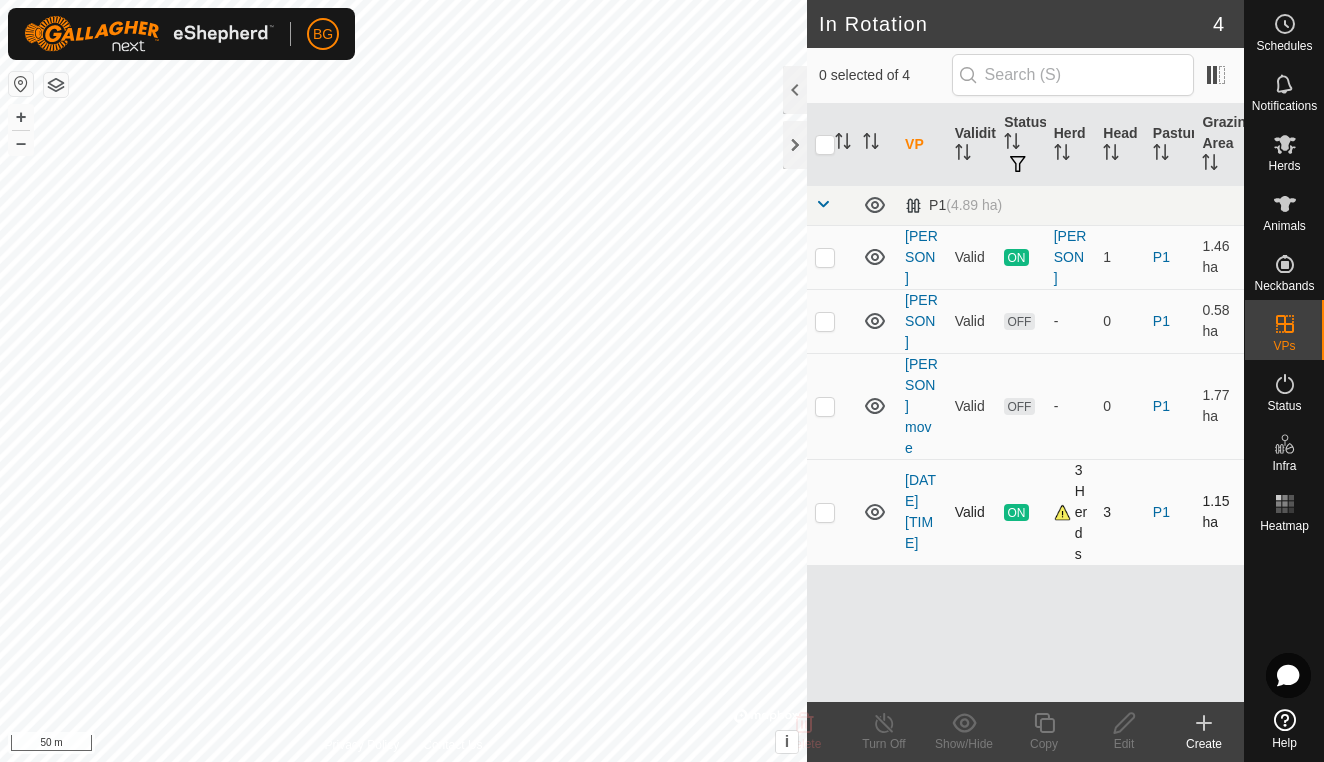 click at bounding box center [825, 512] 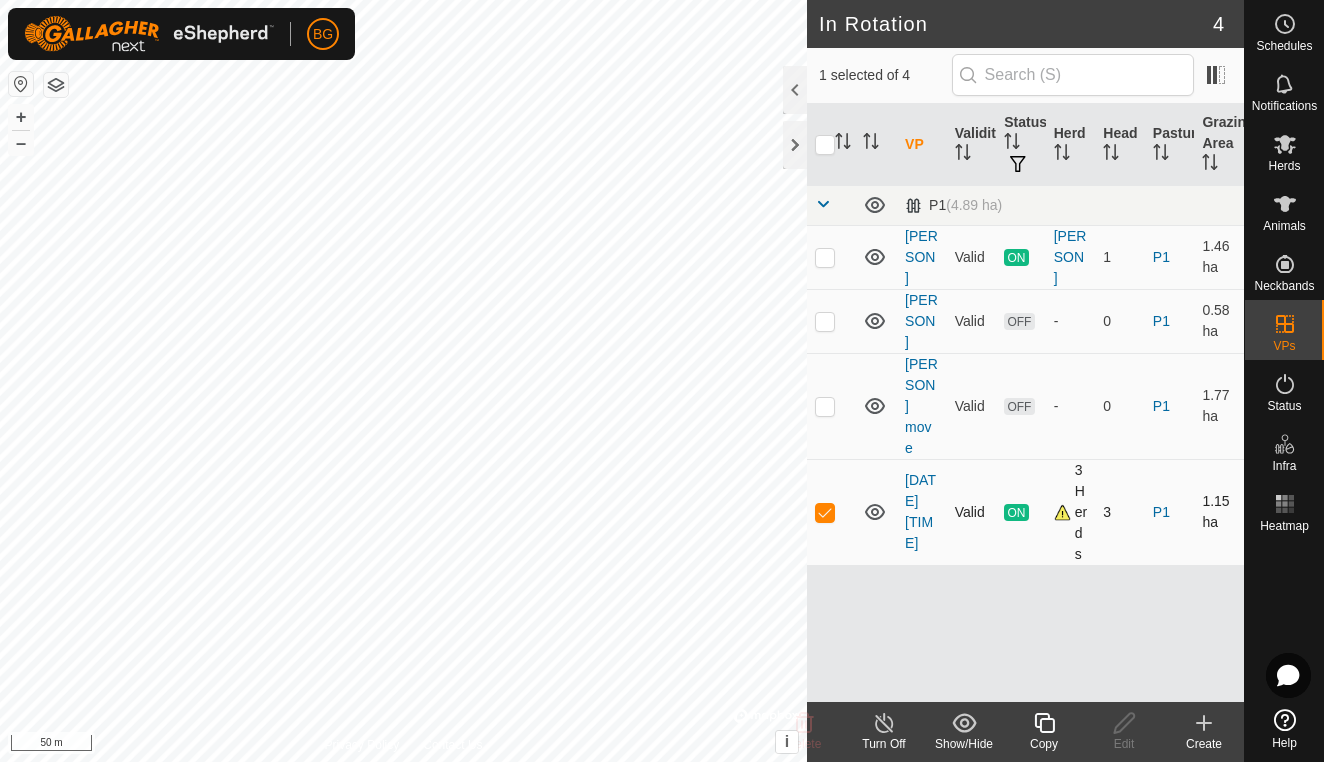 click at bounding box center (825, 512) 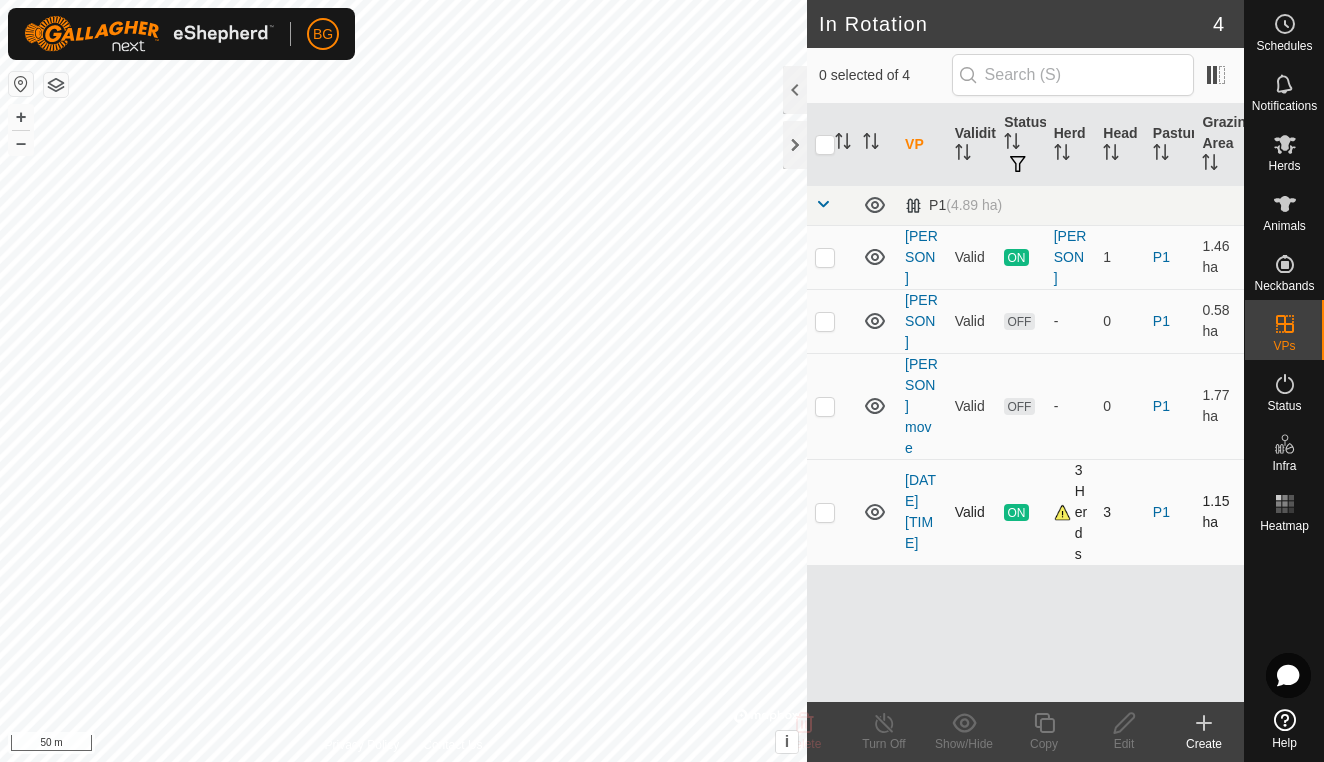 click at bounding box center [825, 512] 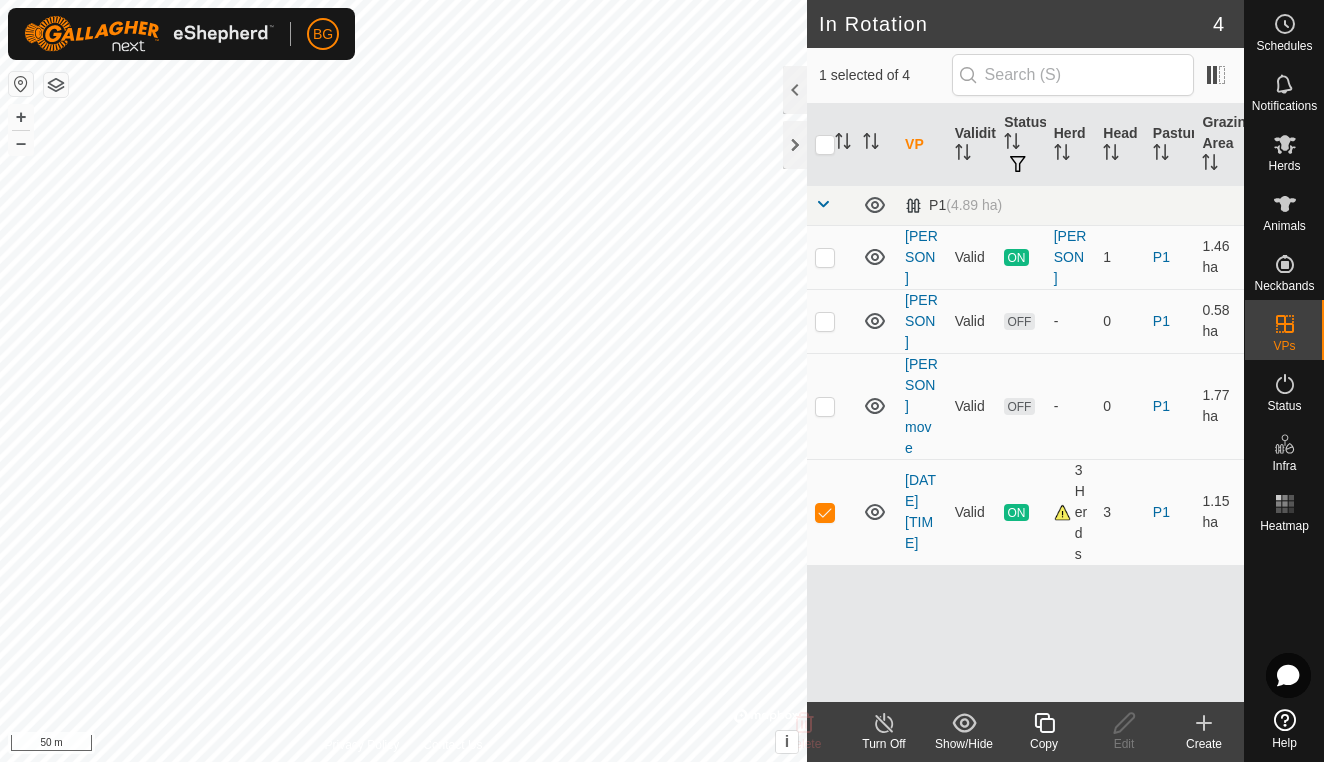 click 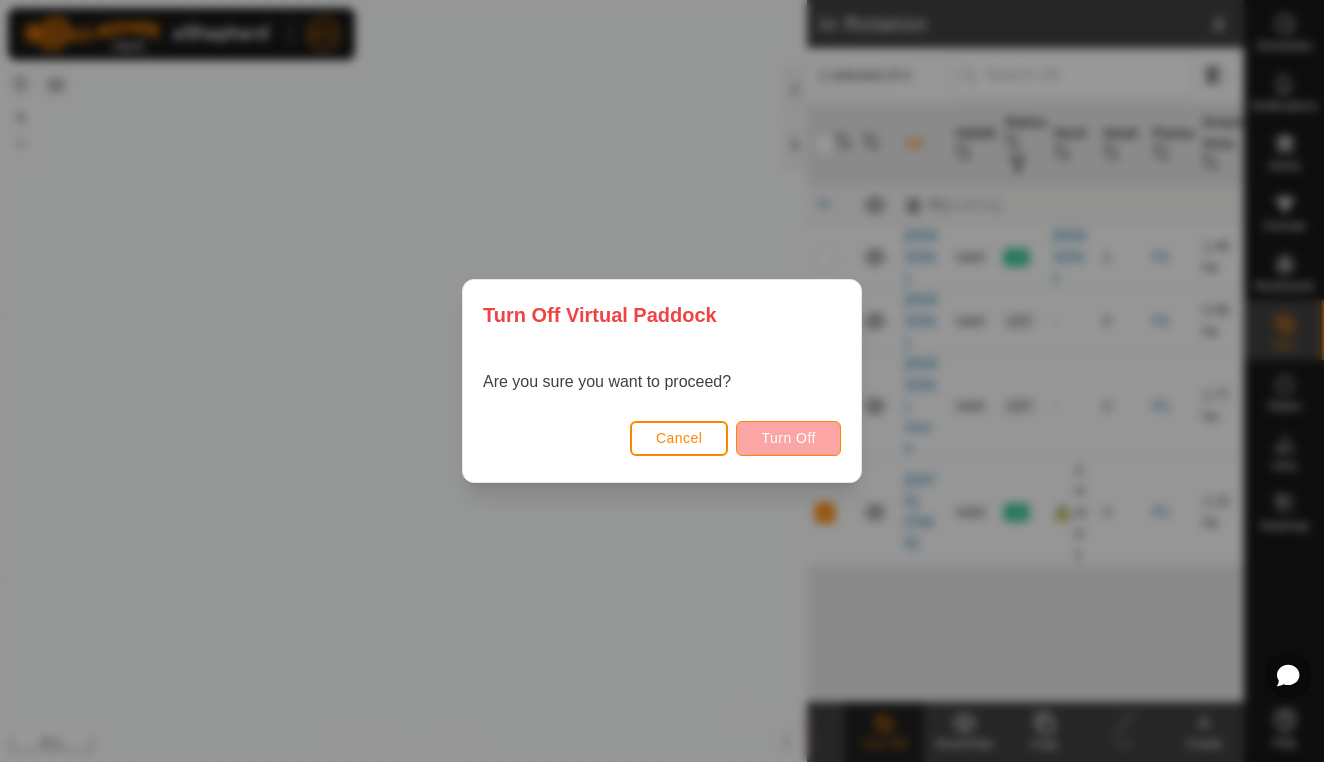 click on "Turn Off" at bounding box center [788, 438] 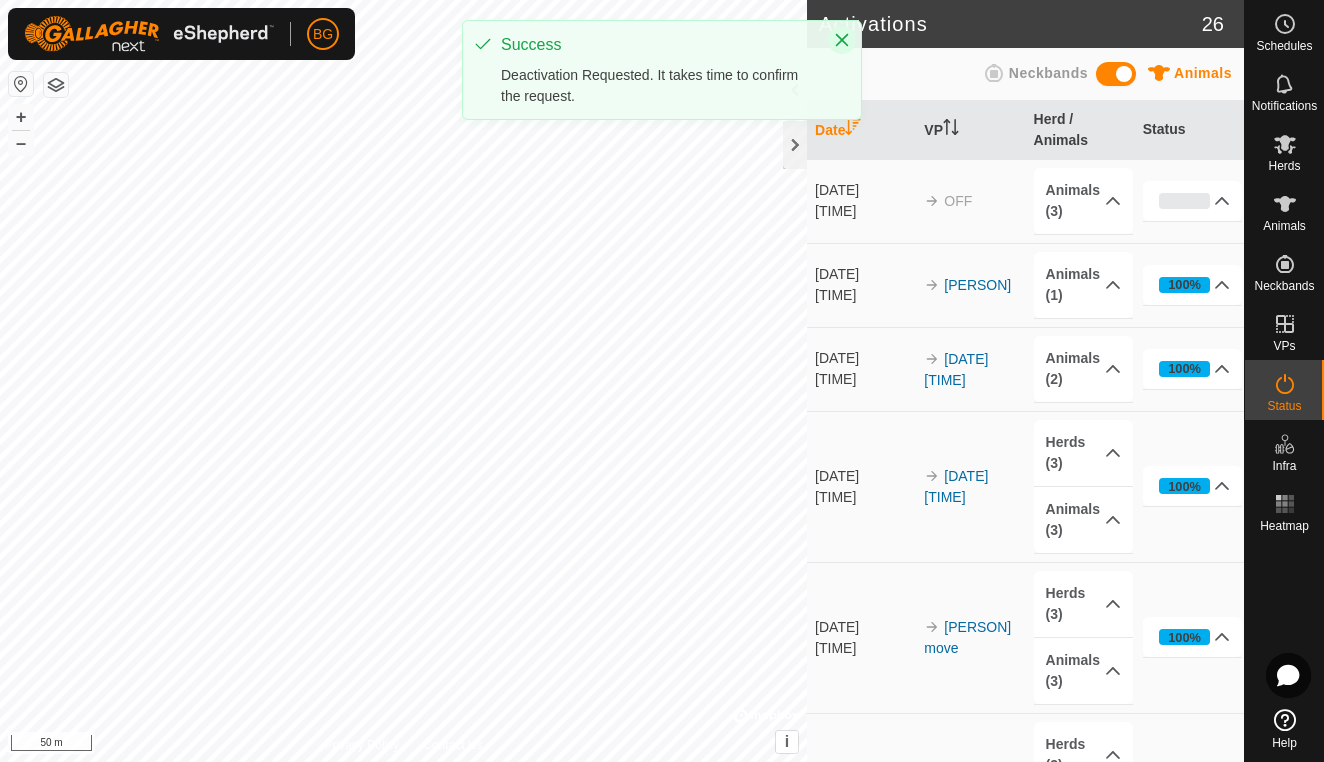 click 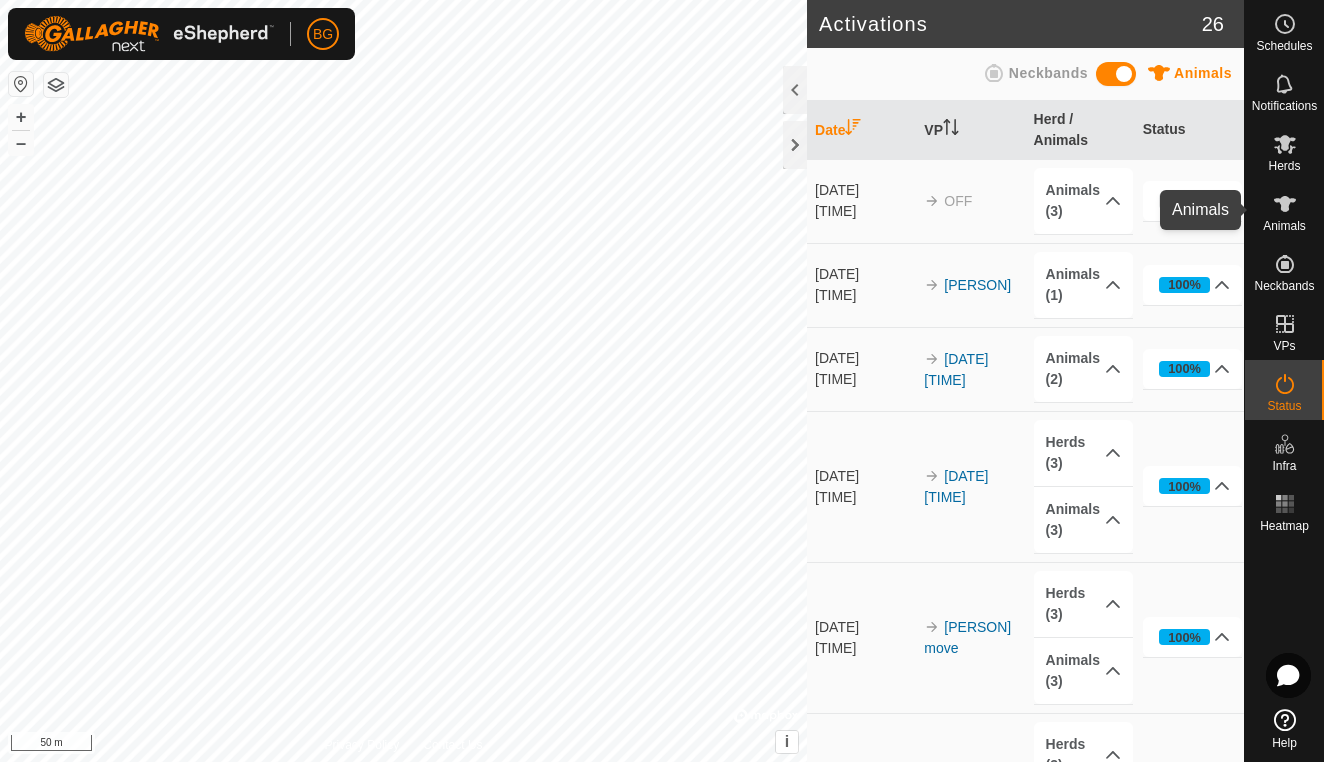 click 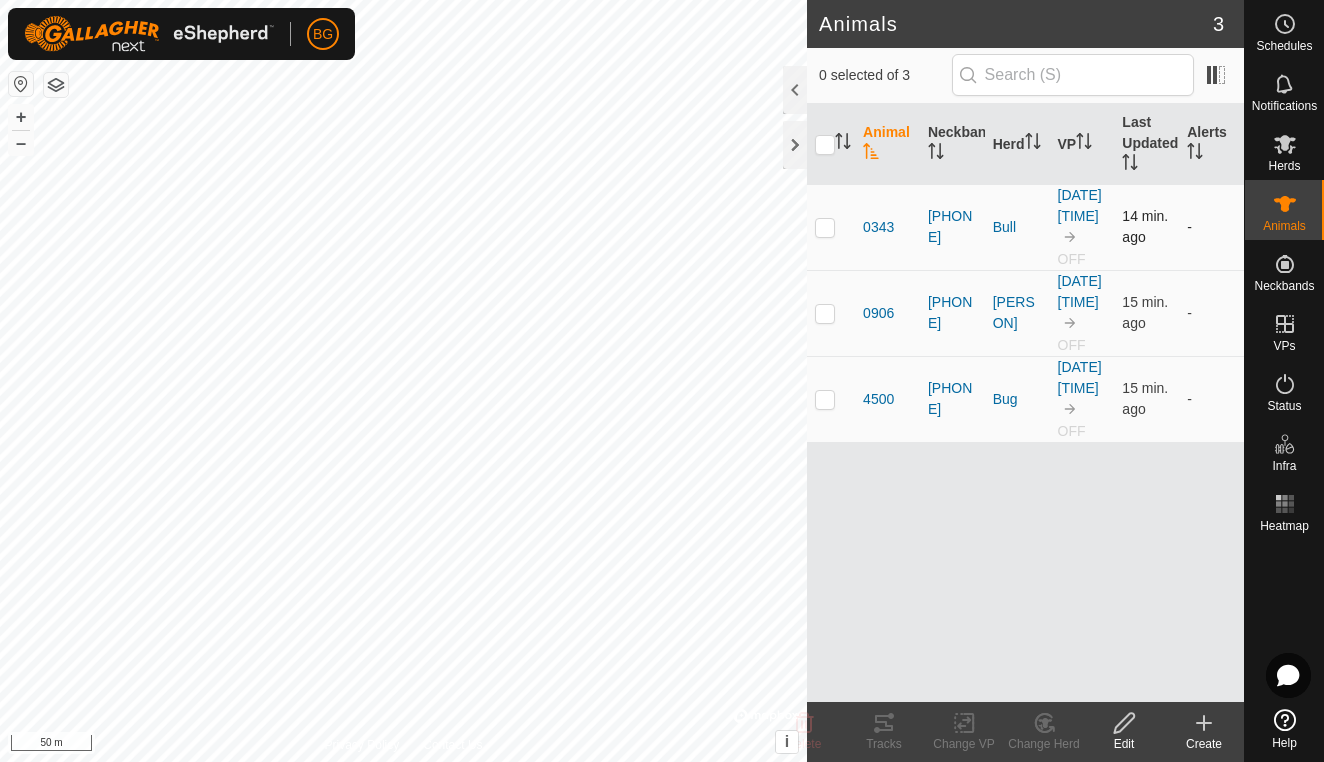 click at bounding box center [825, 227] 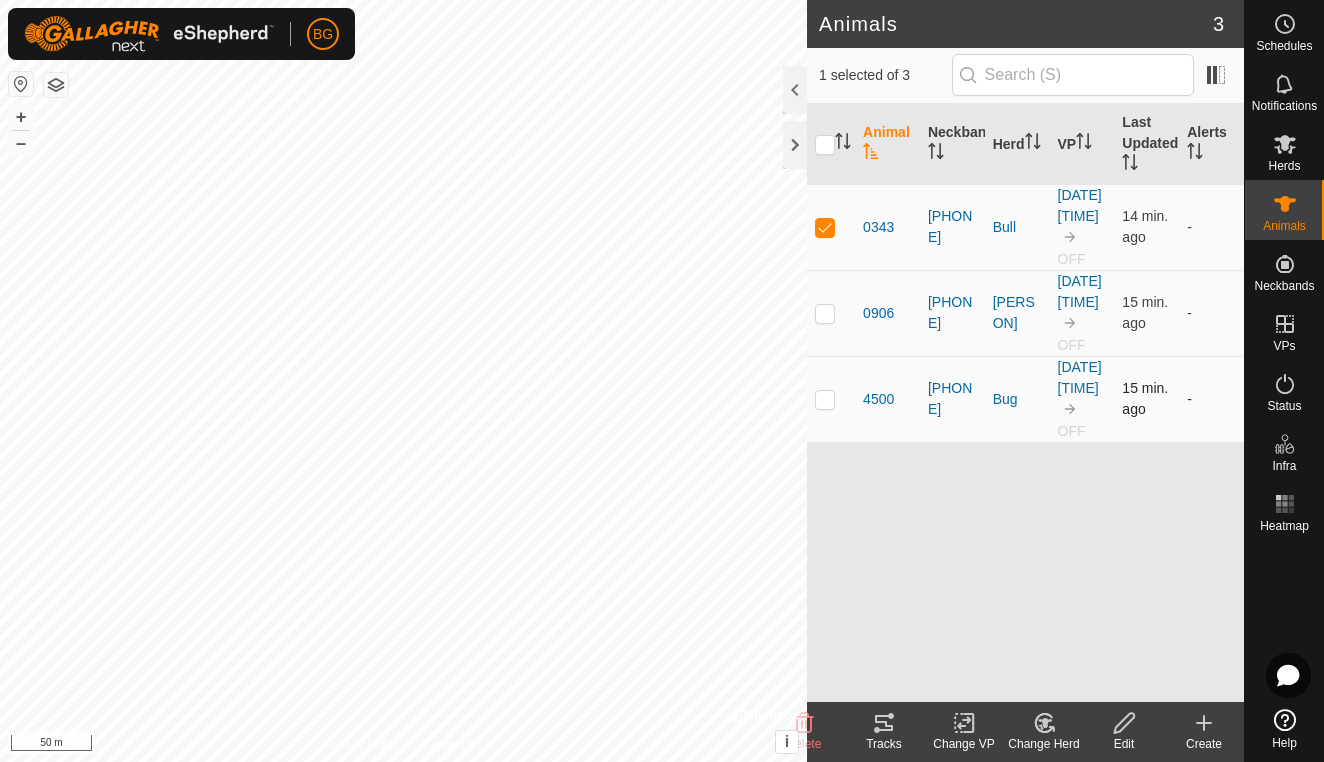 click at bounding box center [825, 399] 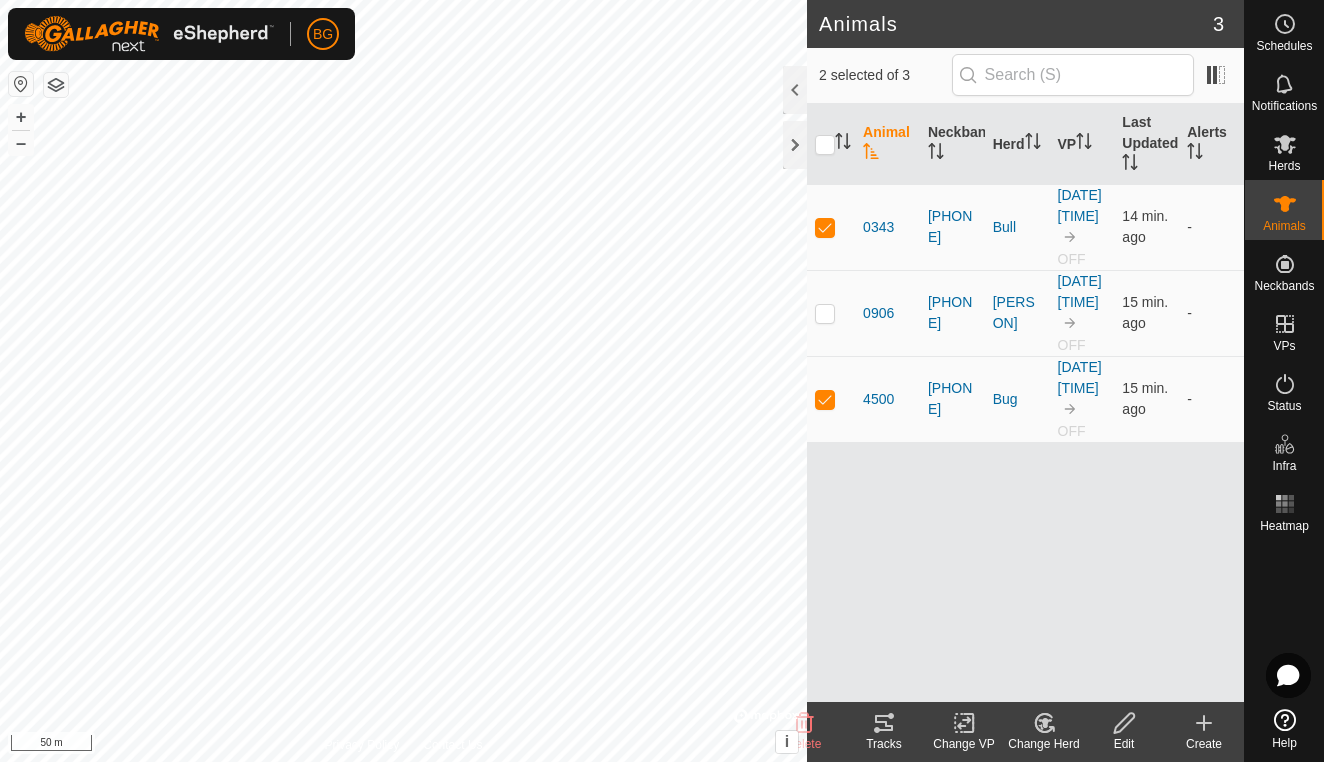 click 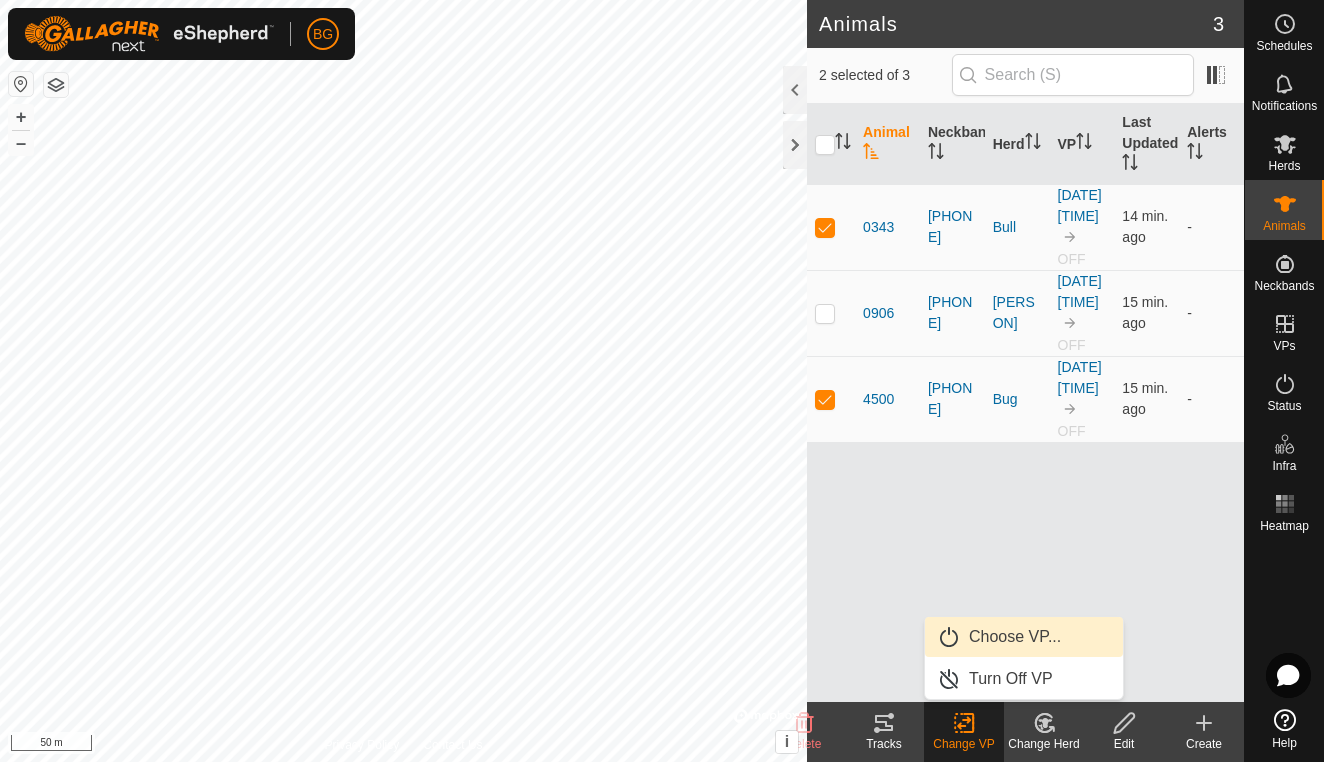 click on "Choose VP..." at bounding box center [1024, 637] 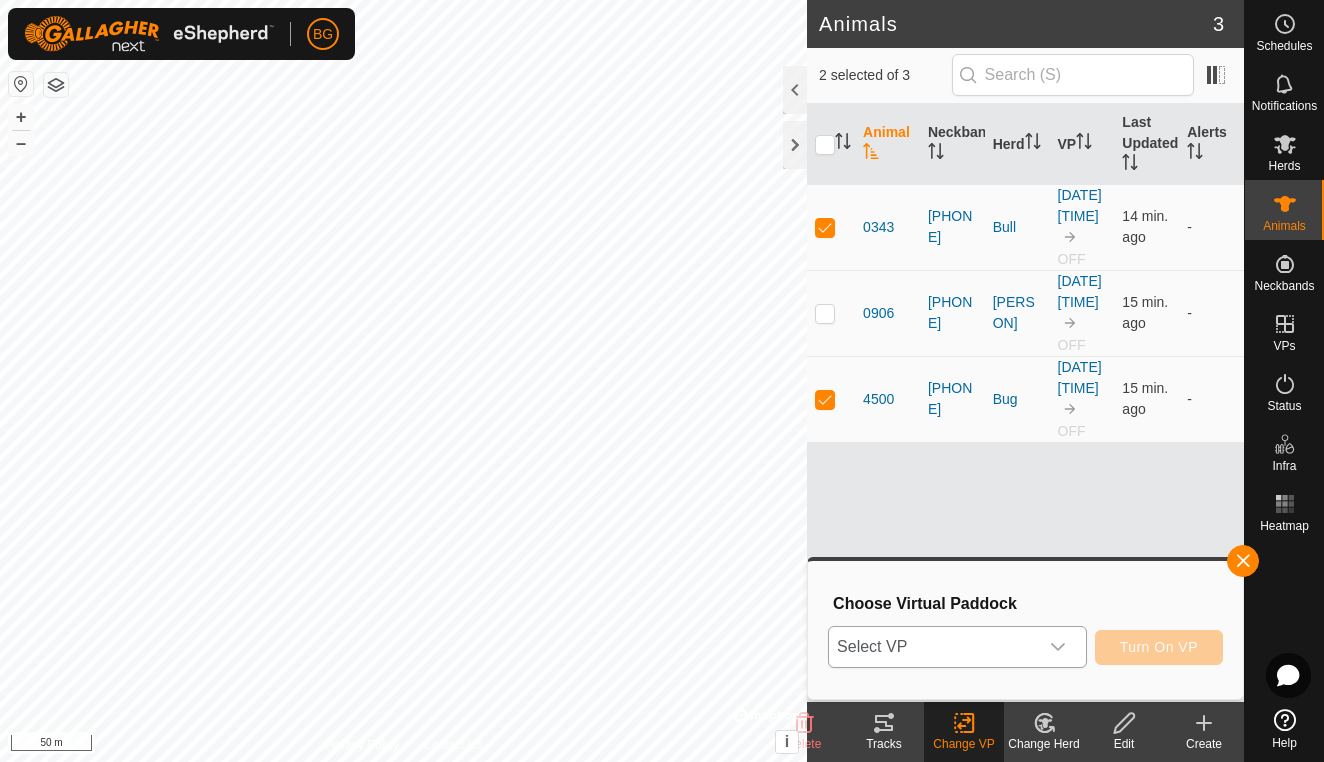 click 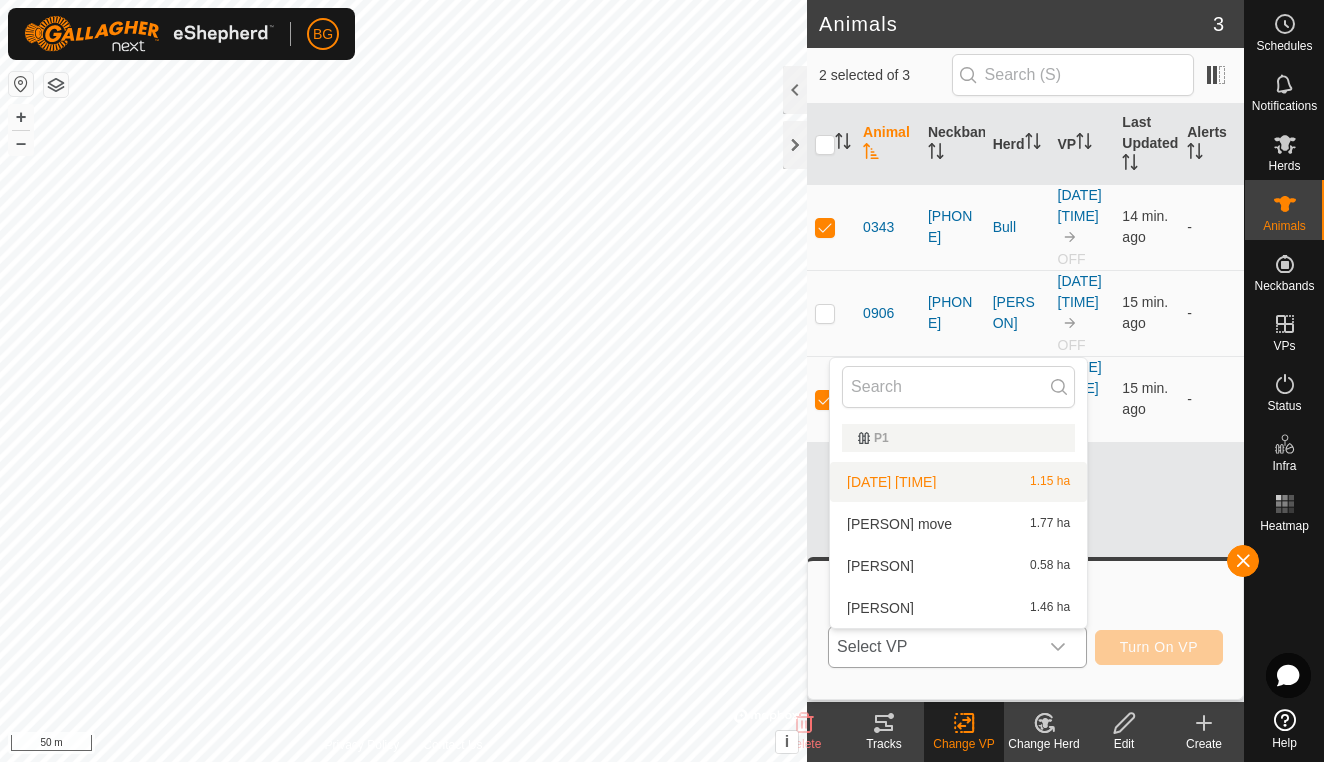 click on "[DATE] [TIME]  1.15 ha" at bounding box center [958, 482] 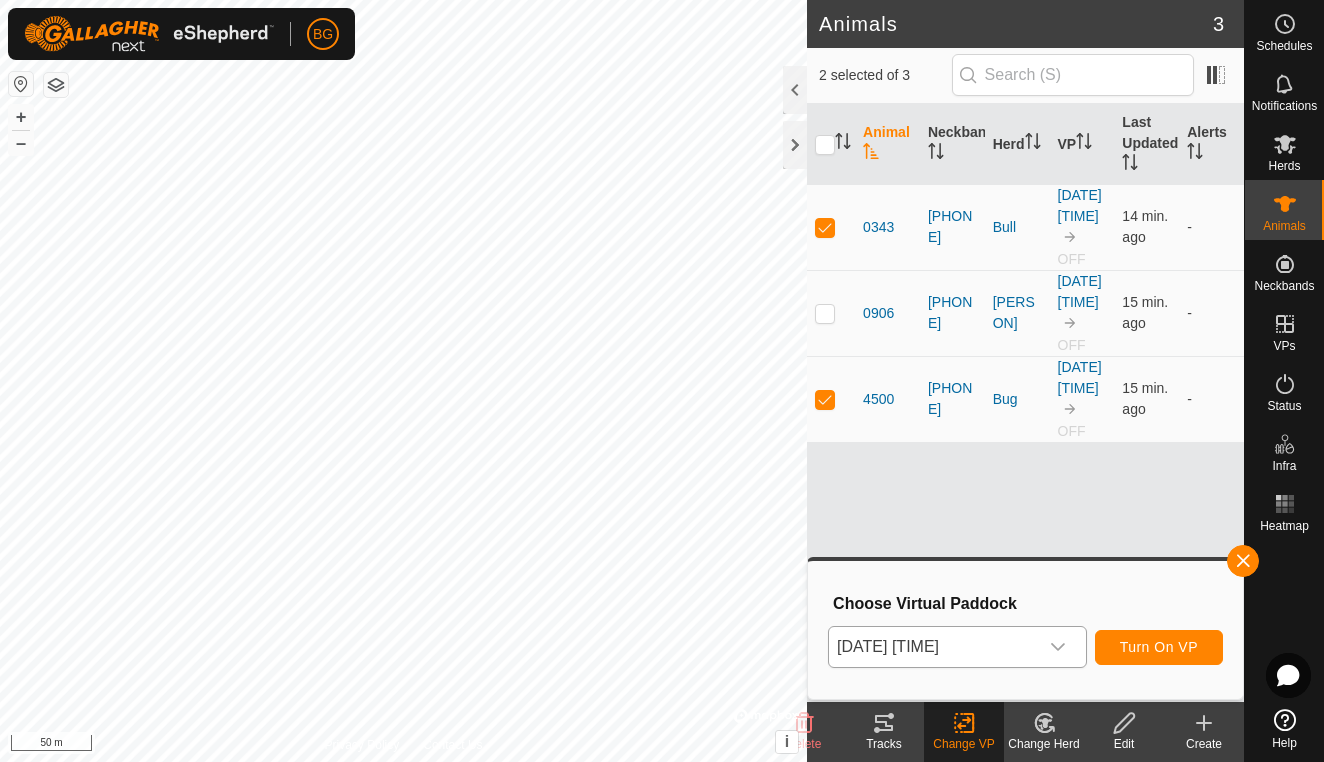click on "Turn On VP" at bounding box center [1159, 647] 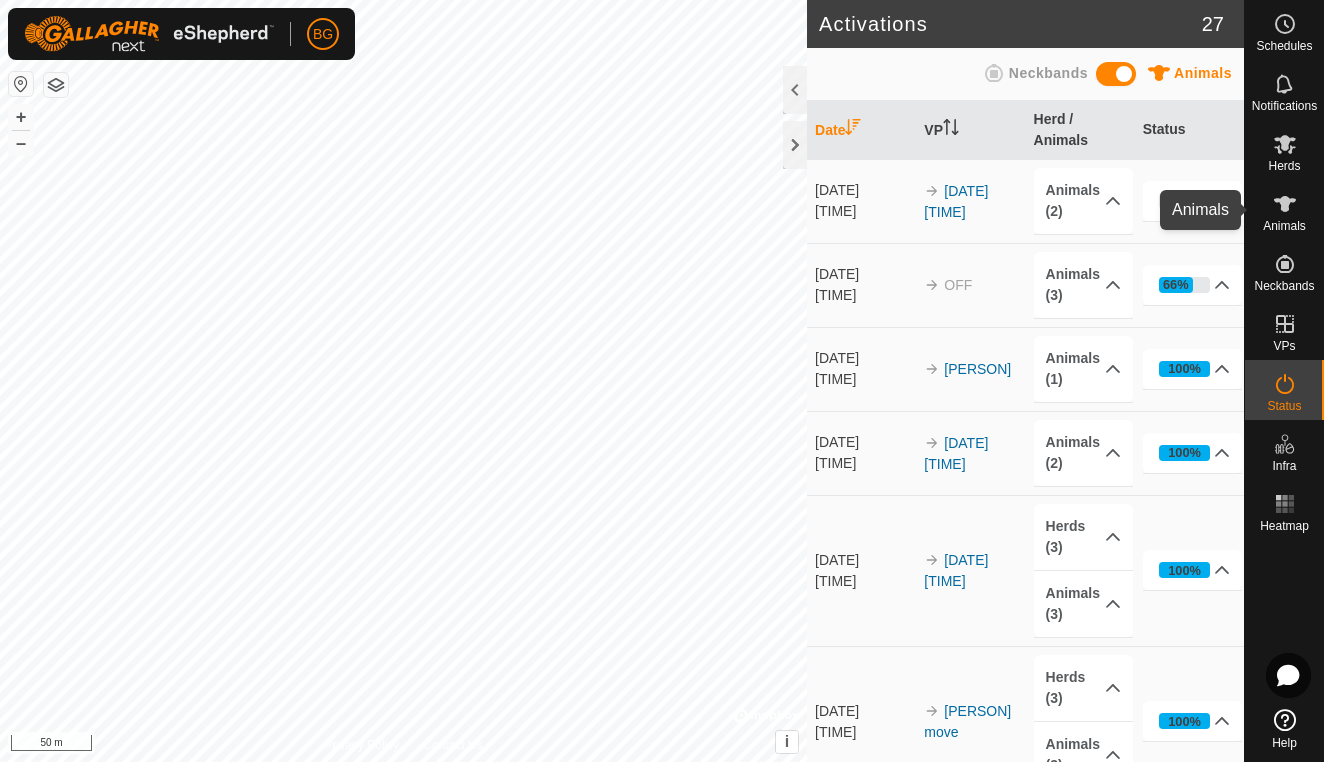 click 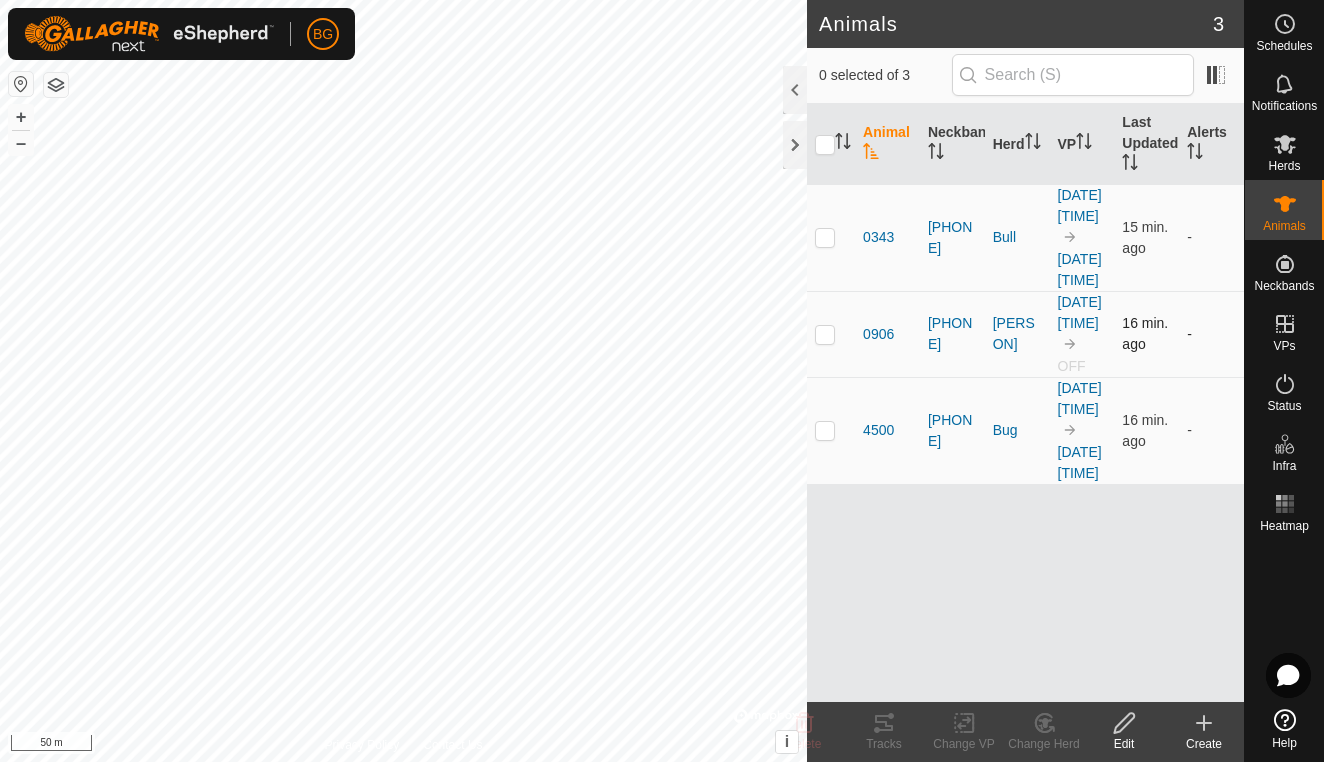 click at bounding box center (825, 334) 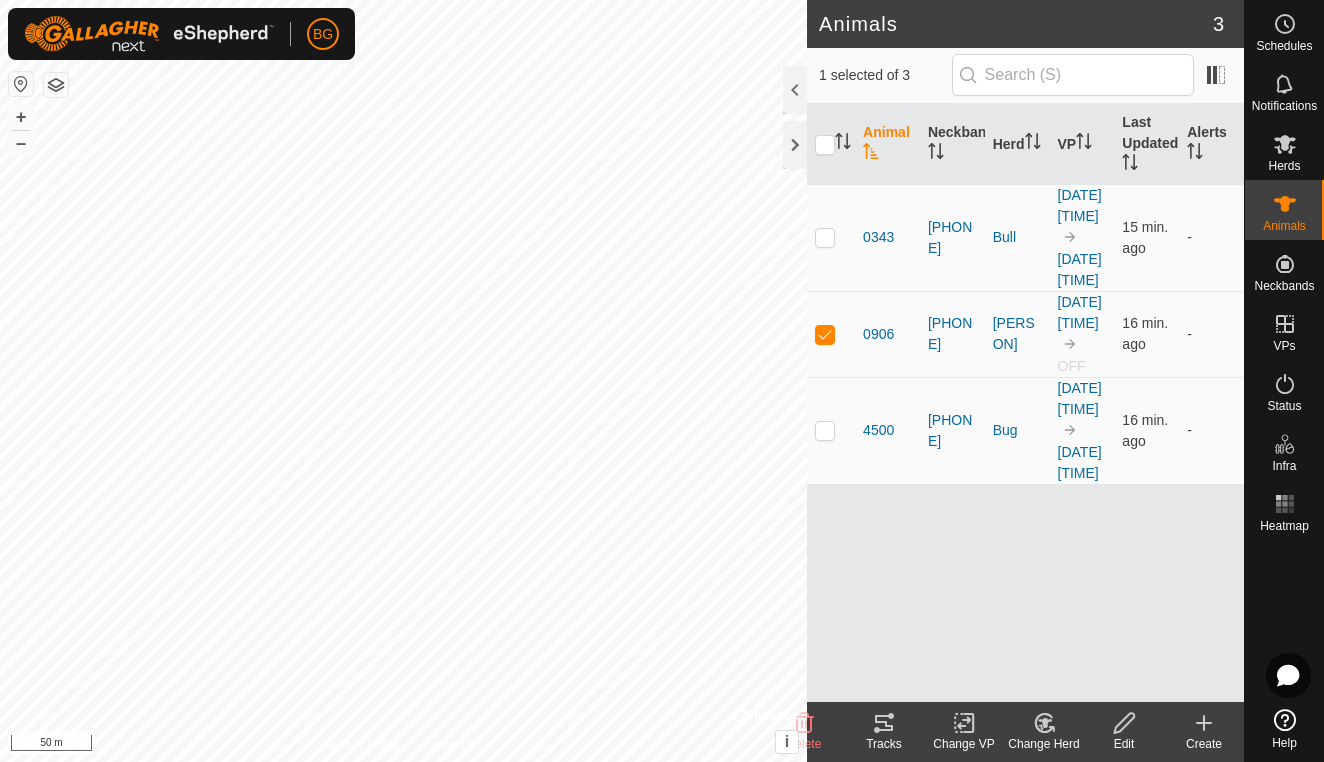 click 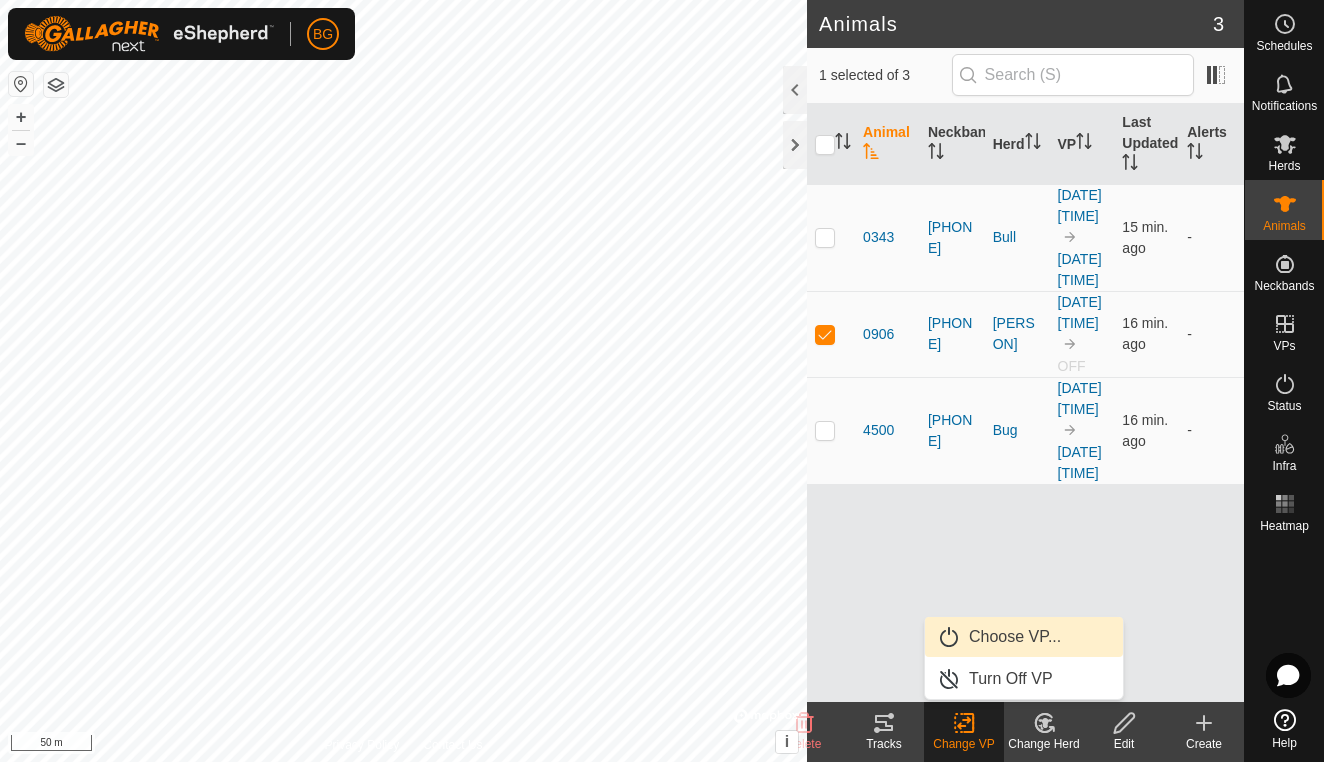 click on "Choose VP..." at bounding box center (1024, 637) 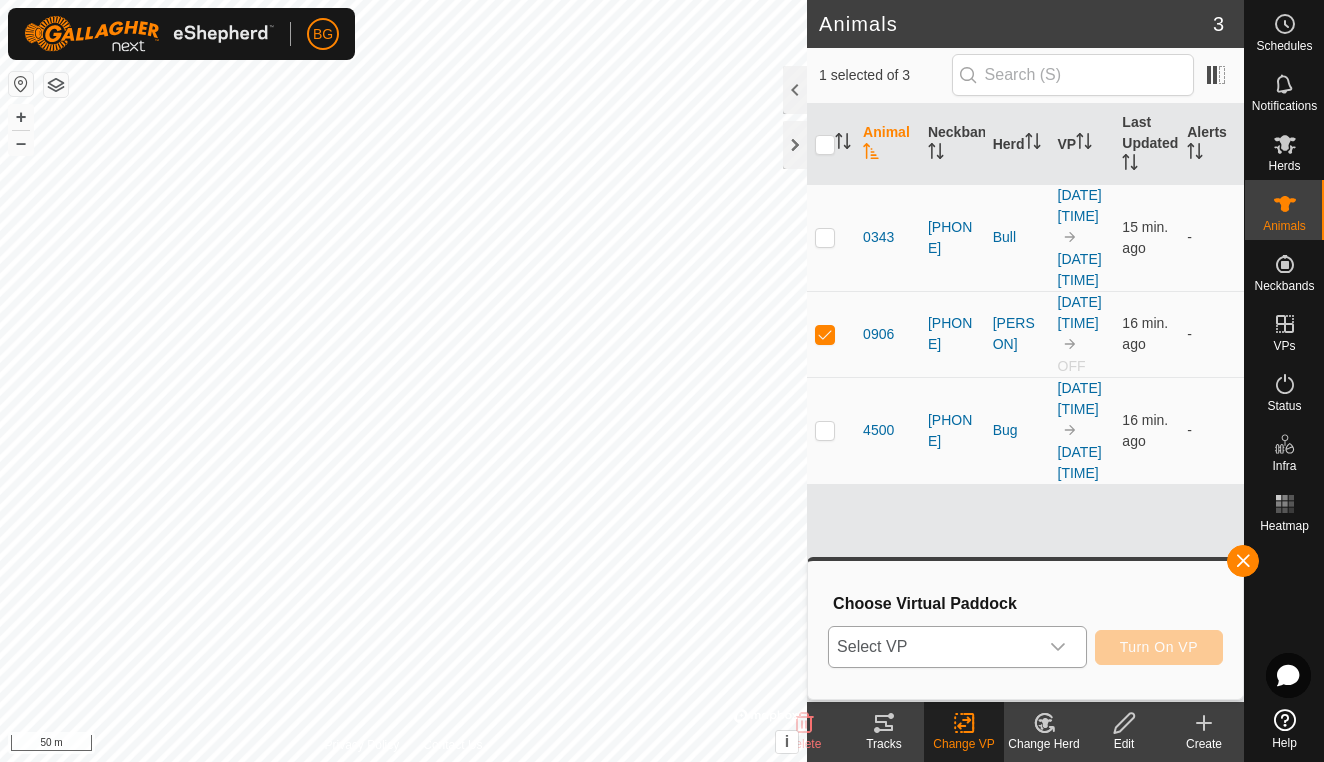 click at bounding box center (1058, 647) 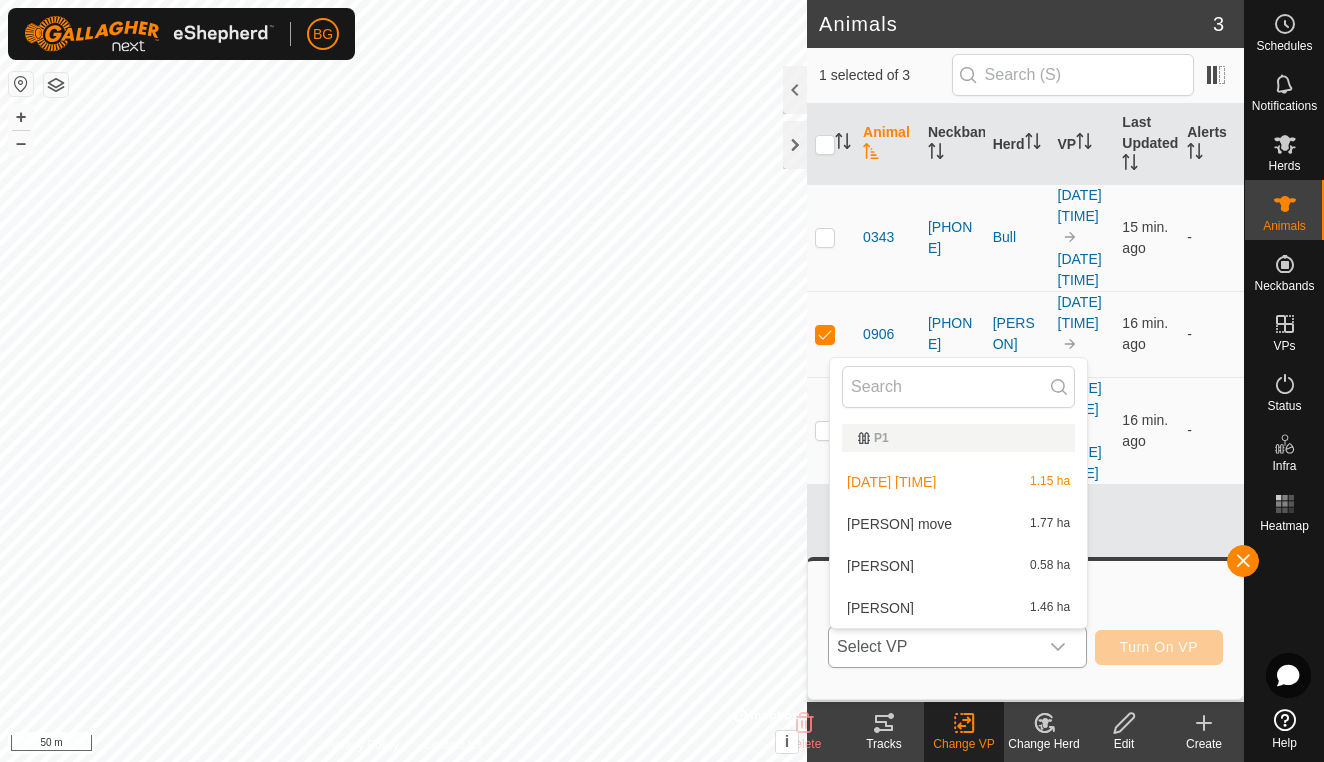 click on "[PERSON]  1.46 ha" at bounding box center [958, 608] 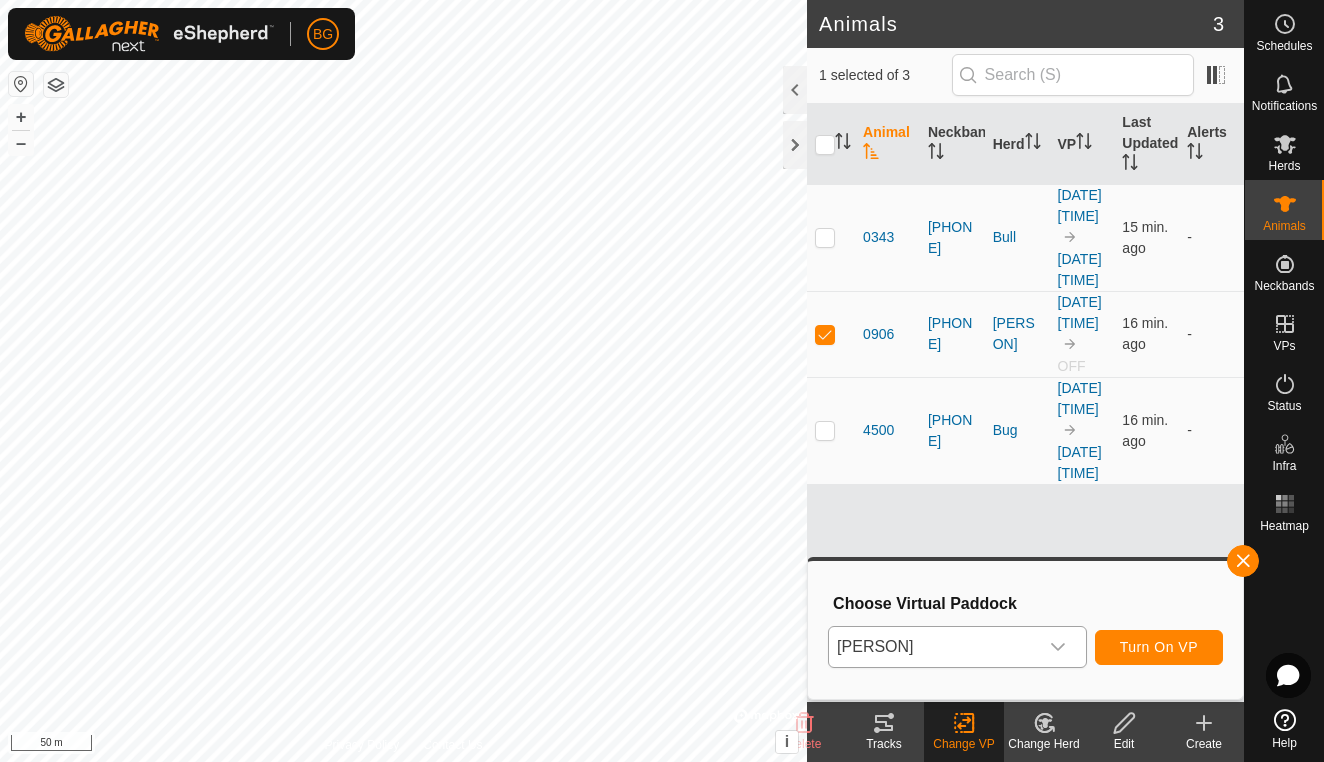 click on "Turn On VP" at bounding box center [1159, 647] 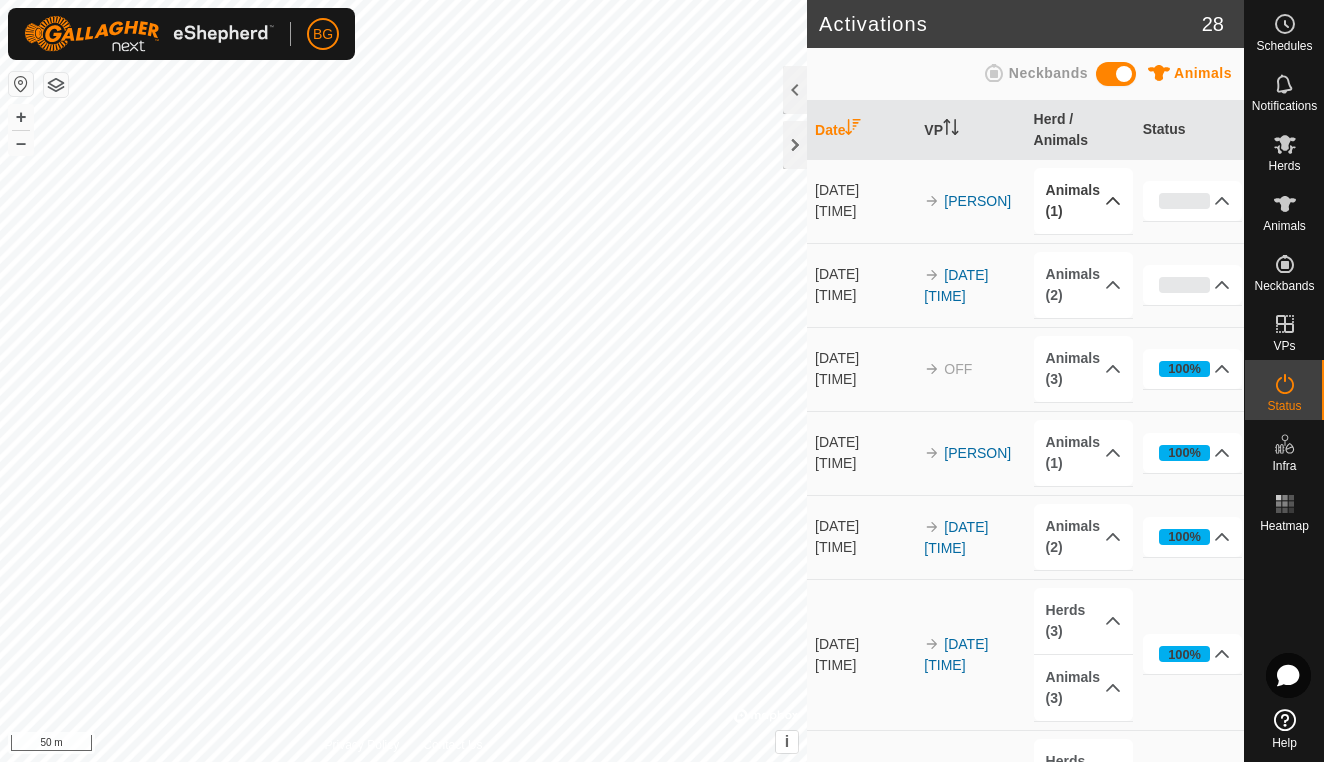 click on "Animals (1)" at bounding box center [1084, 201] 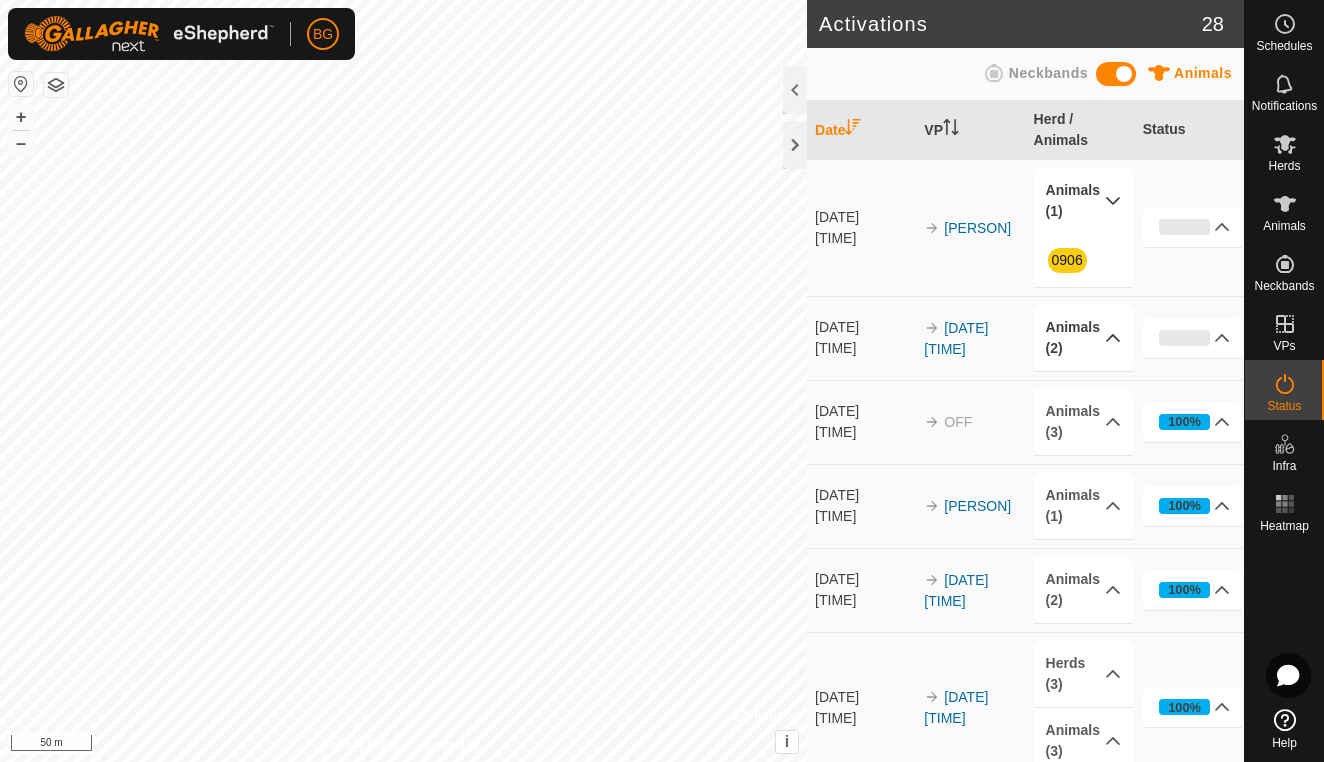 click on "Animals (2)" at bounding box center (1084, 338) 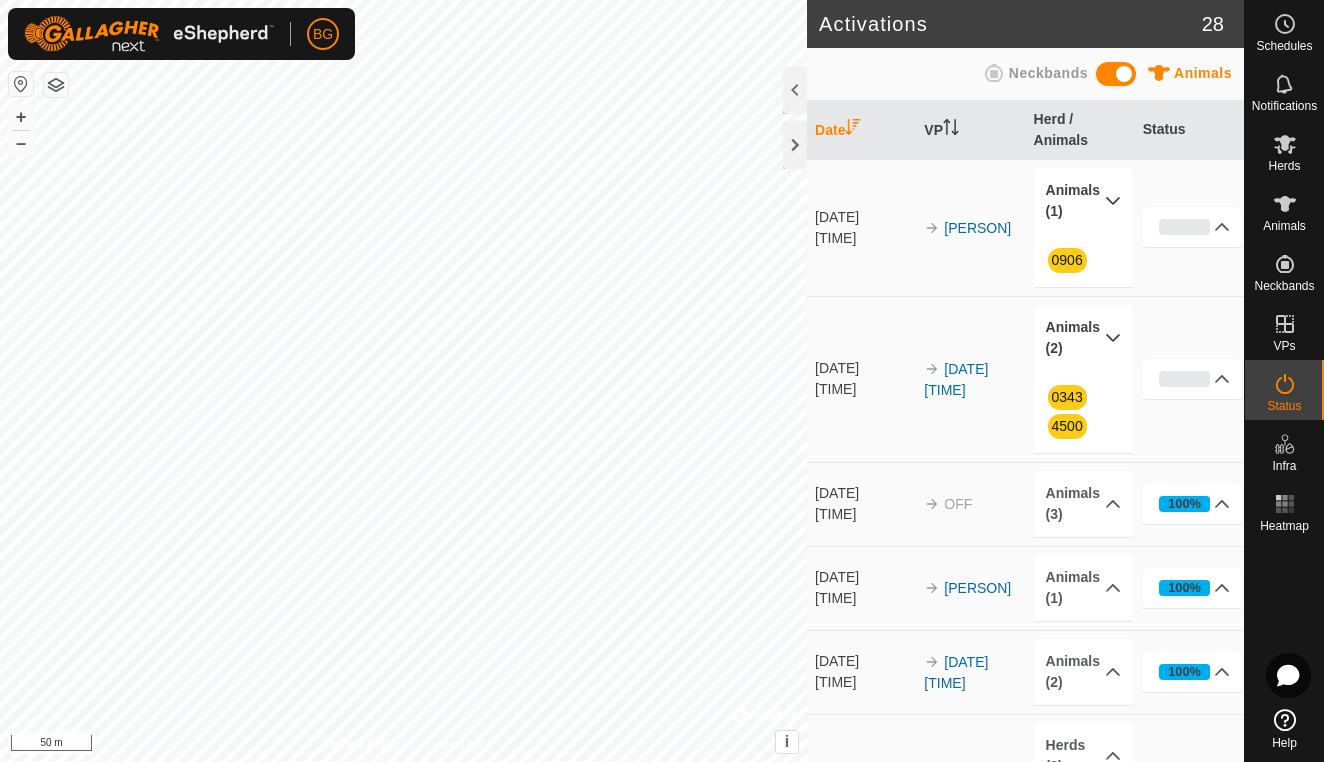 click on "Animals (2)" at bounding box center [1084, 338] 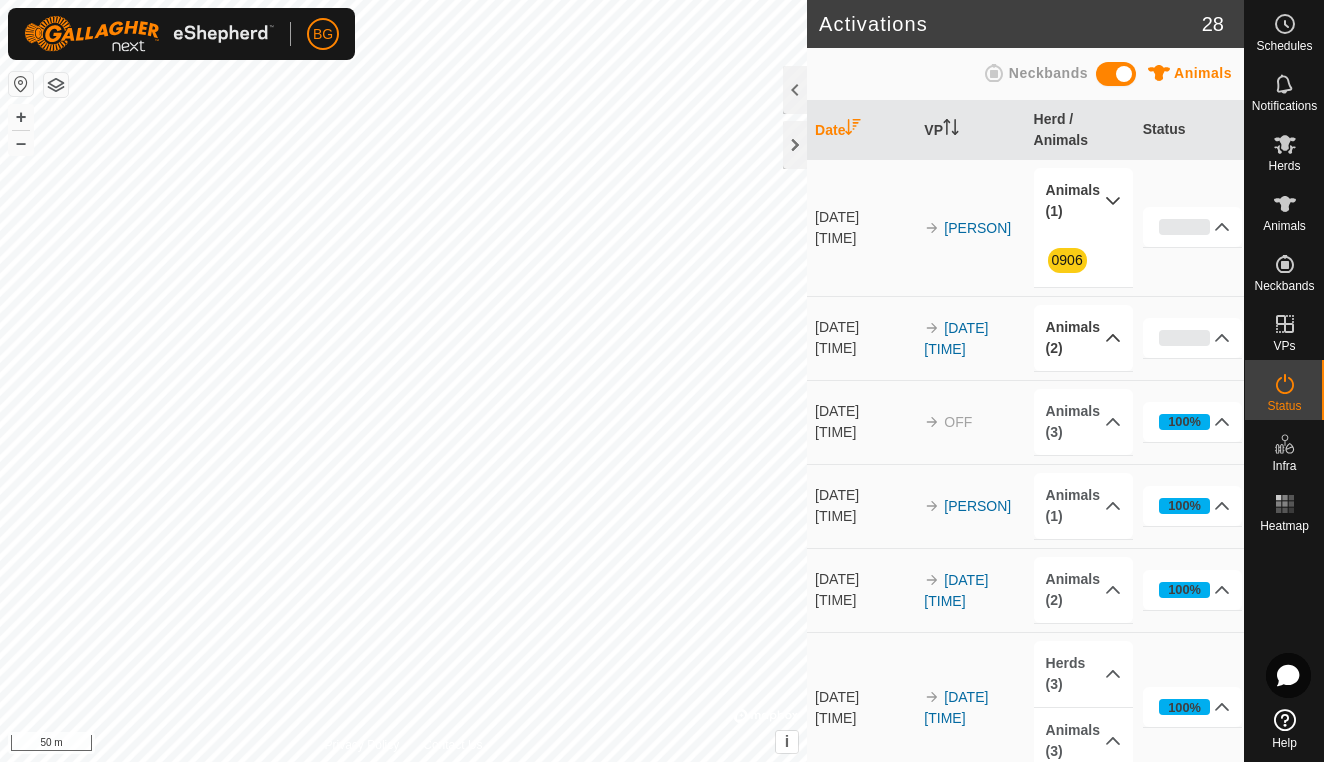 click on "Animals (1)" at bounding box center (1084, 201) 